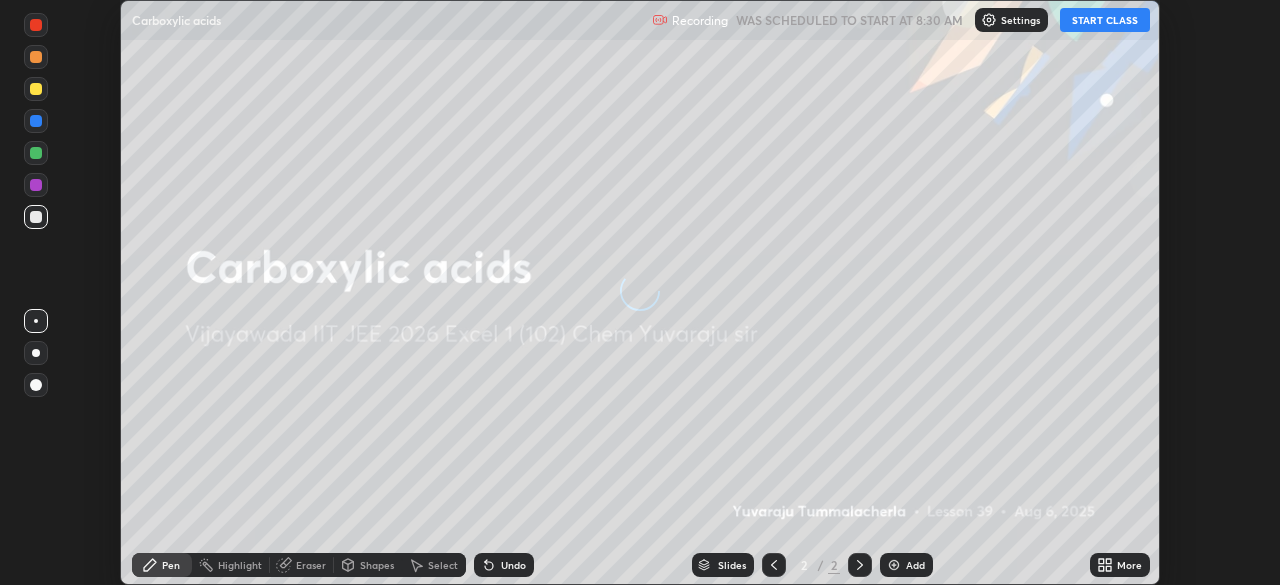 scroll, scrollTop: 0, scrollLeft: 0, axis: both 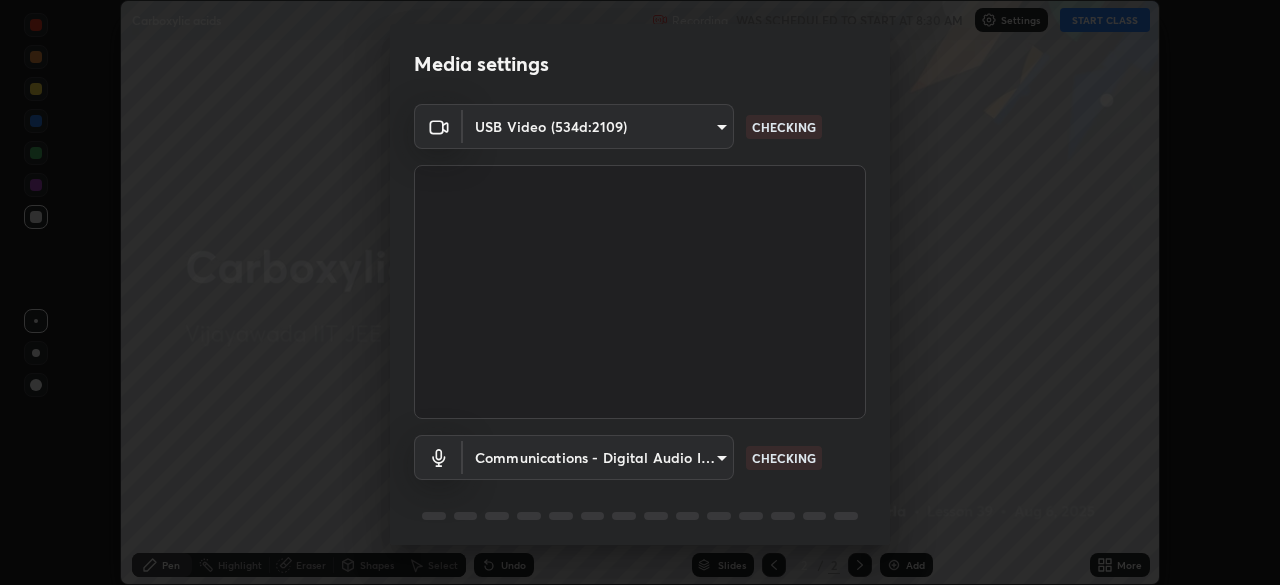 type on "3b33a3c761c0e45613f6c67bedc5ec5bb3616ed3905ce22176cb2855069b3ab3" 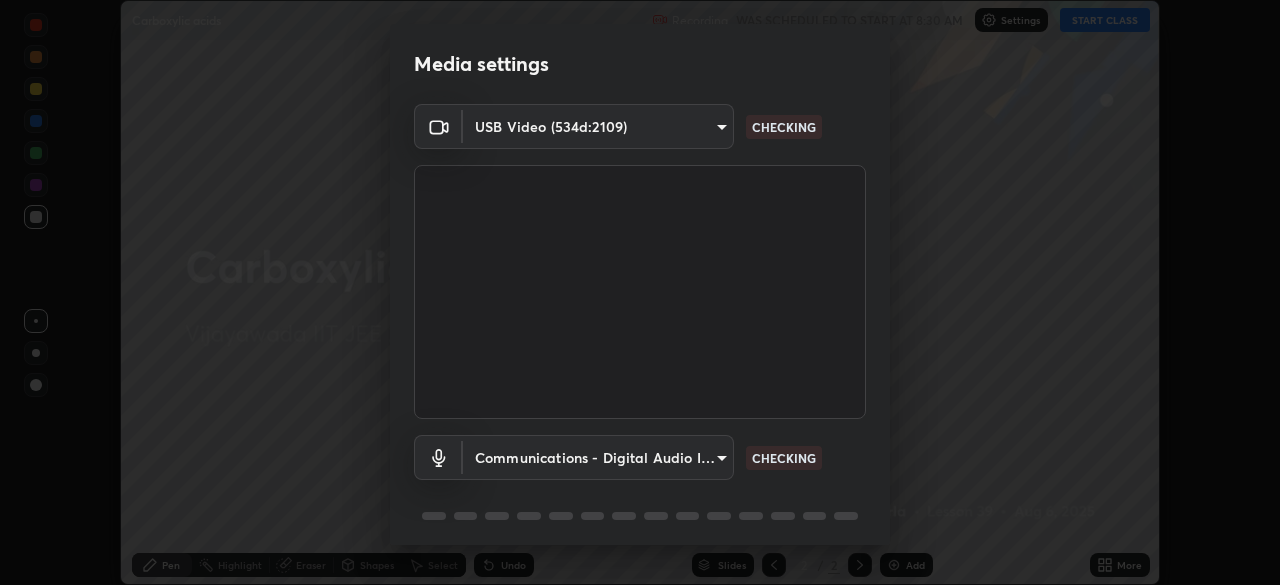 click on "Erase all Carboxylic acids Recording WAS SCHEDULED TO START AT  8:30 AM Settings START CLASS Setting up your live class Carboxylic acids • L39 of [CITY] [INSTITUTION] [YEAR] Excel 1 (102) Chem [NAME] sir [NAME] [LASTNAME] Pen Highlight Eraser Shapes Select Undo Slides 2 / 2 Add More No doubts shared Encourage your learners to ask a doubt for better clarity Report an issue Reason for reporting Buffering Chat not working Audio - Video sync issue Educator video quality low ​ Attach an image Report Media settings USB Video (534d:2109) [HASH] CHECKING Communications - Digital Audio Interface (USB Digital Audio) communications CHECKING 1 / 5 Next" at bounding box center (640, 292) 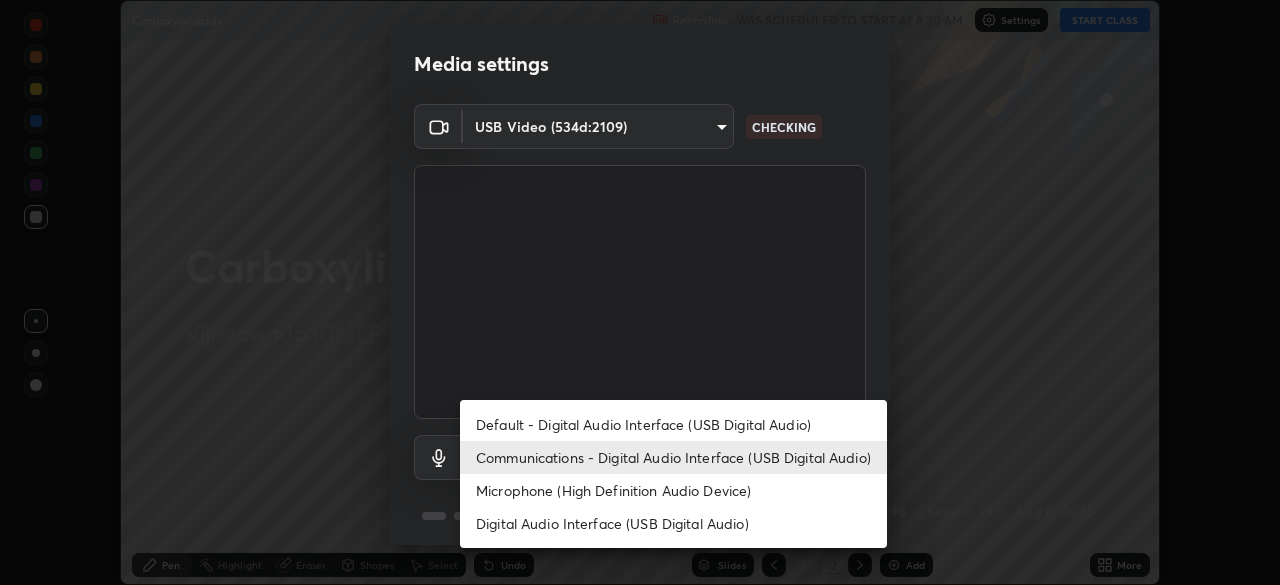 click on "Default - Digital Audio Interface (USB Digital Audio)" at bounding box center [673, 424] 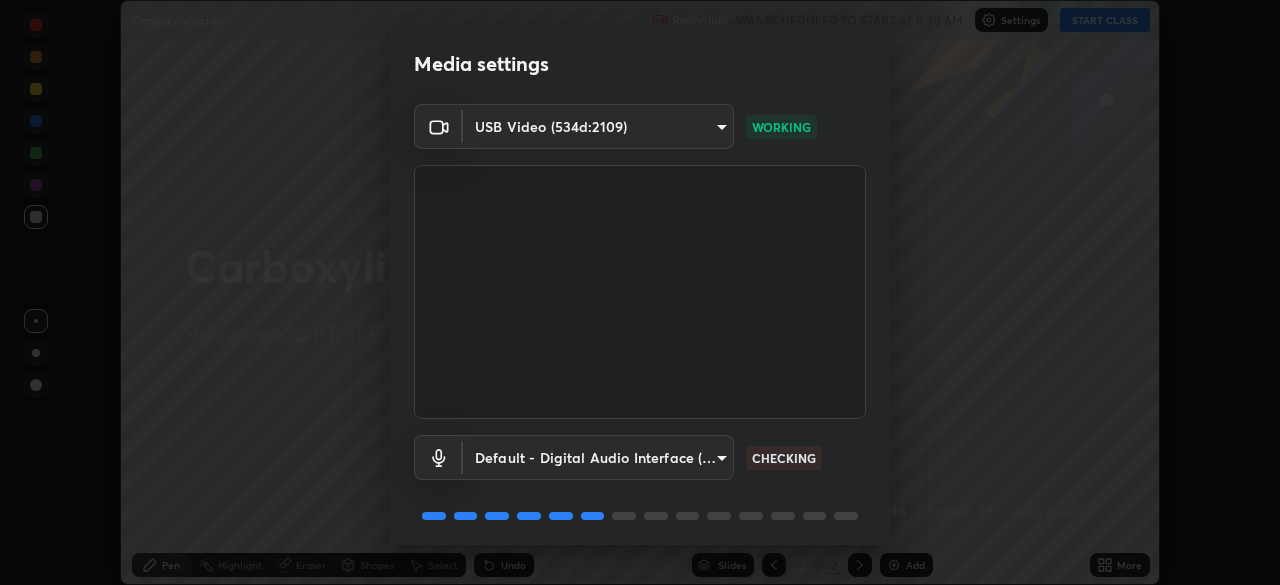 scroll, scrollTop: 71, scrollLeft: 0, axis: vertical 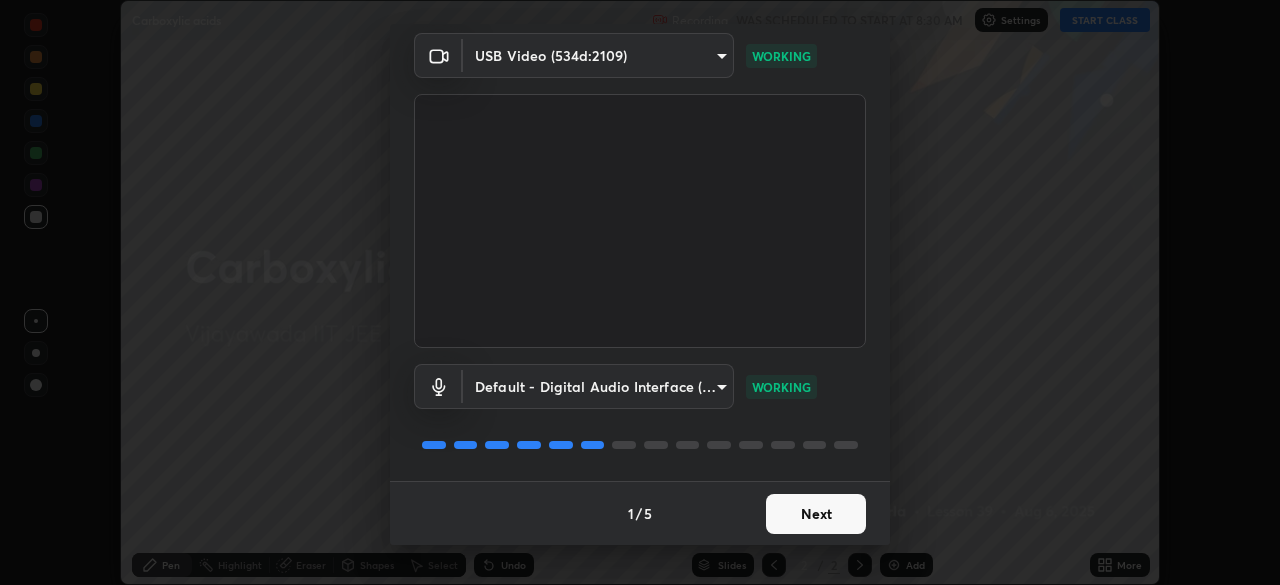 click on "Next" at bounding box center (816, 514) 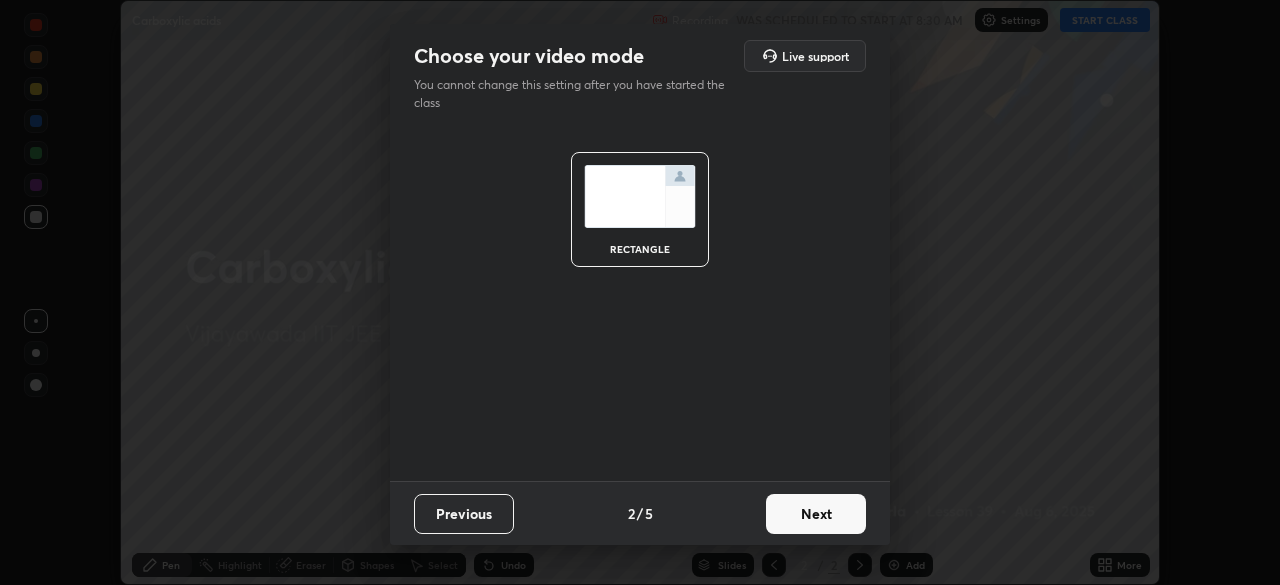 click on "Next" at bounding box center [816, 514] 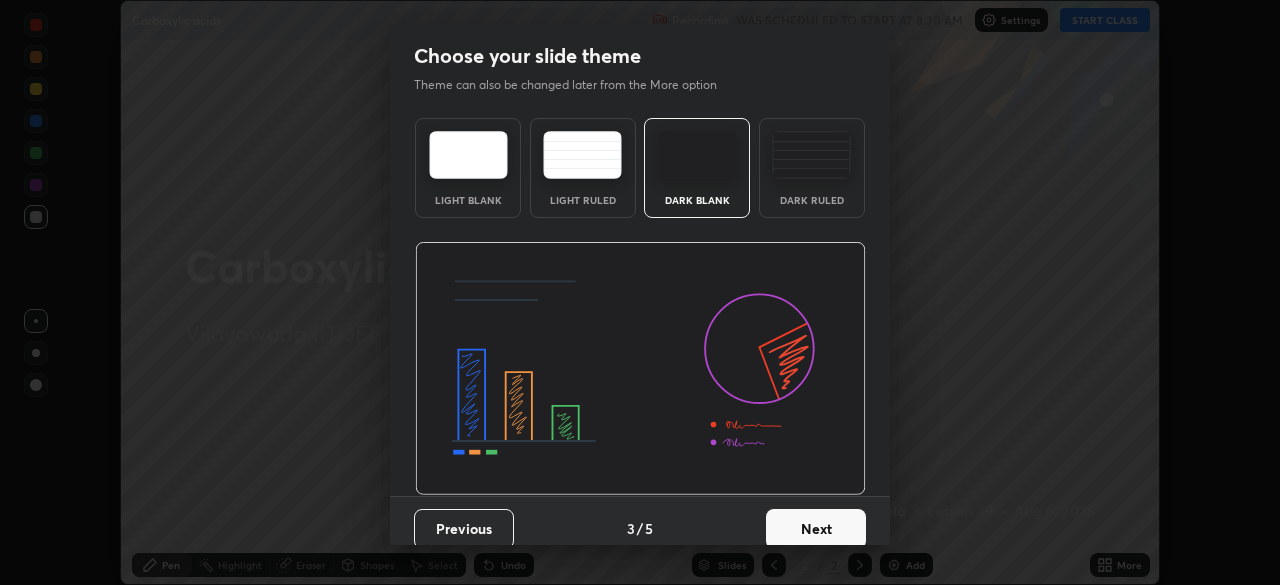 click on "Next" at bounding box center [816, 529] 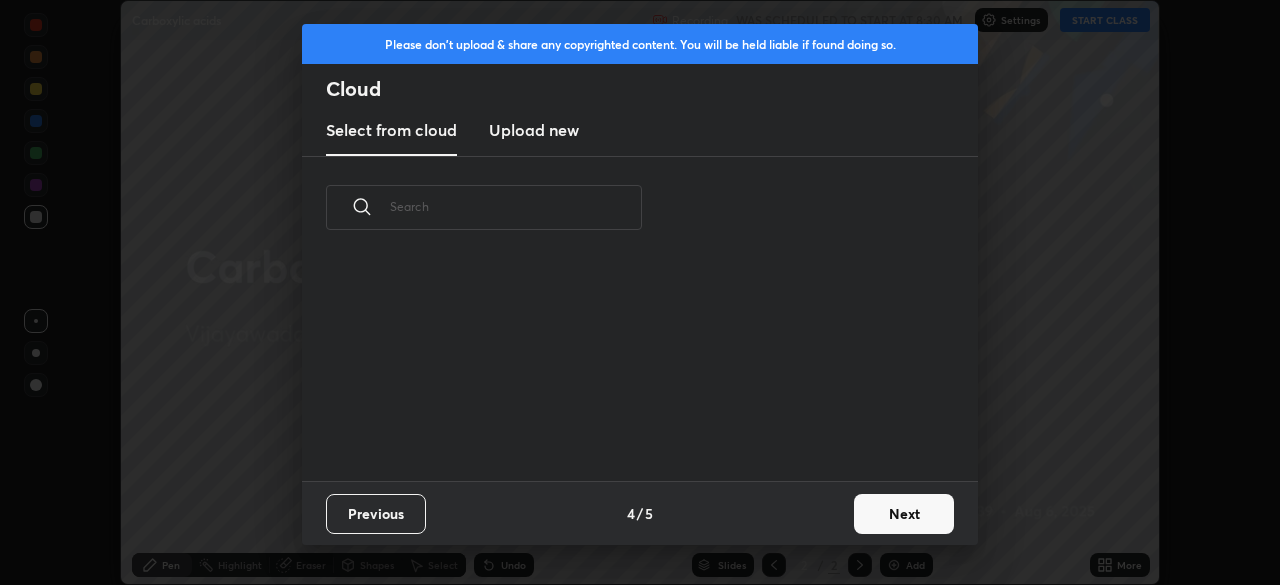 click on "Next" at bounding box center [904, 514] 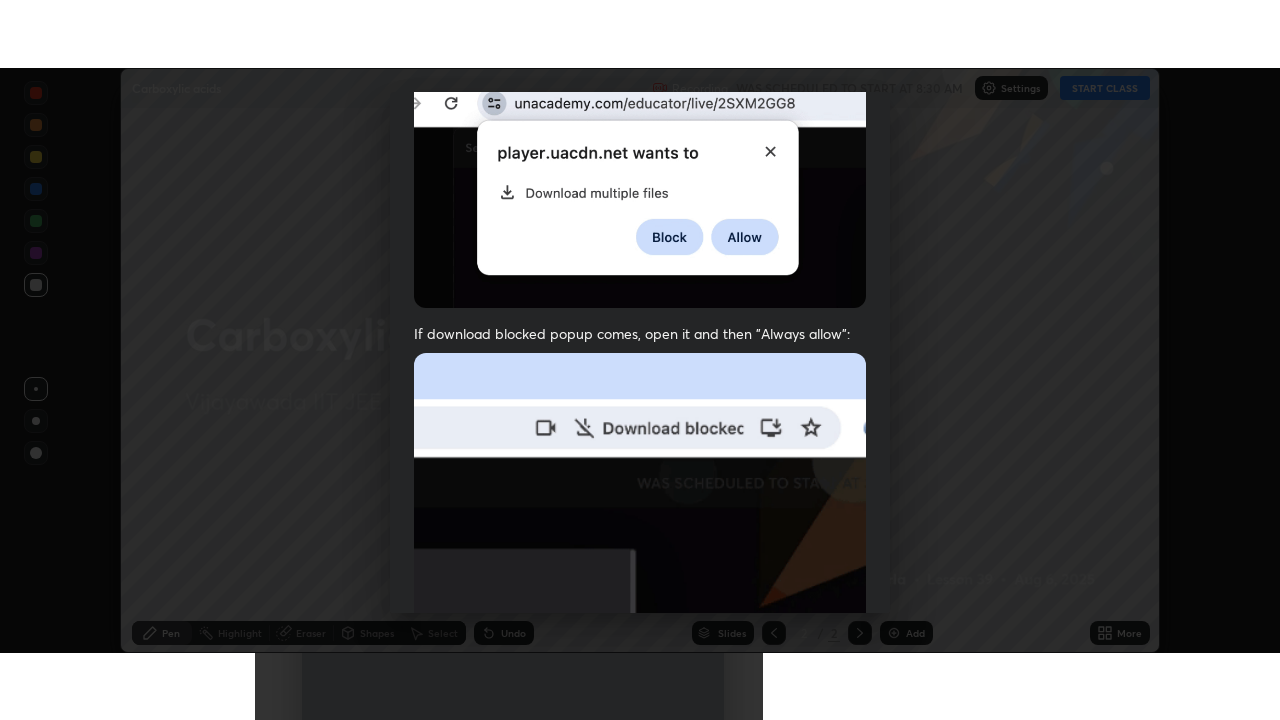 scroll, scrollTop: 479, scrollLeft: 0, axis: vertical 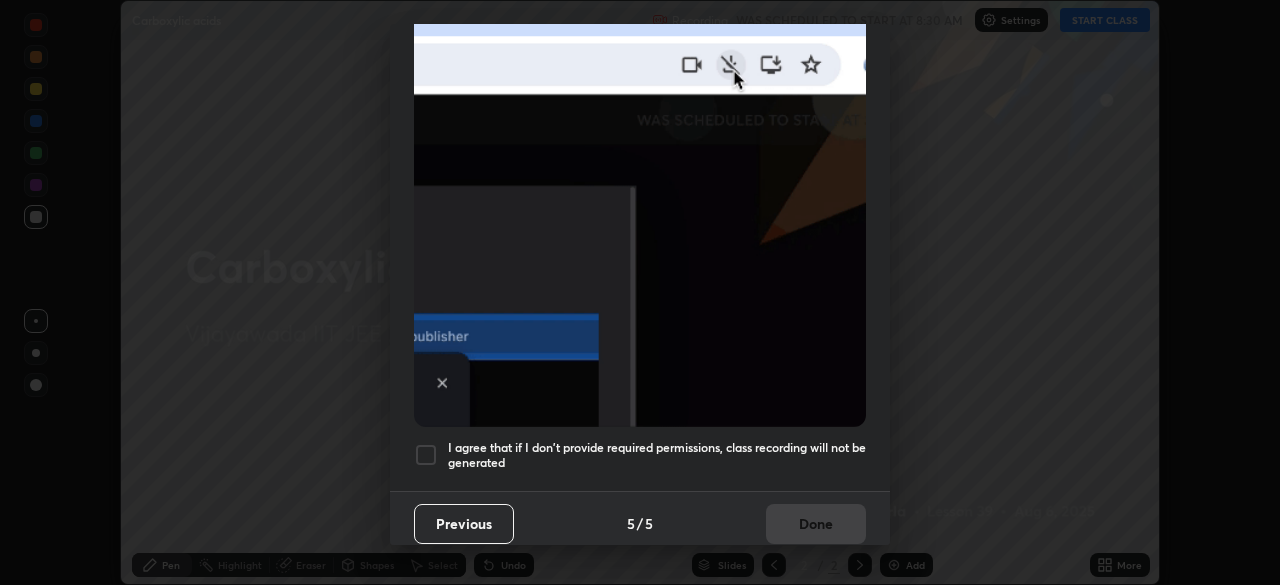 click at bounding box center [426, 455] 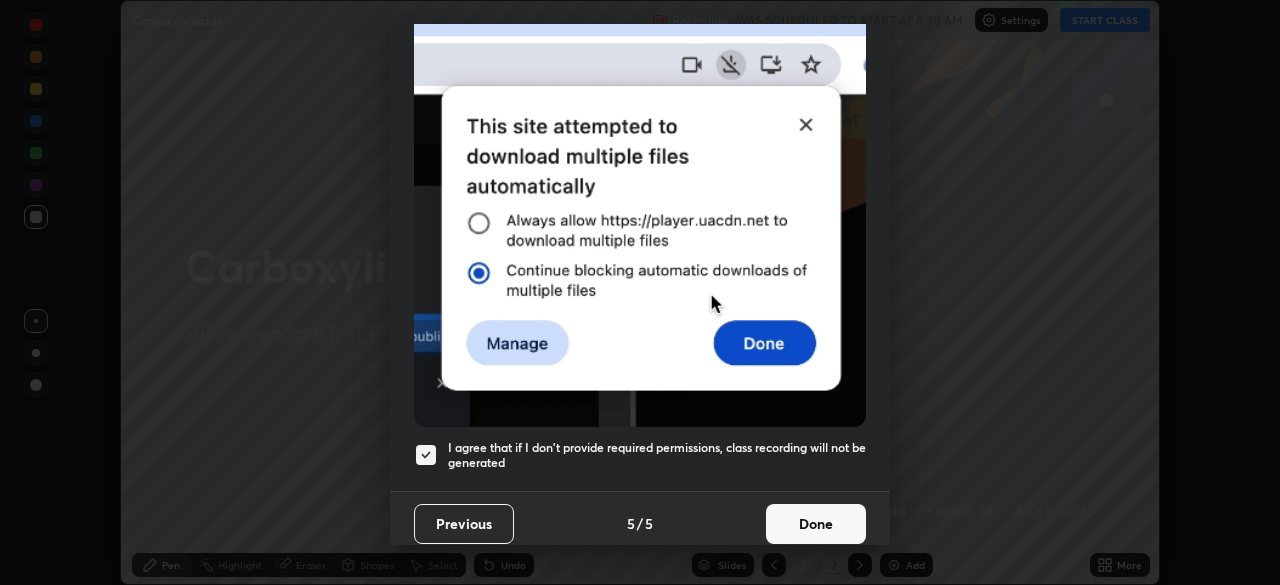 click on "Done" at bounding box center (816, 524) 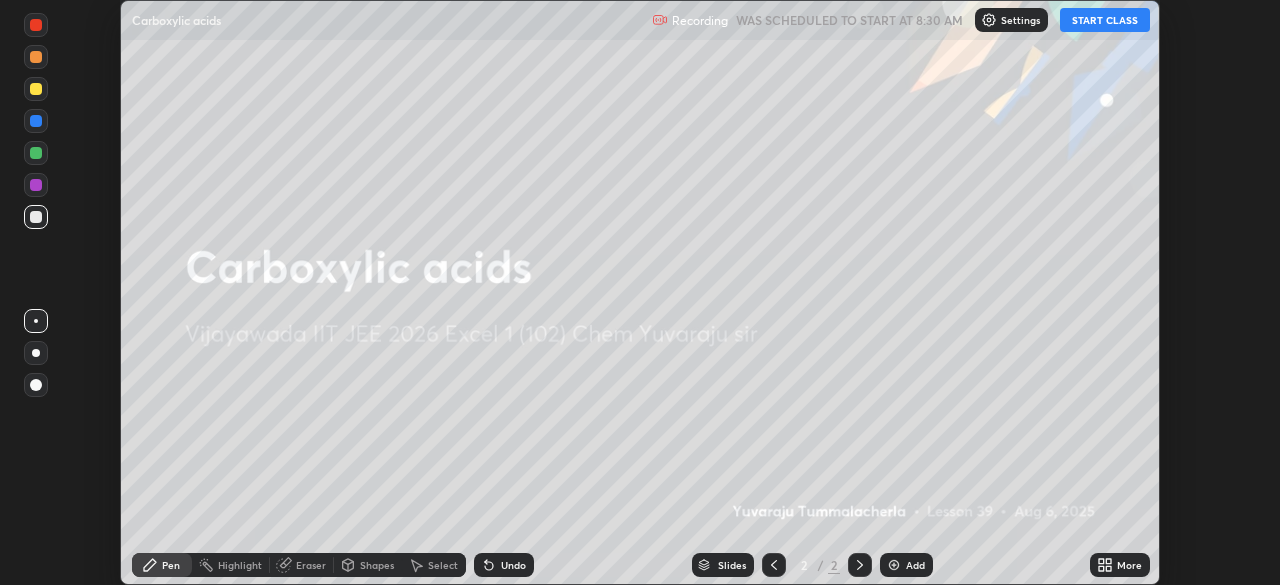 click on "START CLASS" at bounding box center [1105, 20] 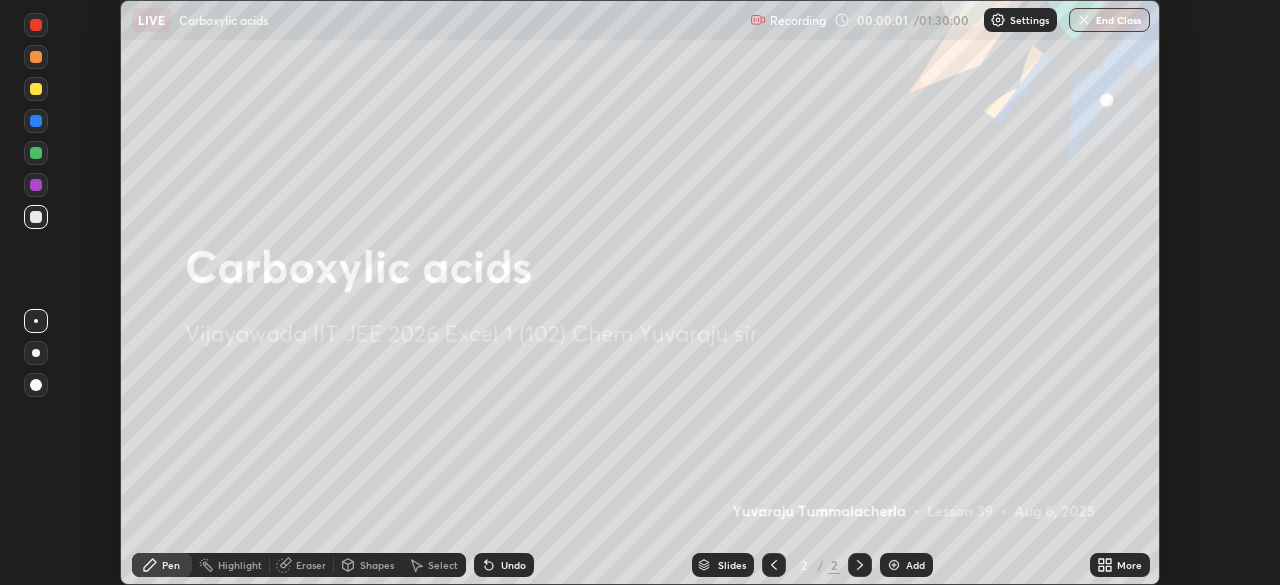 click 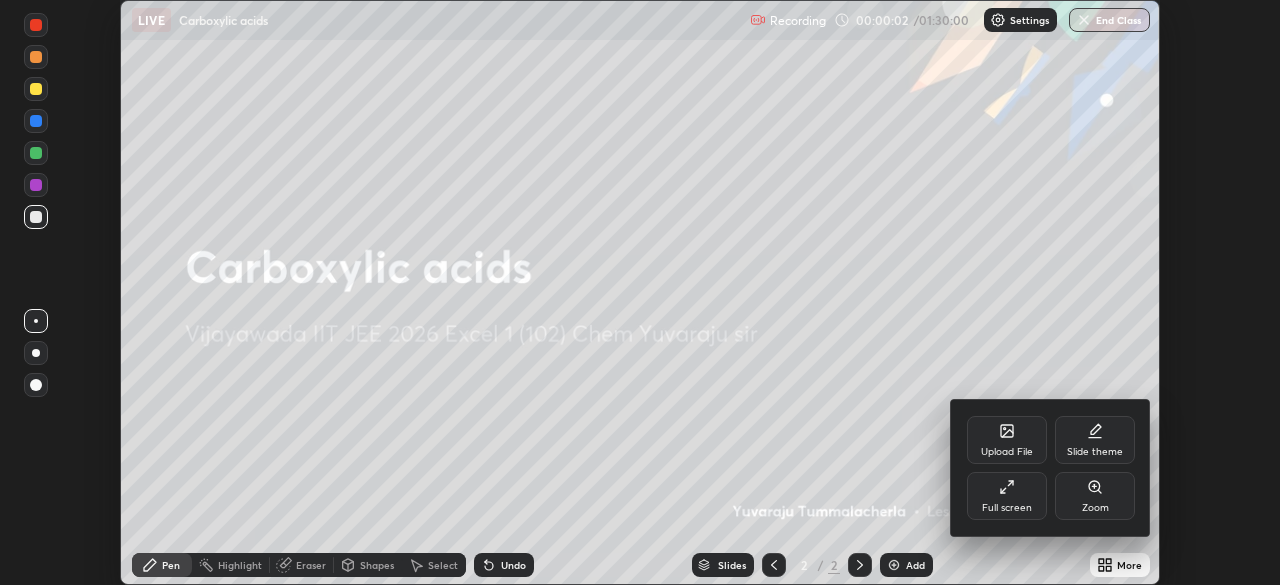click 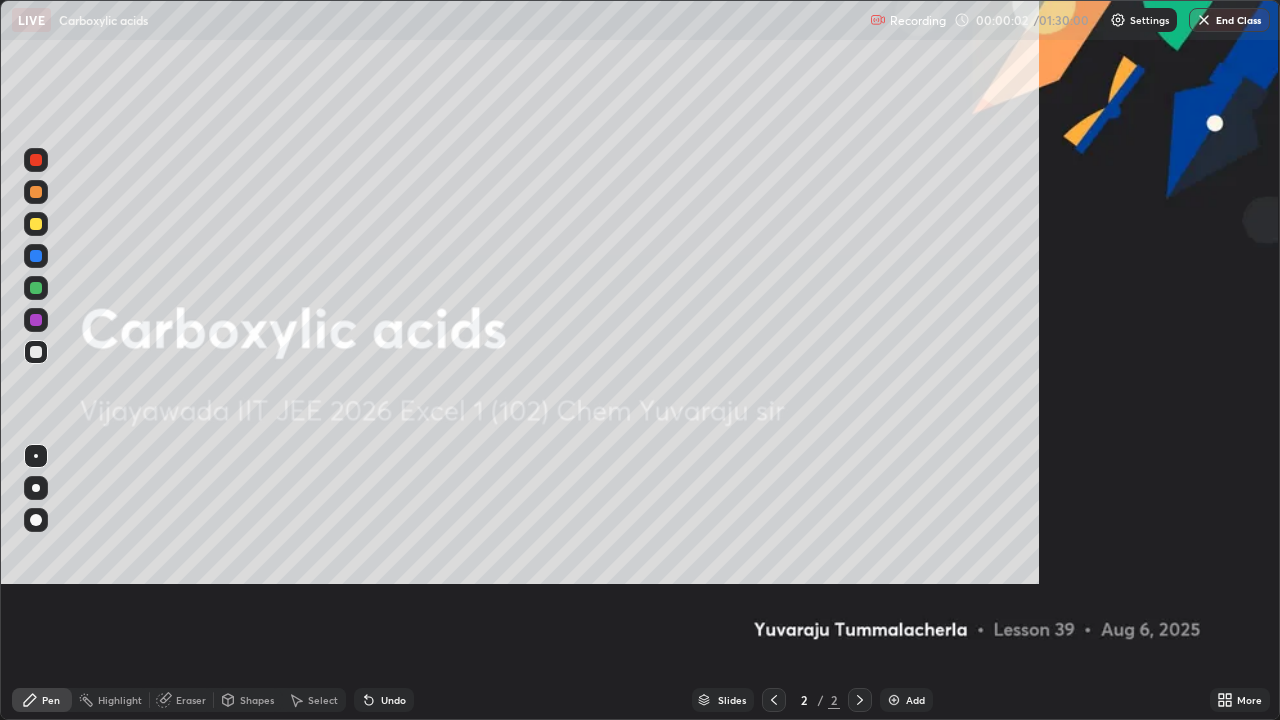 scroll, scrollTop: 99280, scrollLeft: 98720, axis: both 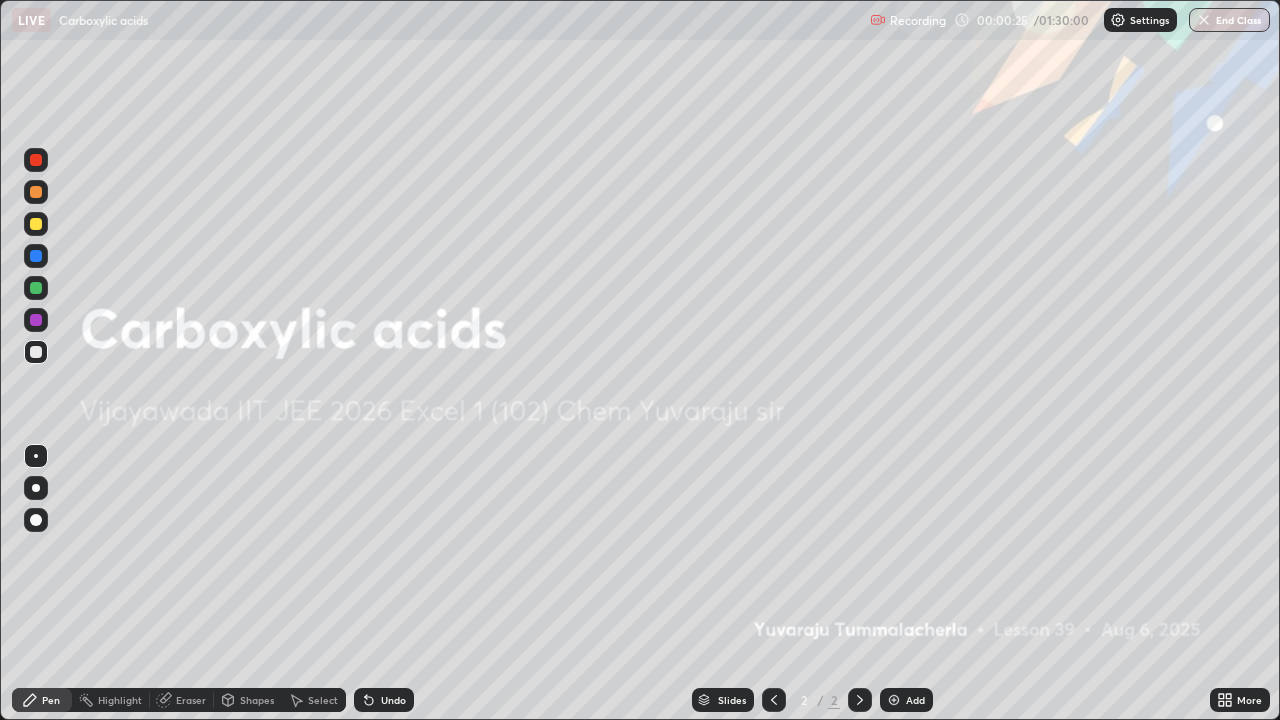 click on "Add" at bounding box center [915, 700] 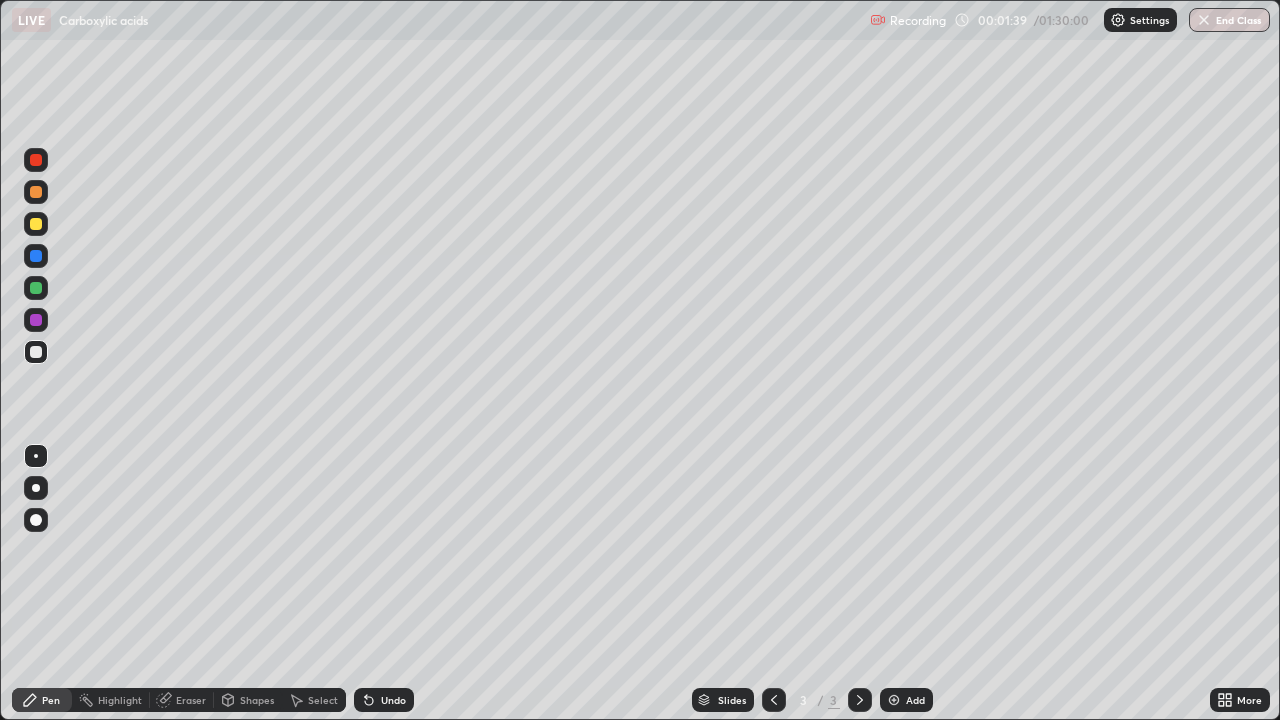 click on "Undo" at bounding box center [393, 700] 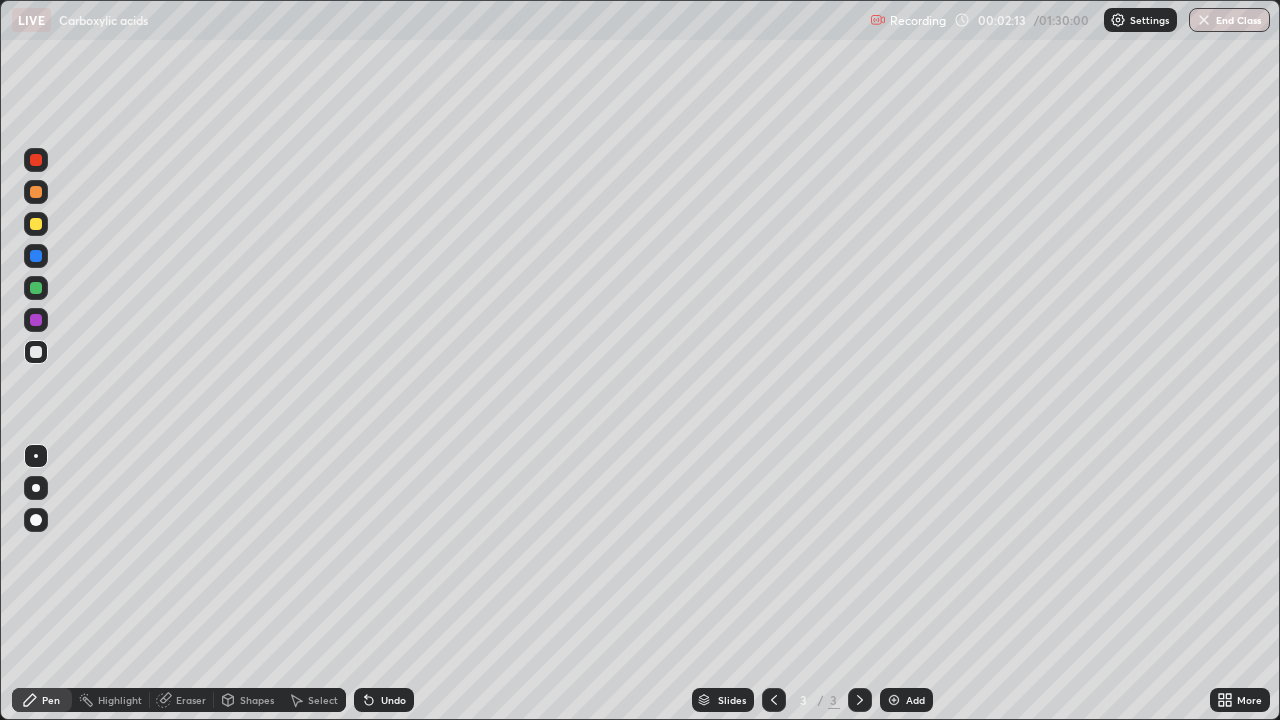 click at bounding box center (36, 192) 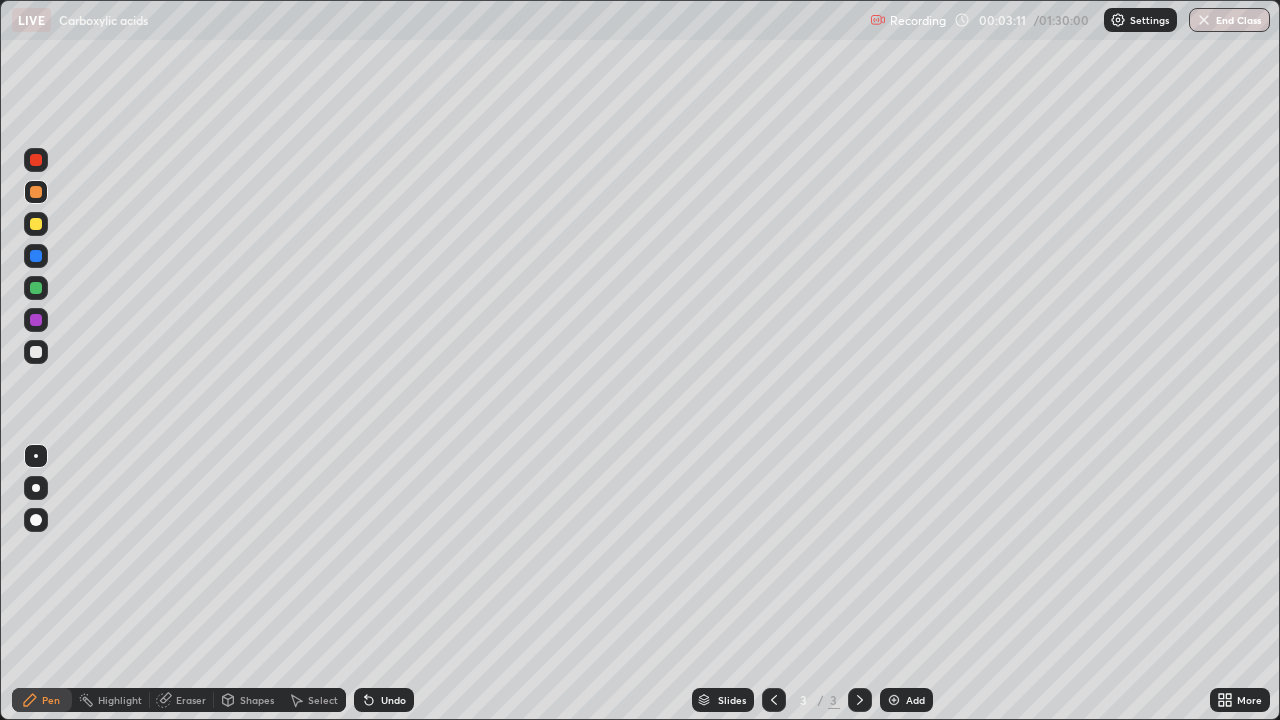 click at bounding box center (36, 352) 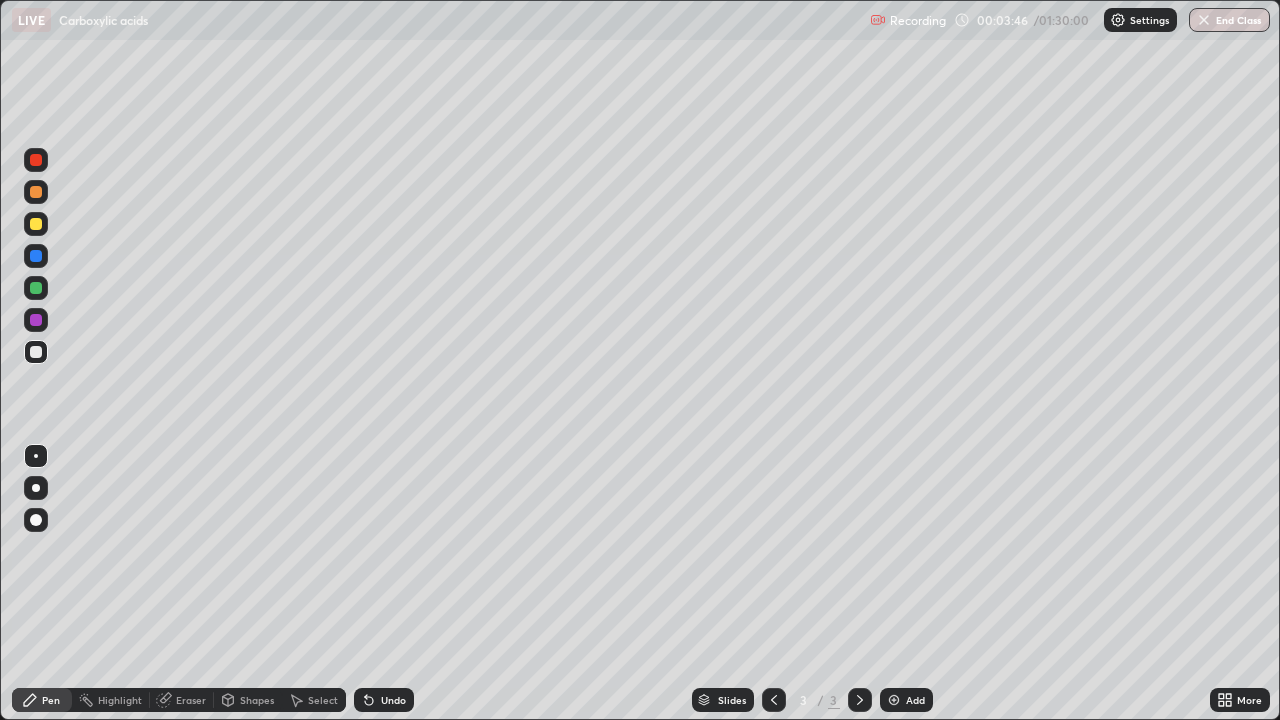 click at bounding box center [36, 288] 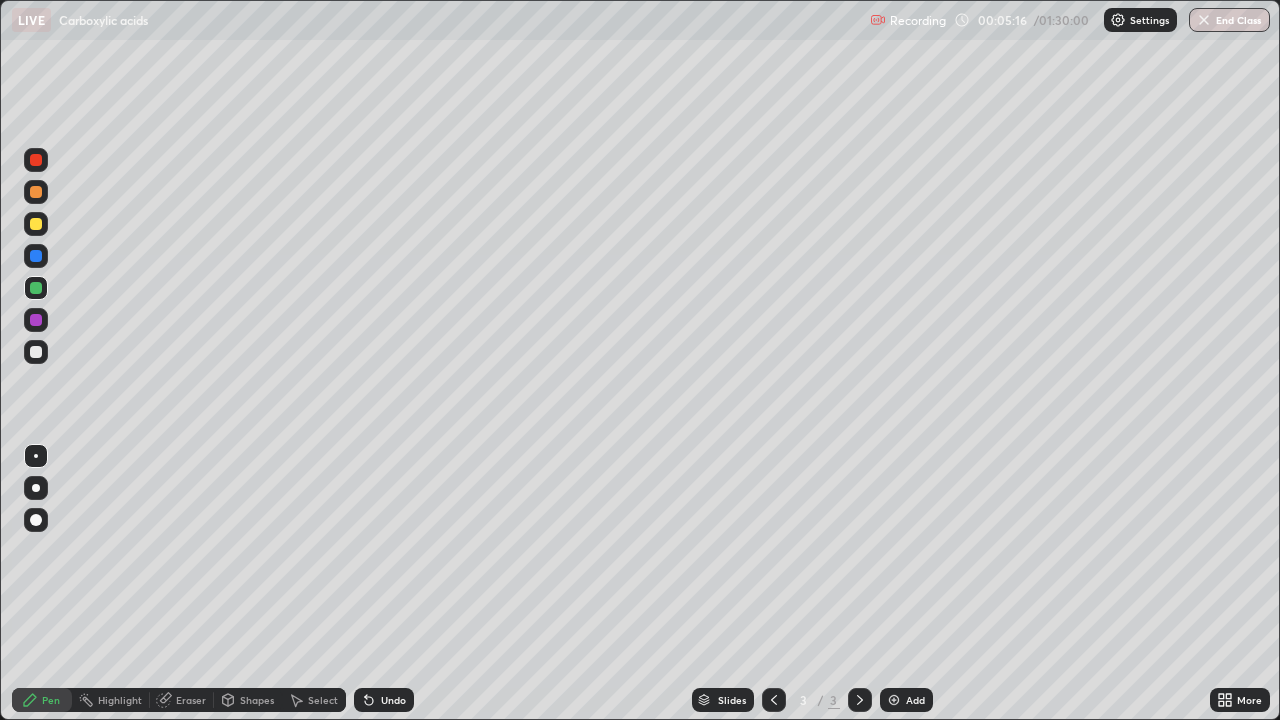 click on "Add" at bounding box center [915, 700] 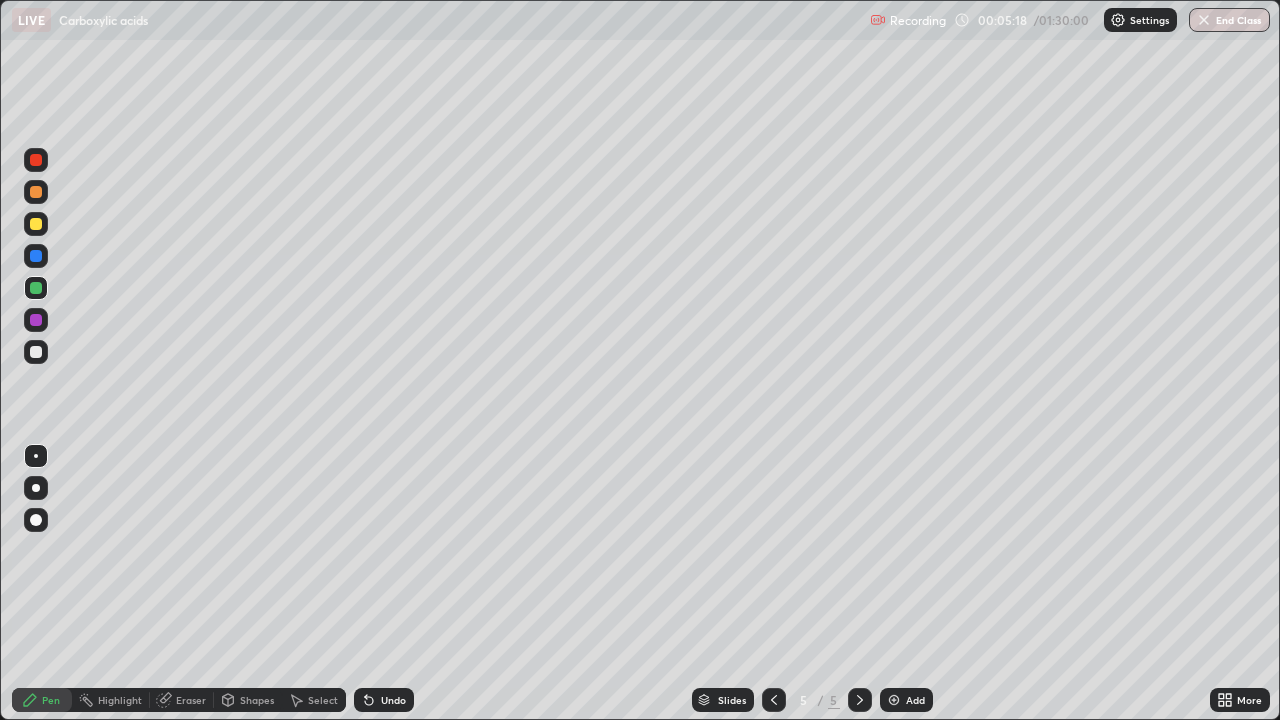 click 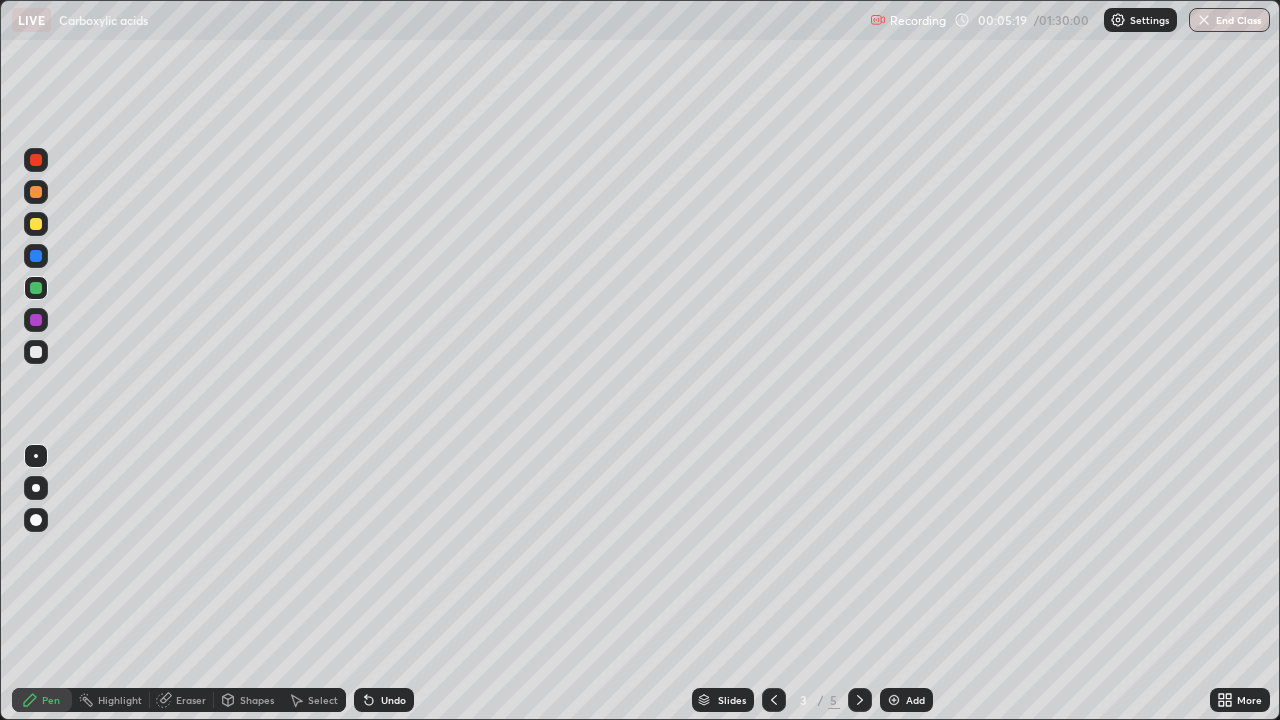 click 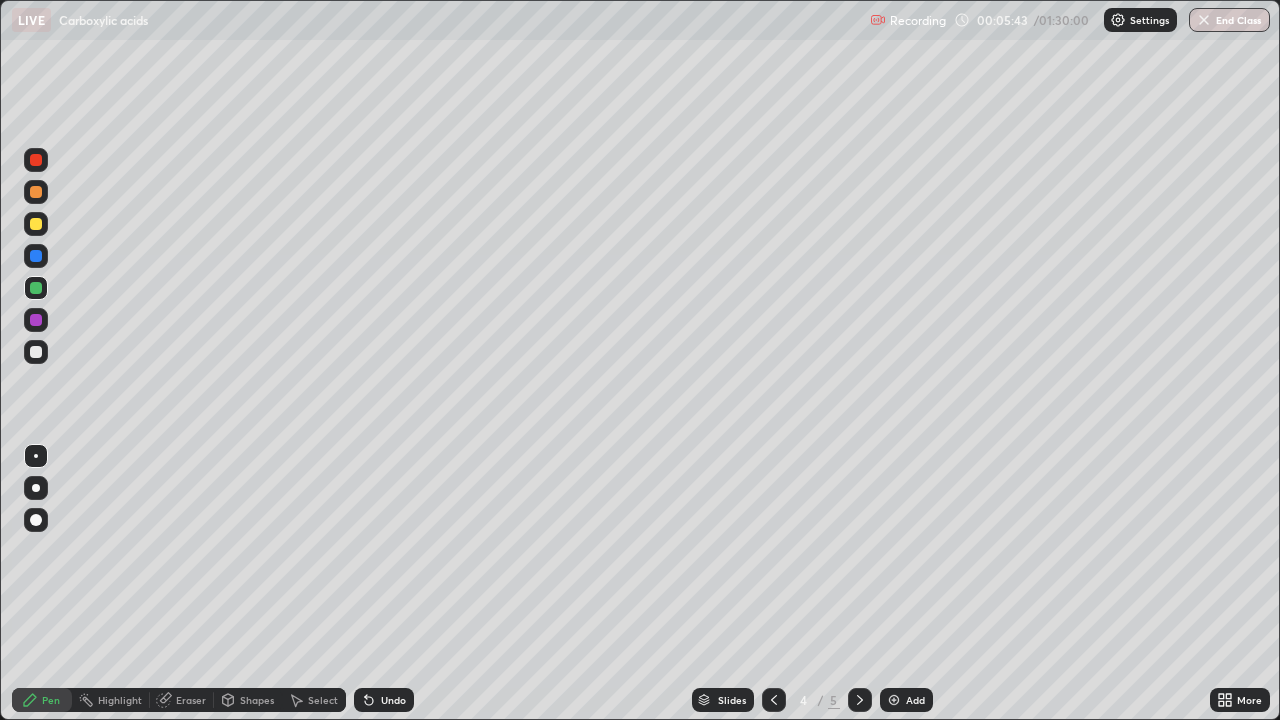 click at bounding box center [36, 352] 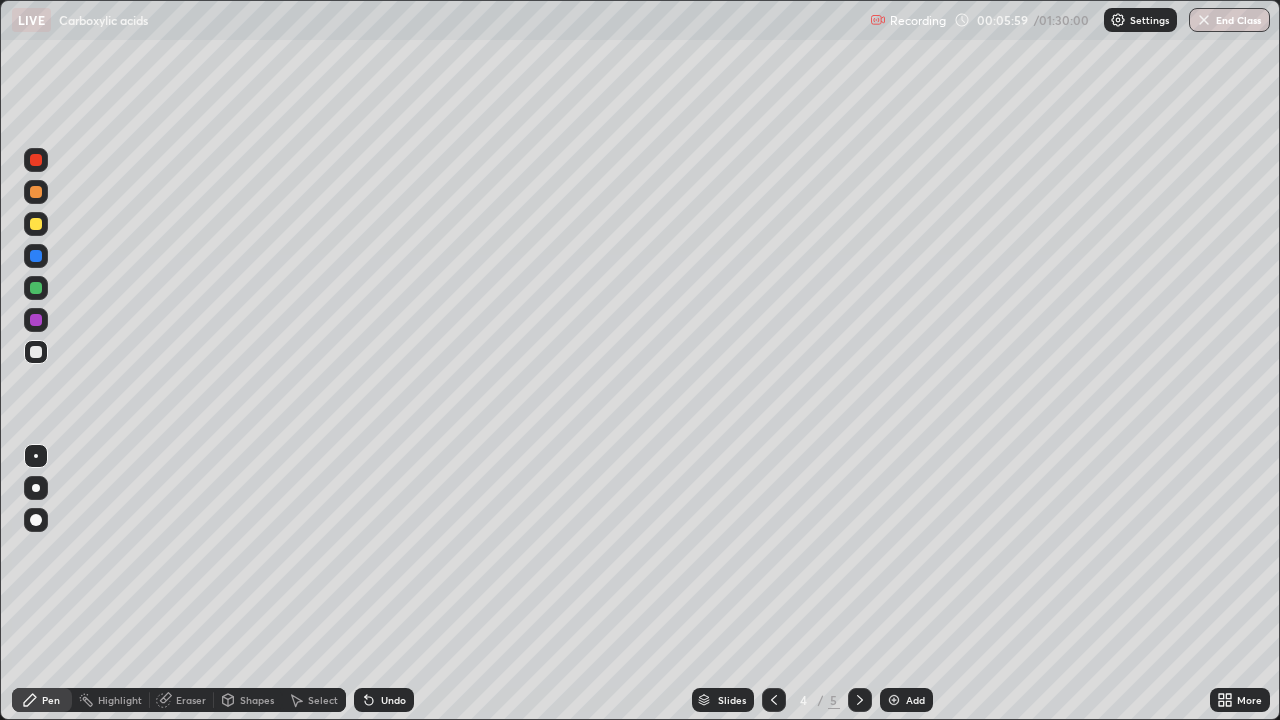 click on "Undo" at bounding box center [393, 700] 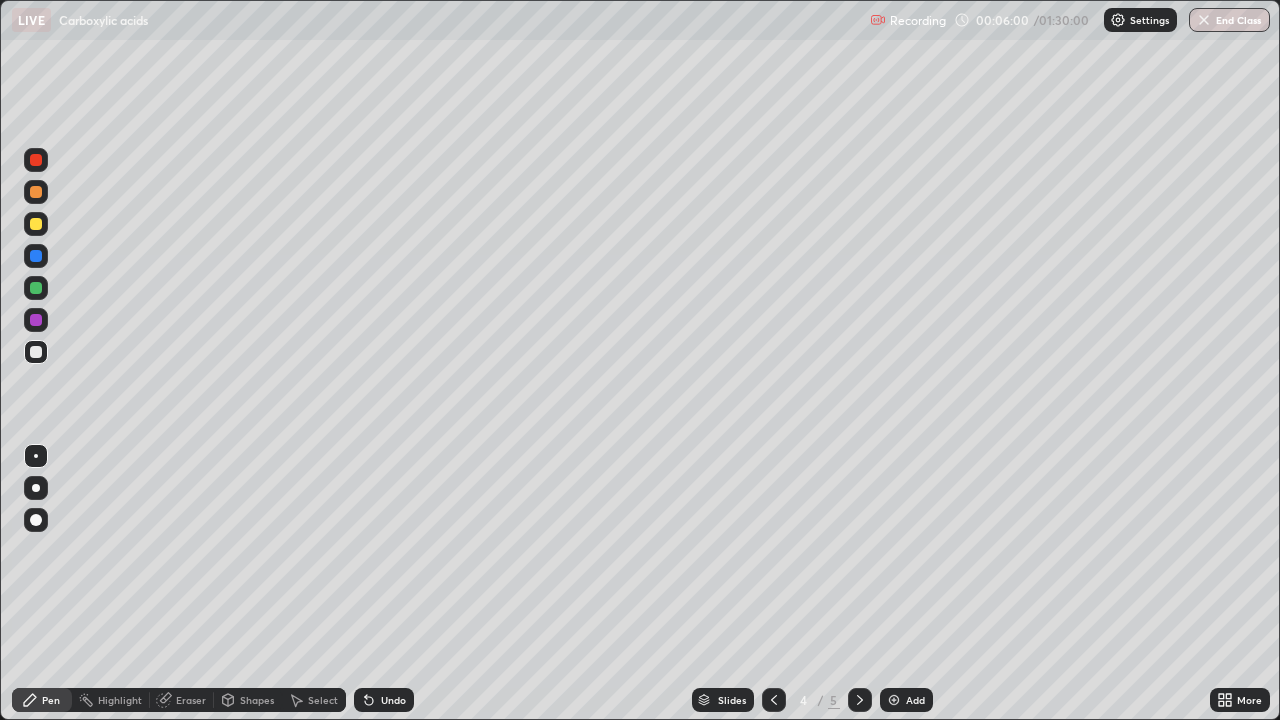 click on "Undo" at bounding box center (384, 700) 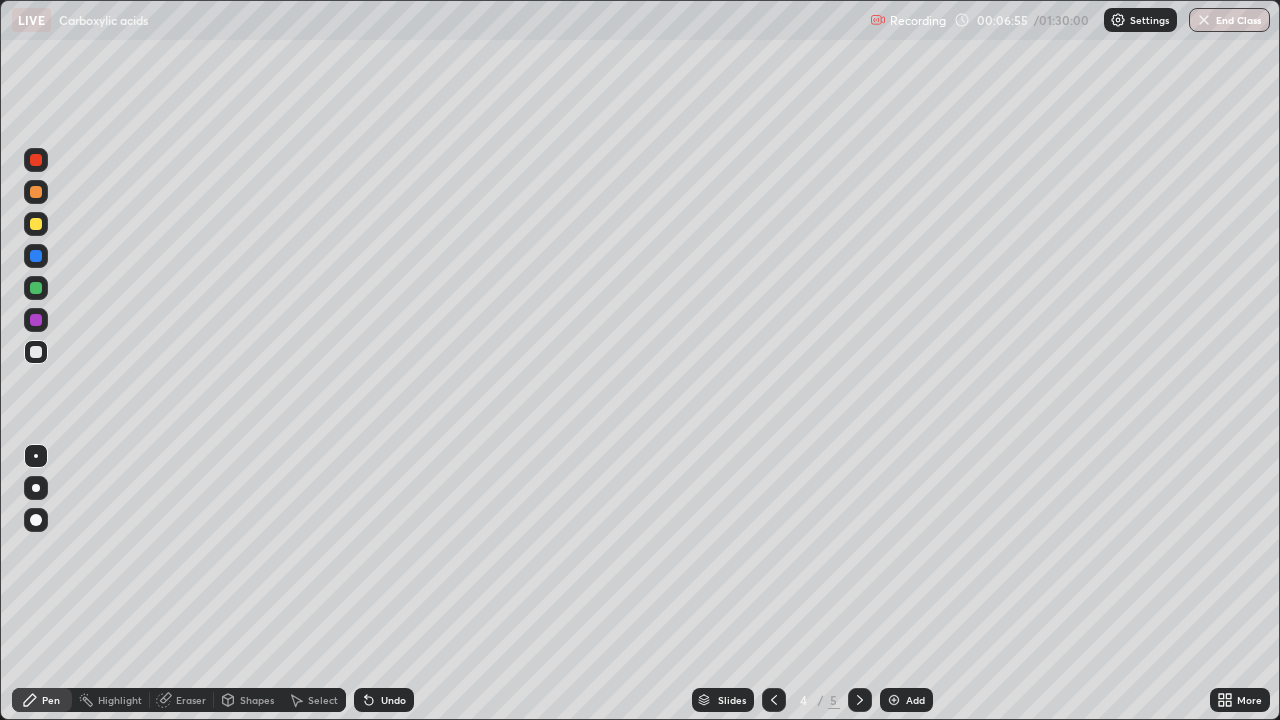 click at bounding box center [36, 224] 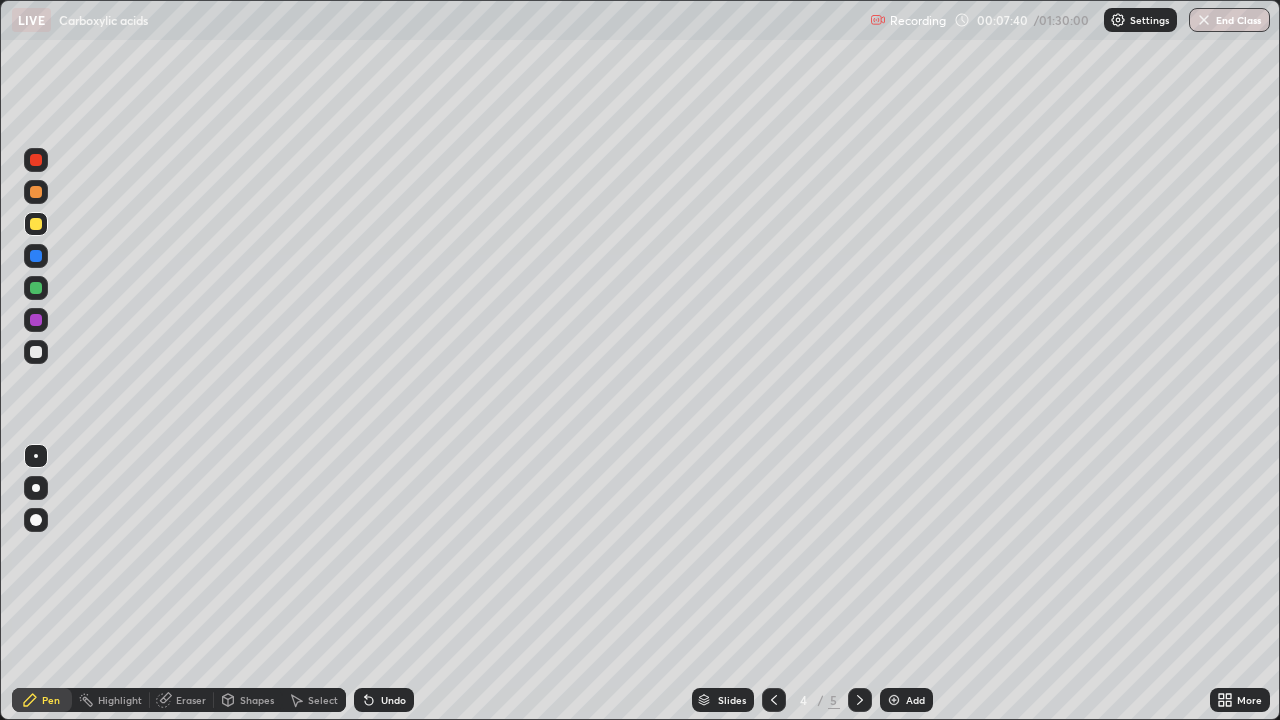 click at bounding box center (36, 288) 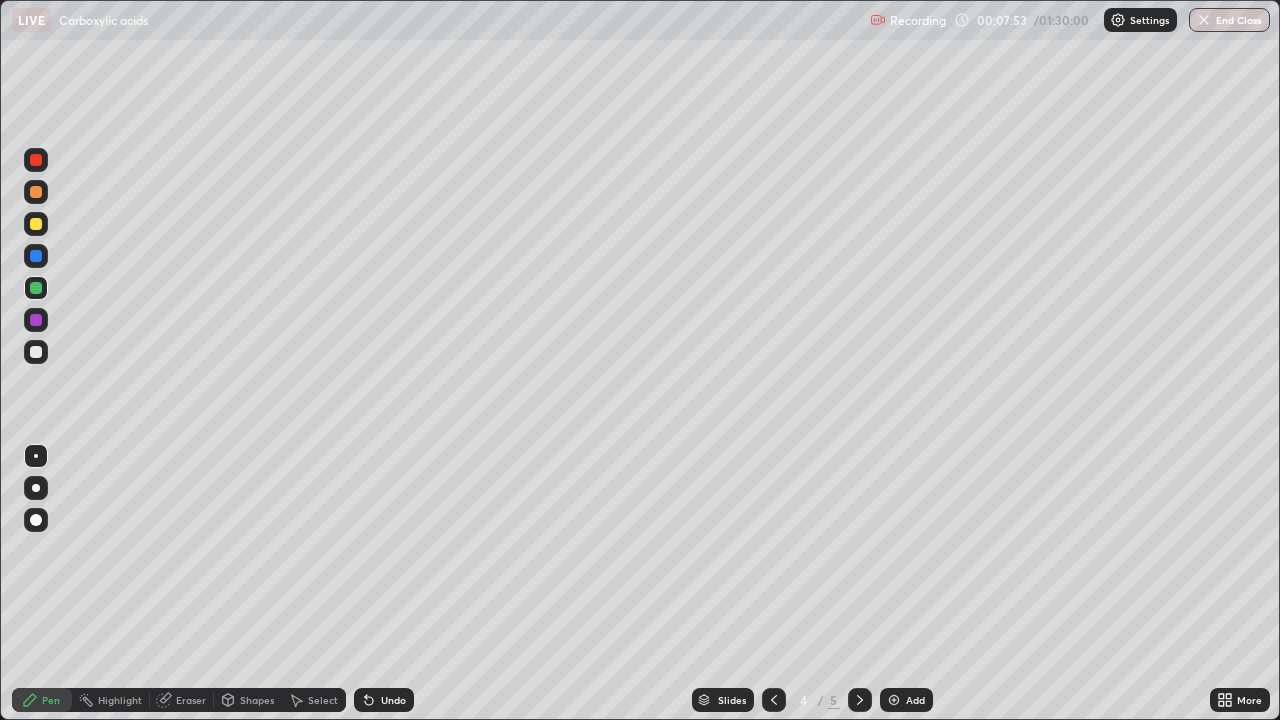 click on "Undo" at bounding box center (393, 700) 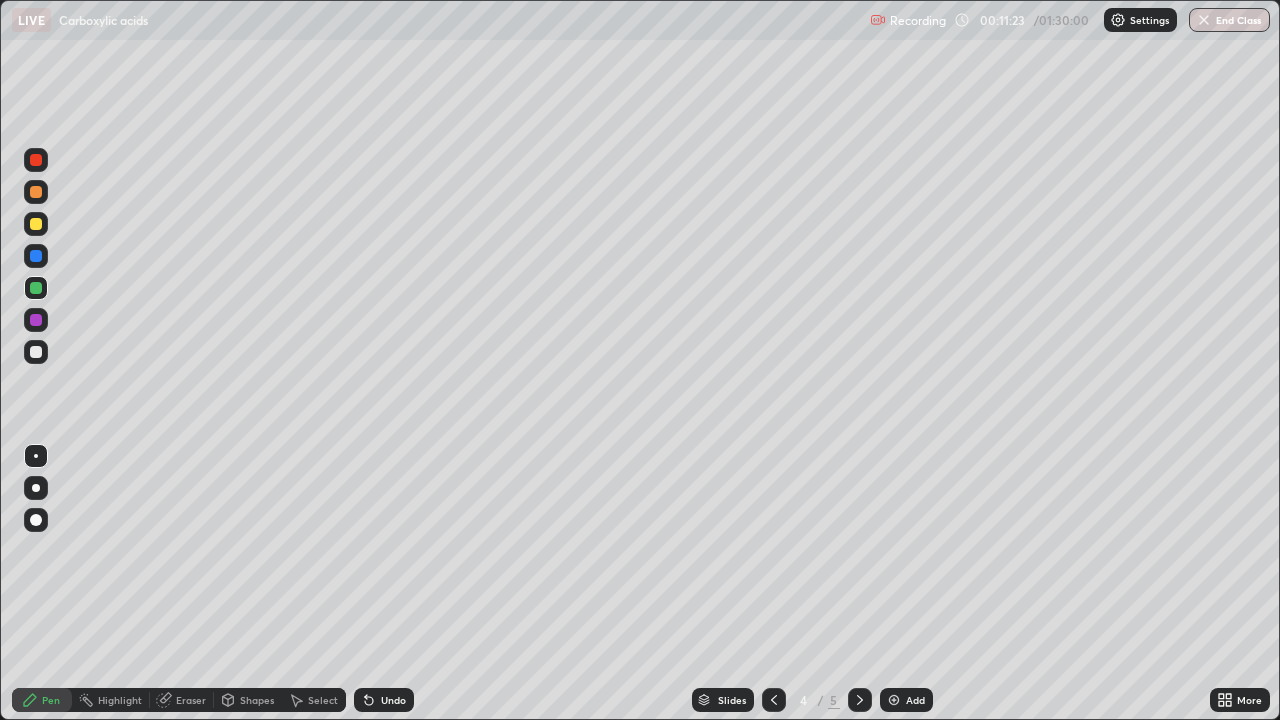 click on "Add" at bounding box center [915, 700] 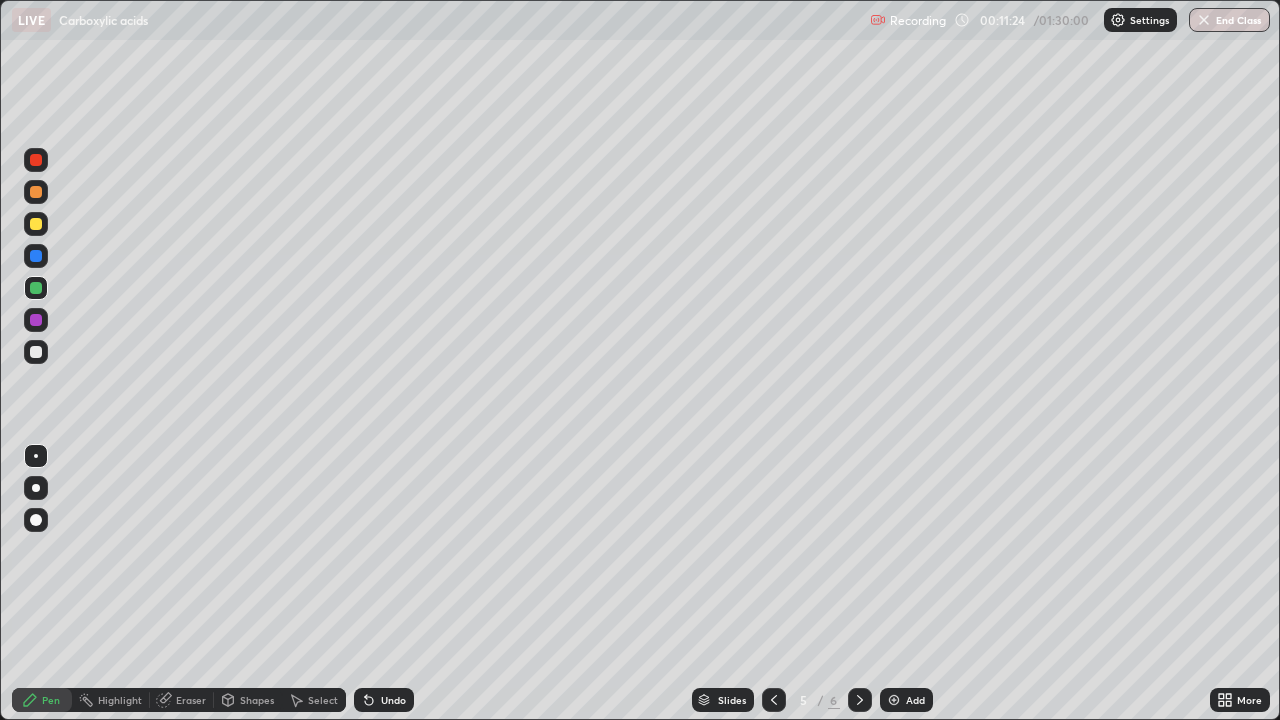 click 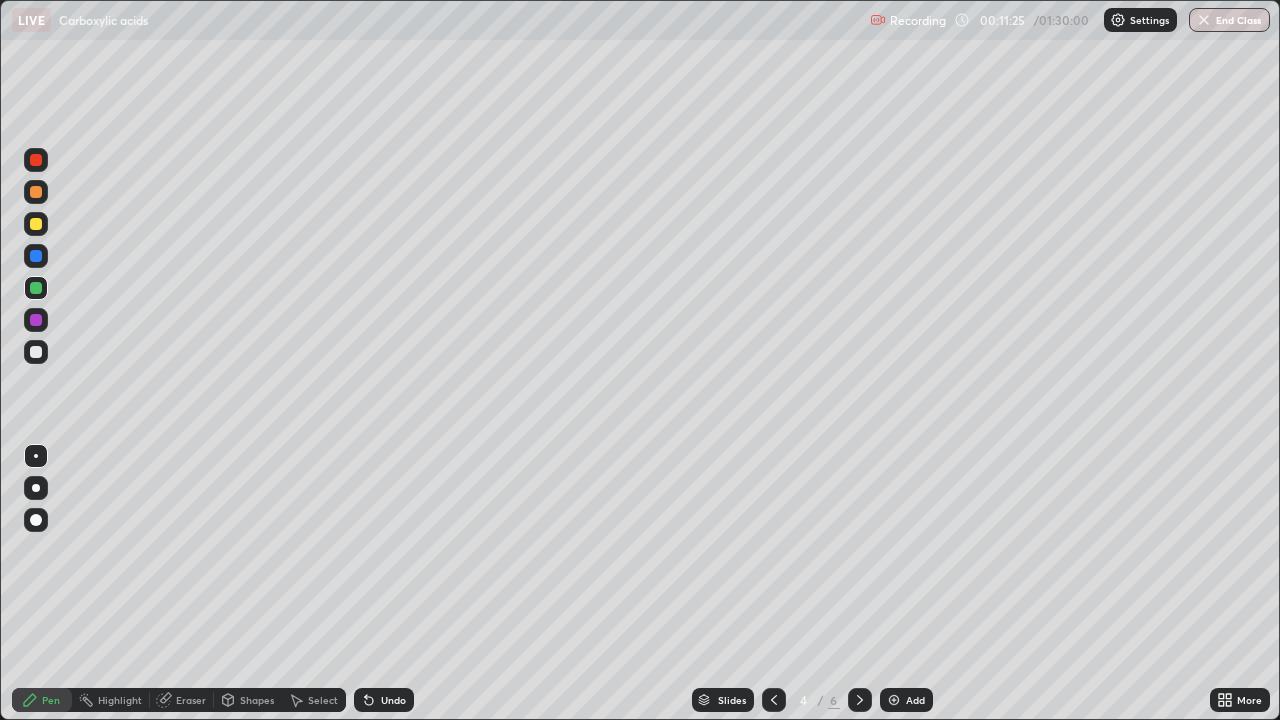 click 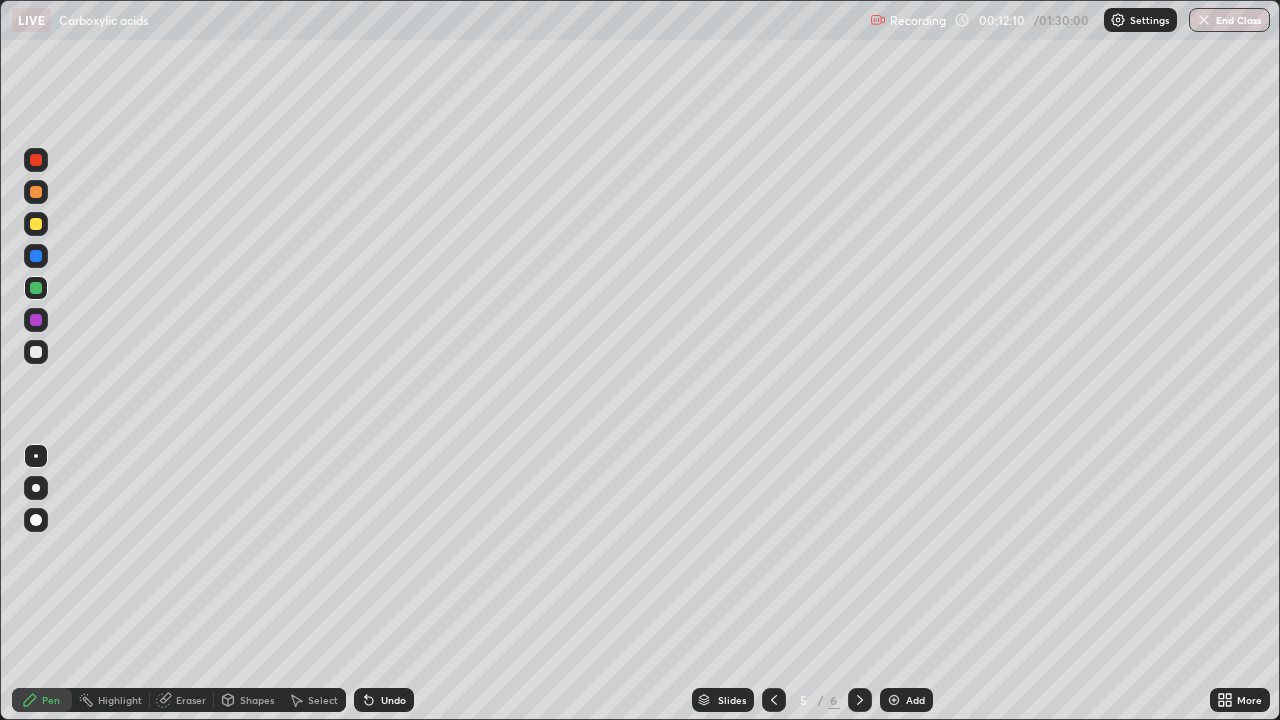 click at bounding box center (36, 352) 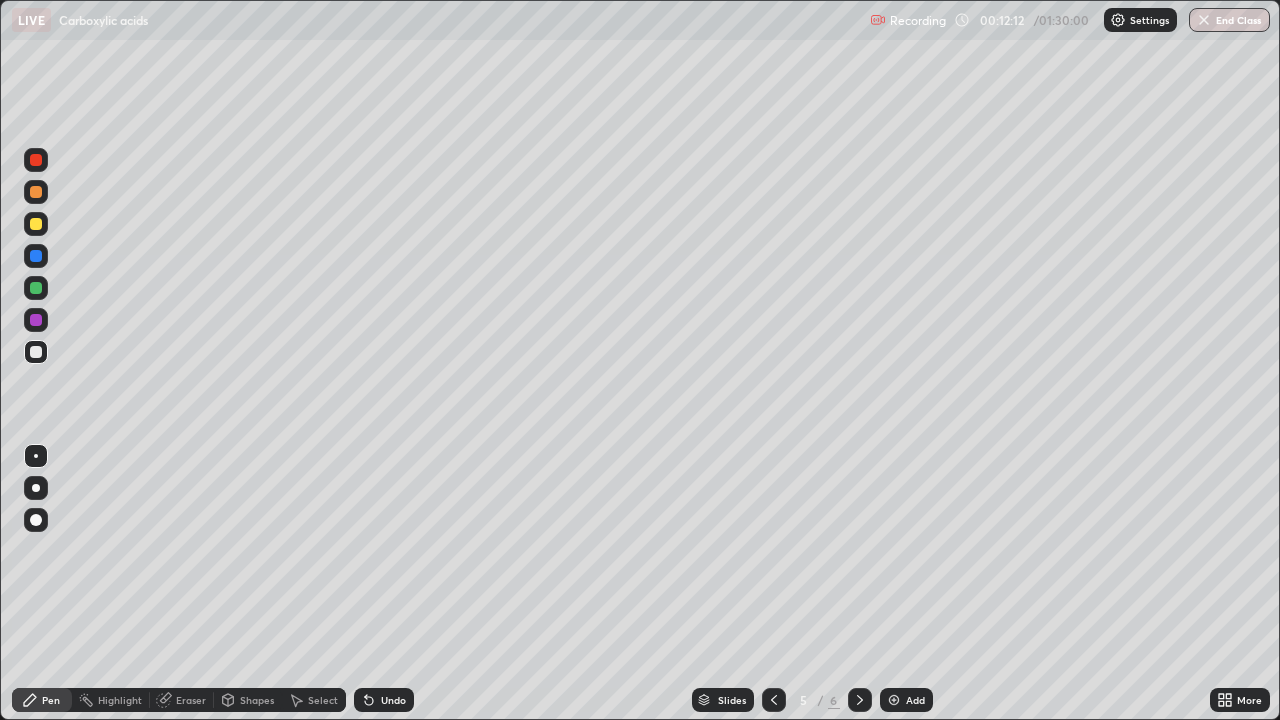 click at bounding box center (36, 192) 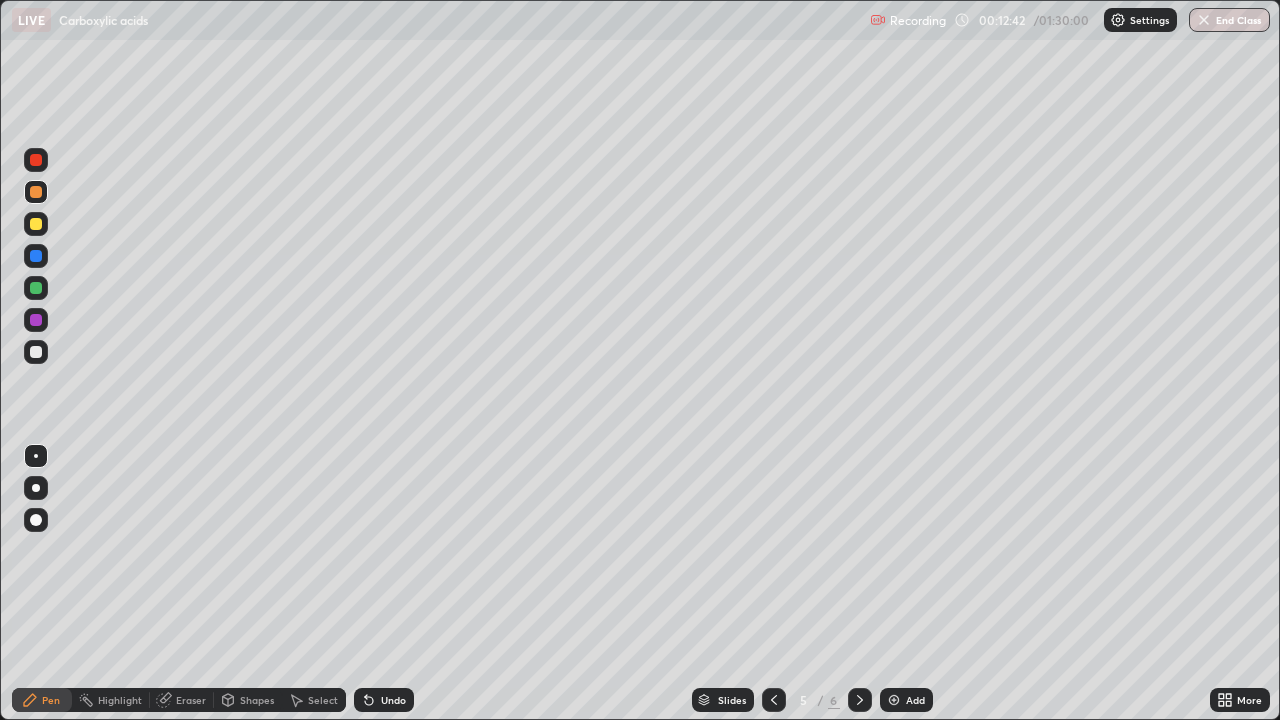 click at bounding box center (36, 352) 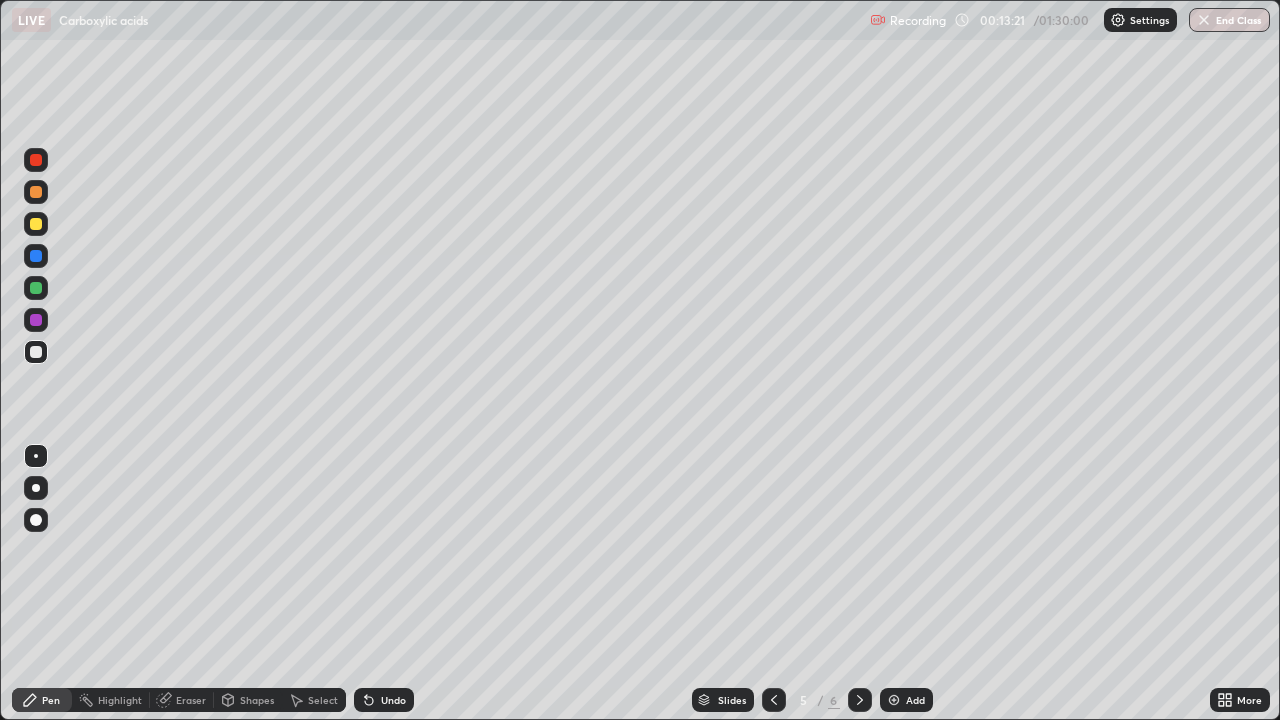 click at bounding box center [36, 288] 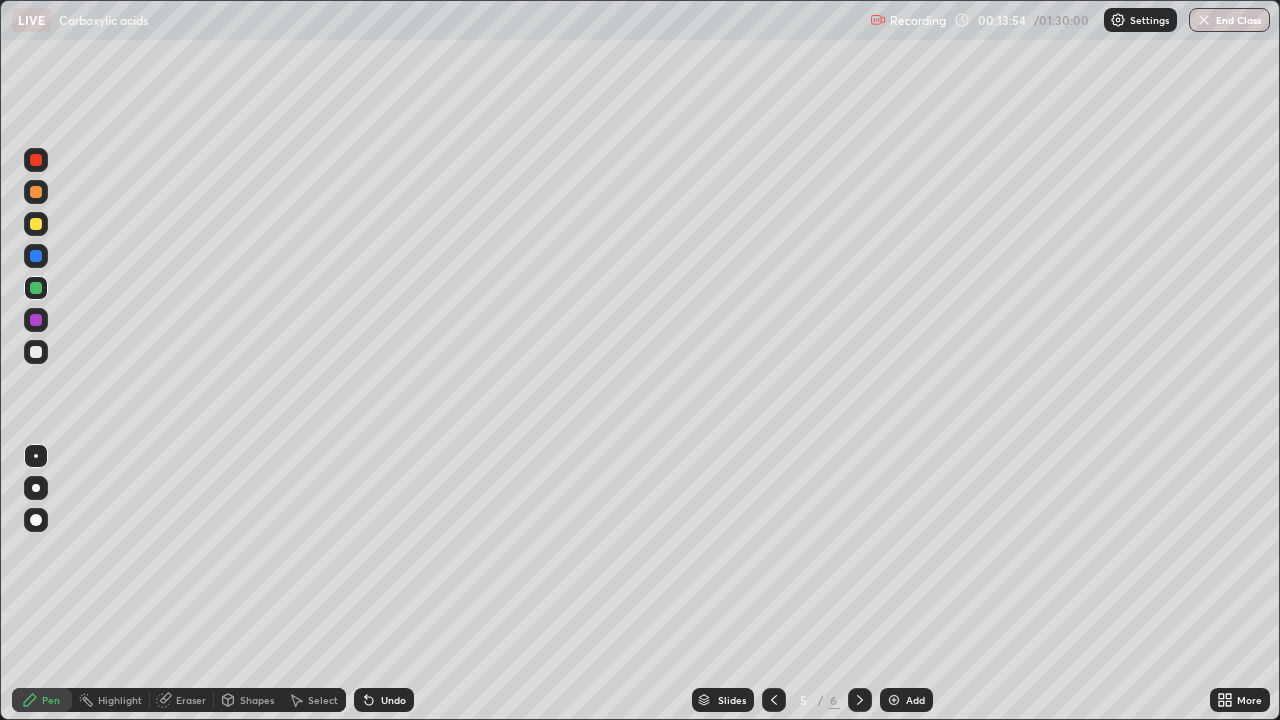 click at bounding box center (36, 224) 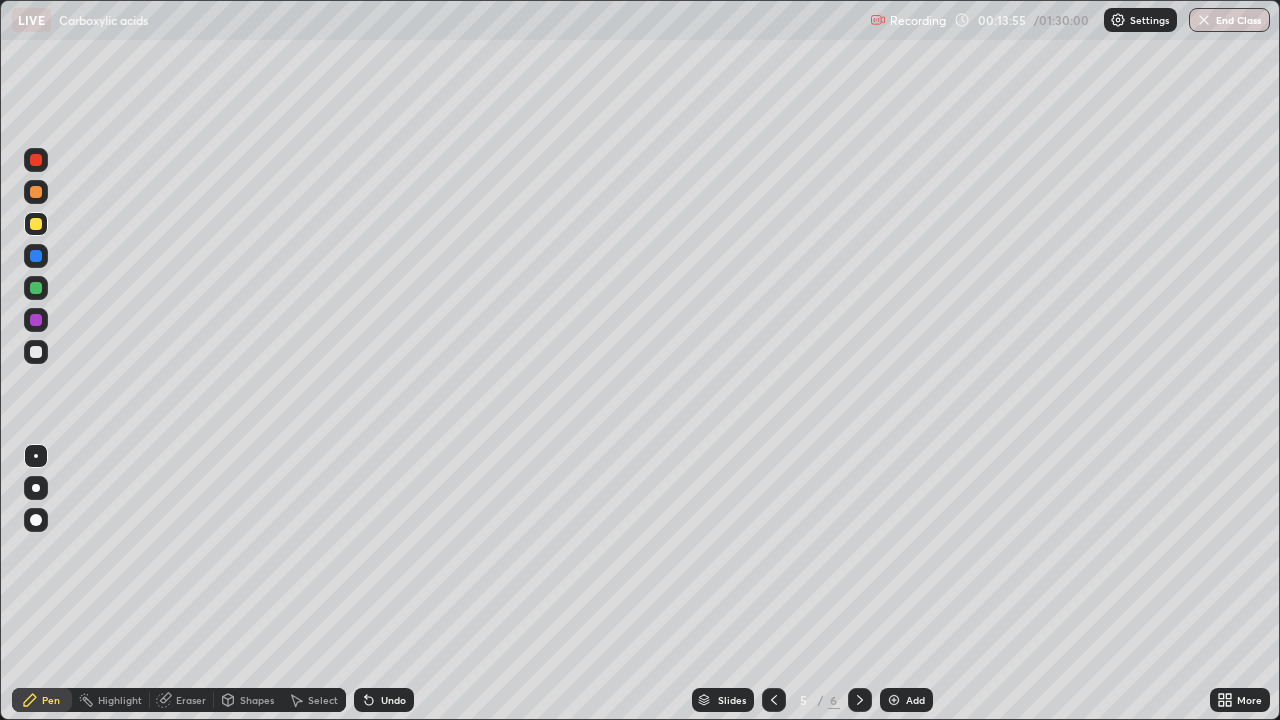 click at bounding box center (36, 192) 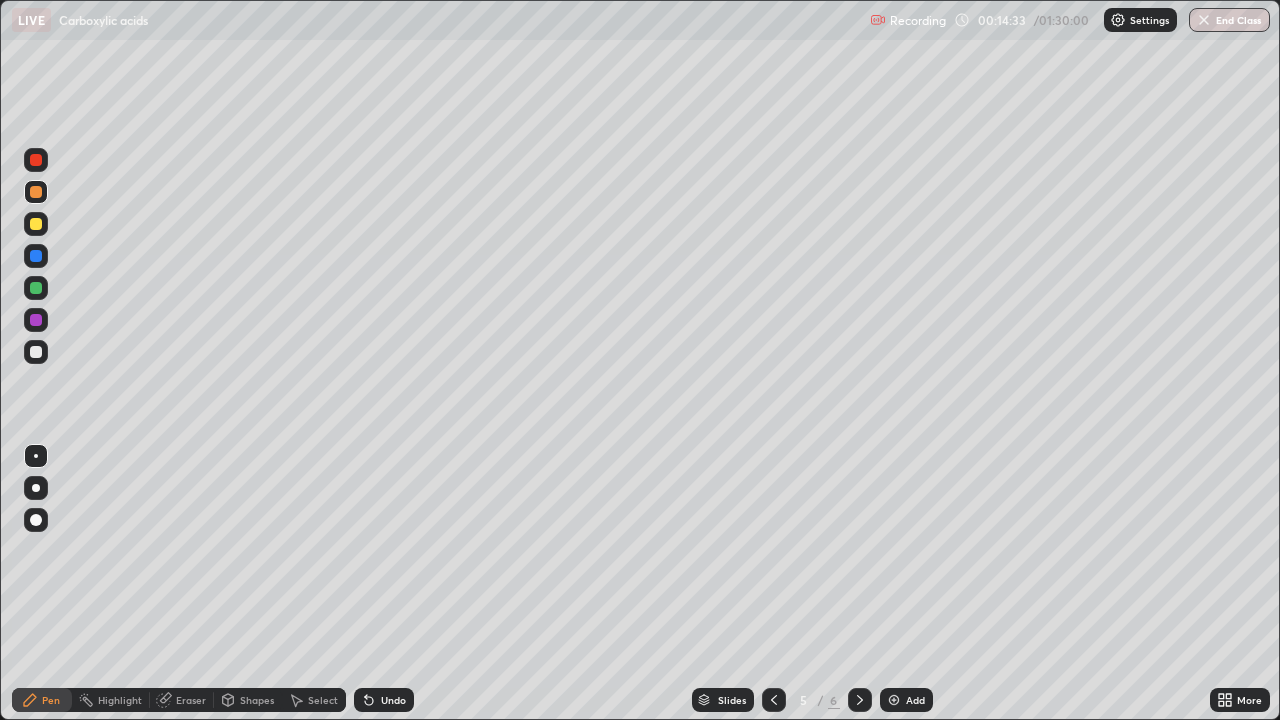 click at bounding box center [36, 352] 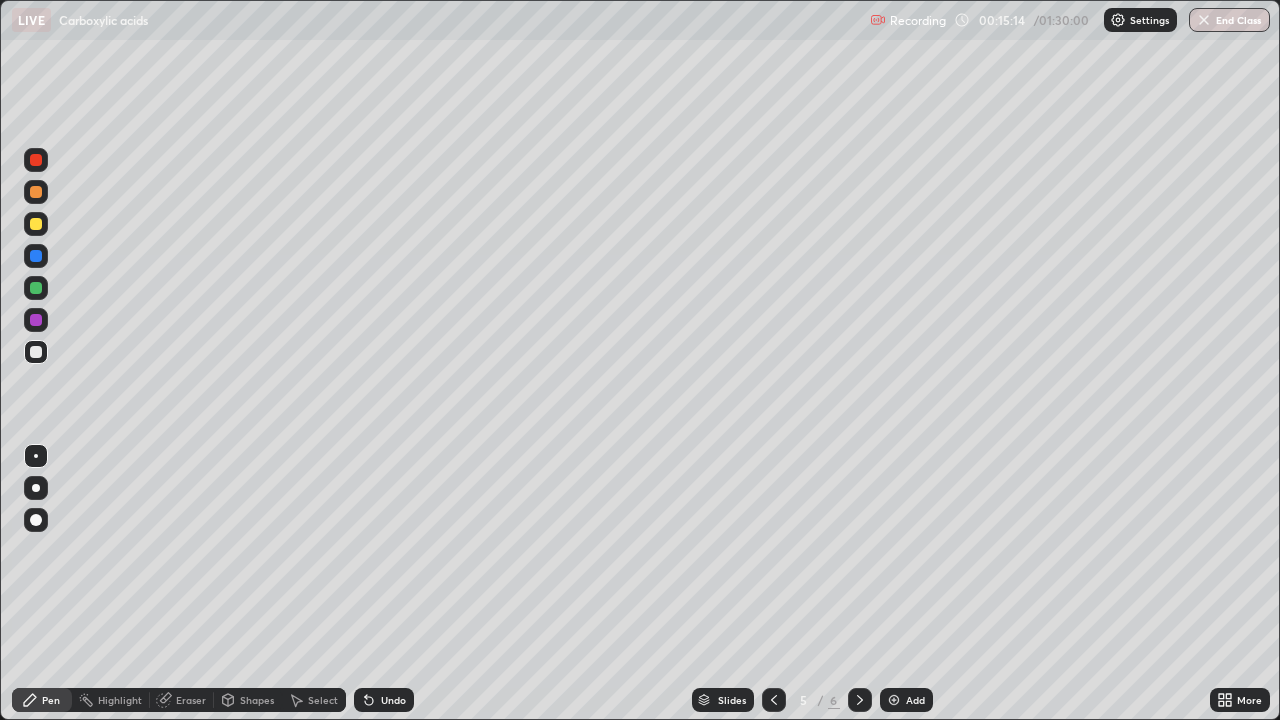 click at bounding box center [36, 320] 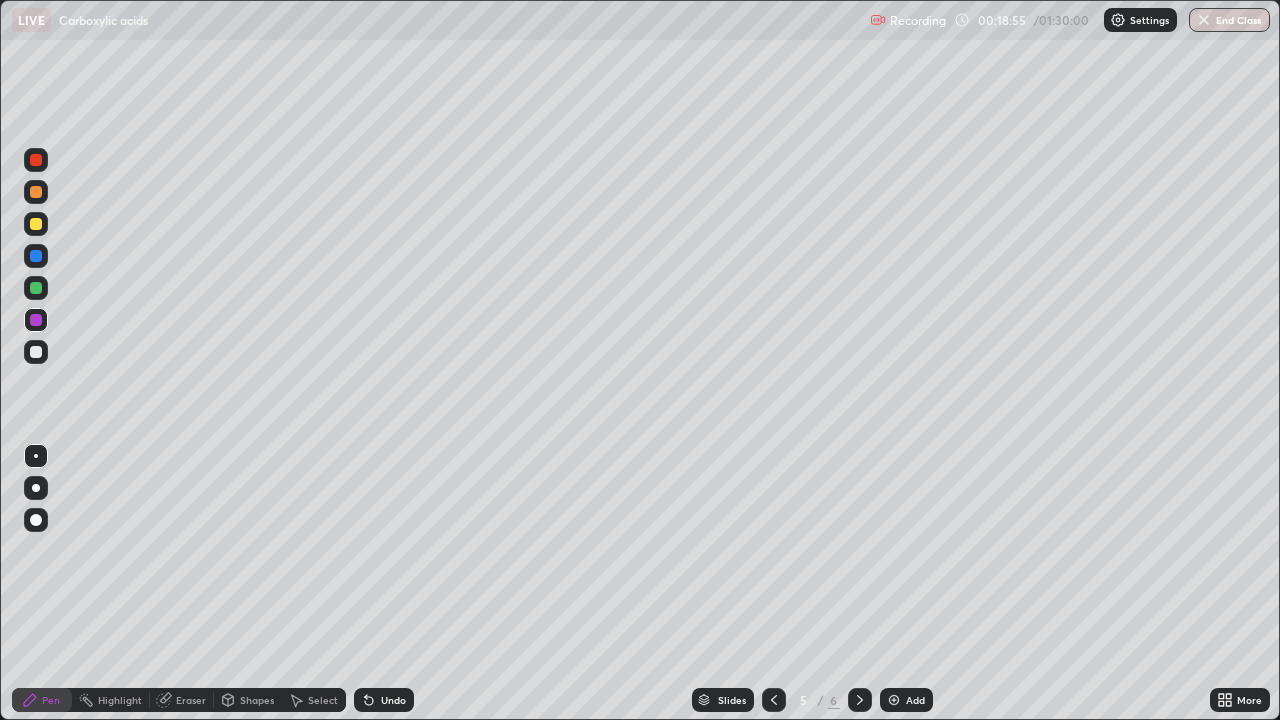 click at bounding box center (894, 700) 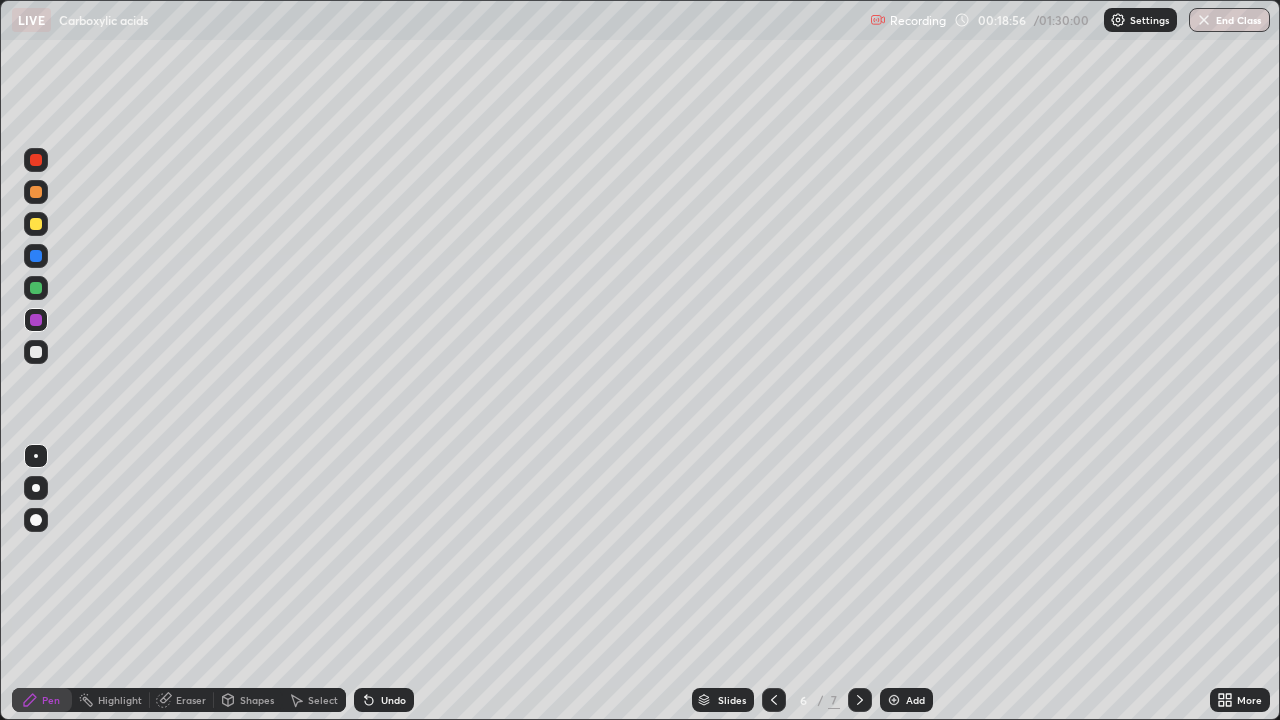 click 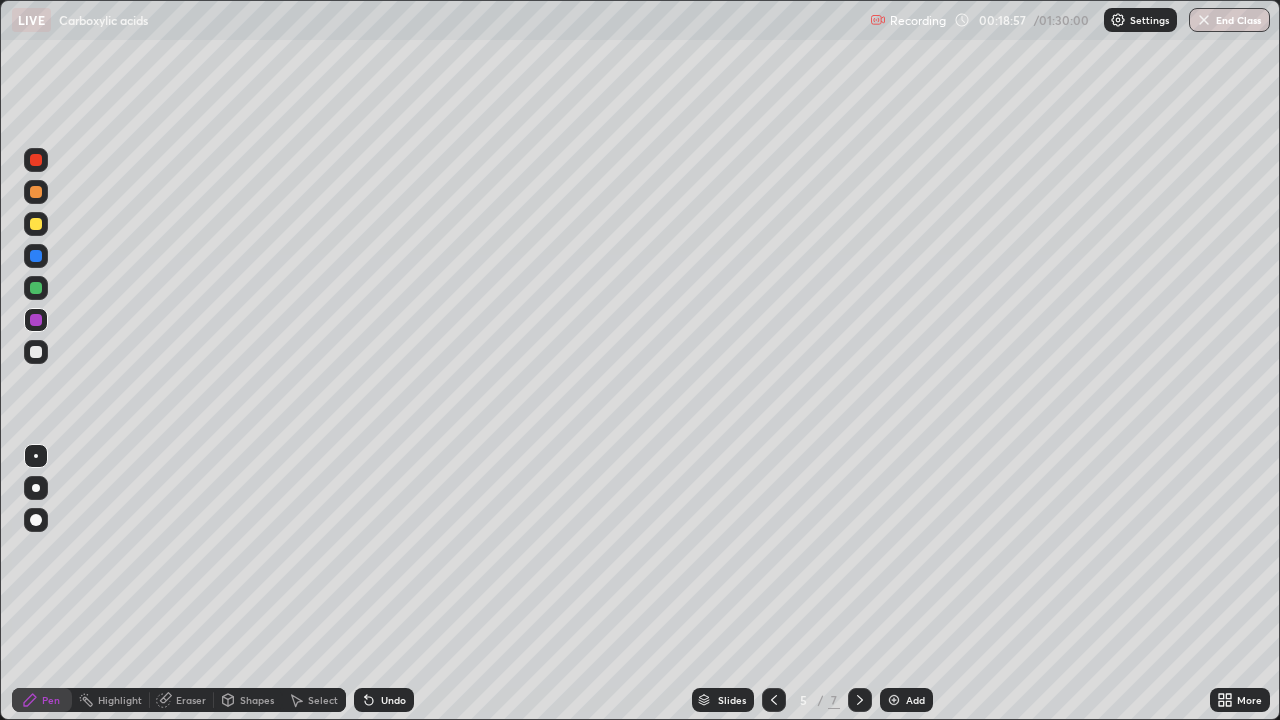 click 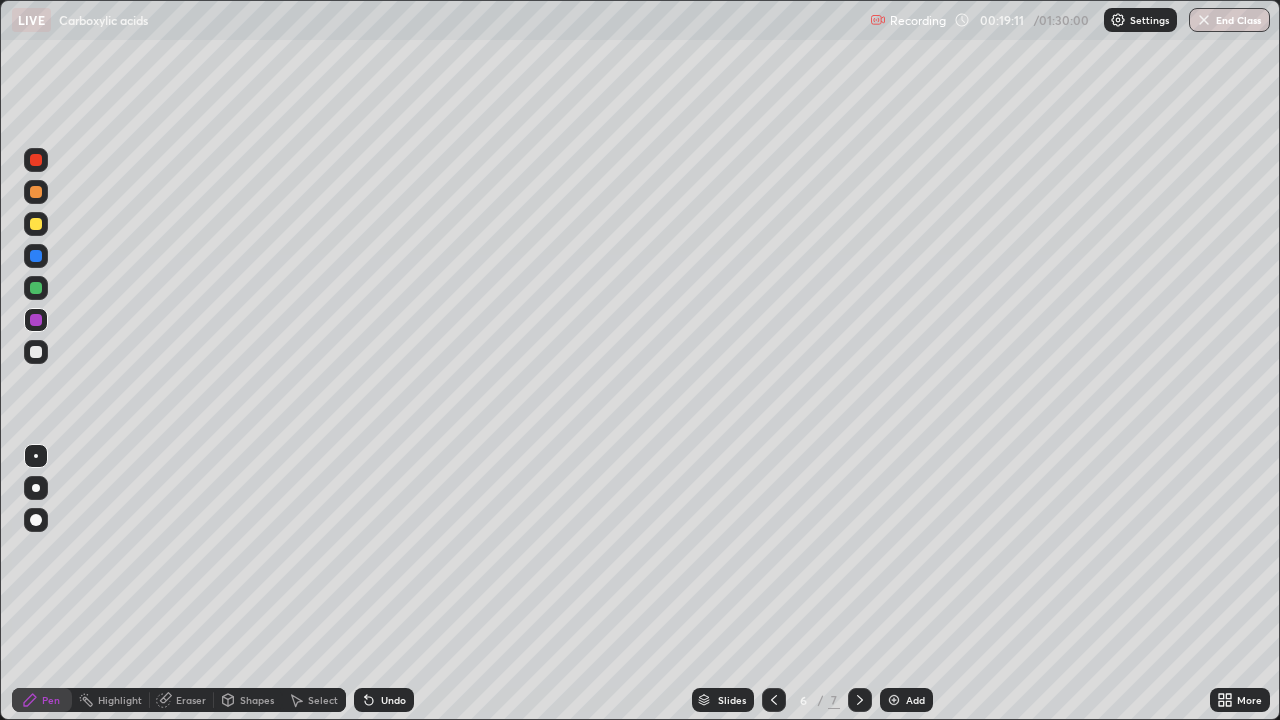 click at bounding box center [36, 352] 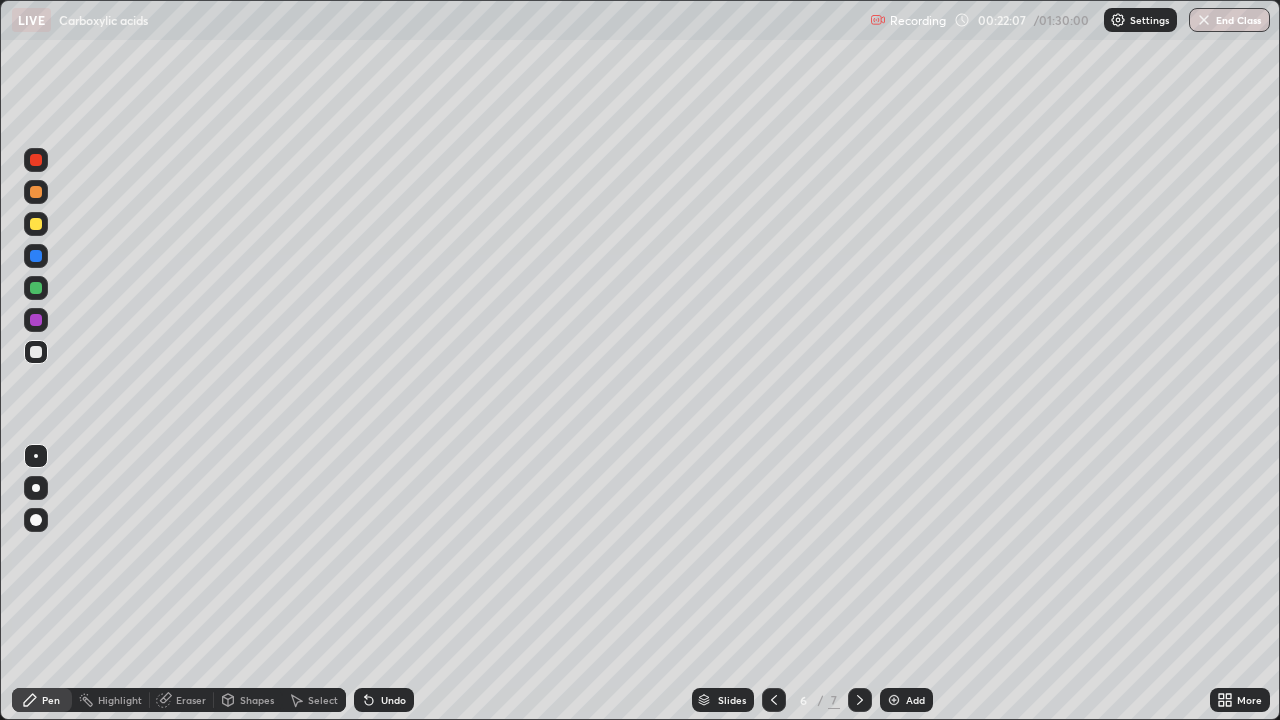 click on "Undo" at bounding box center [393, 700] 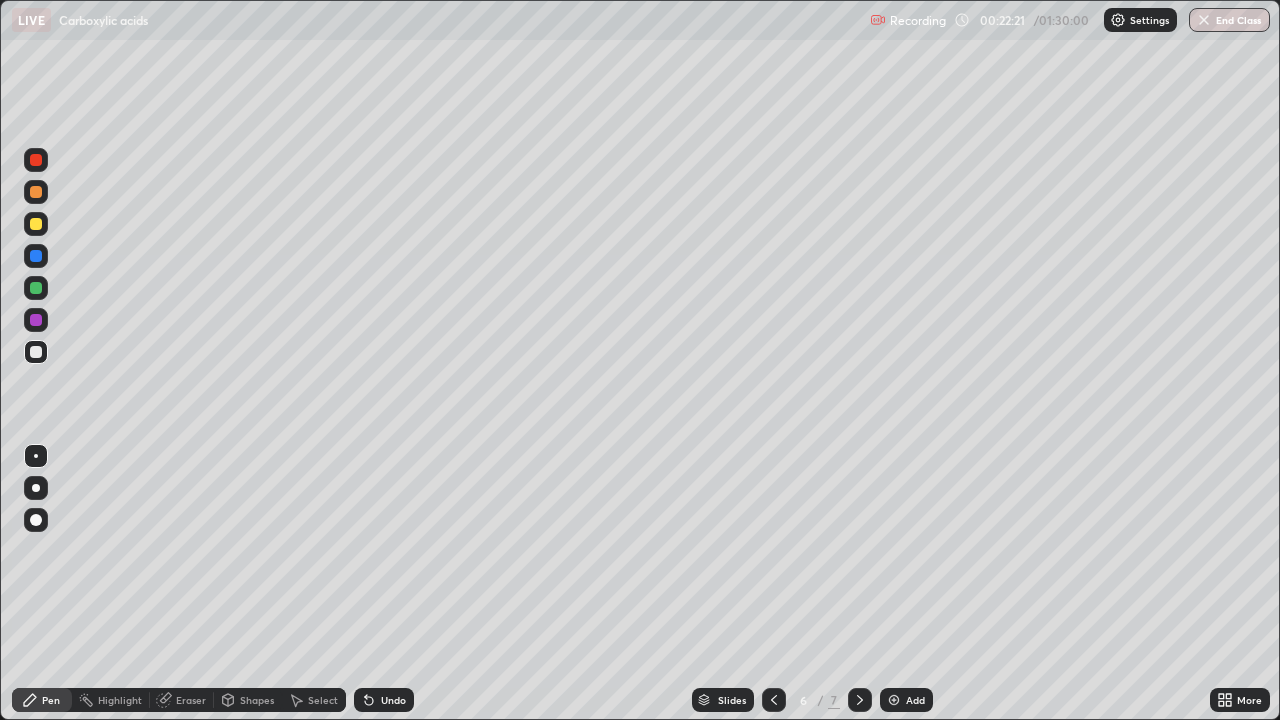 click on "Undo" at bounding box center (393, 700) 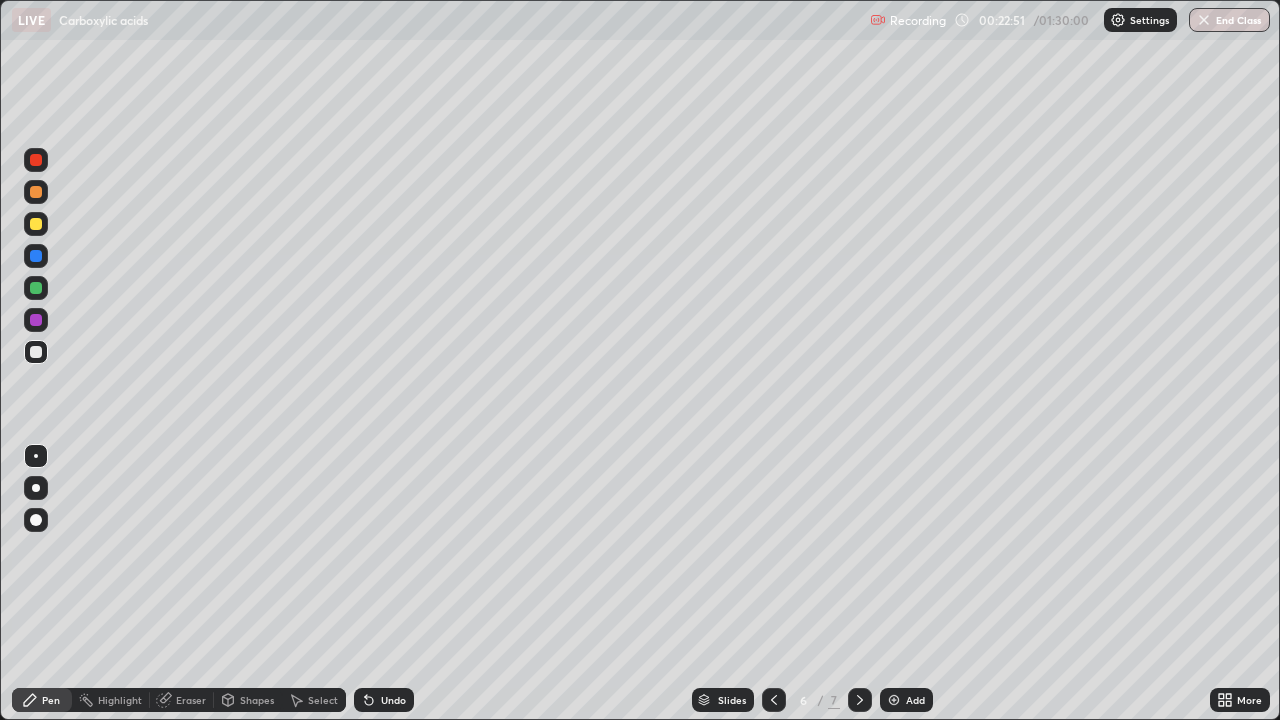 click at bounding box center (36, 224) 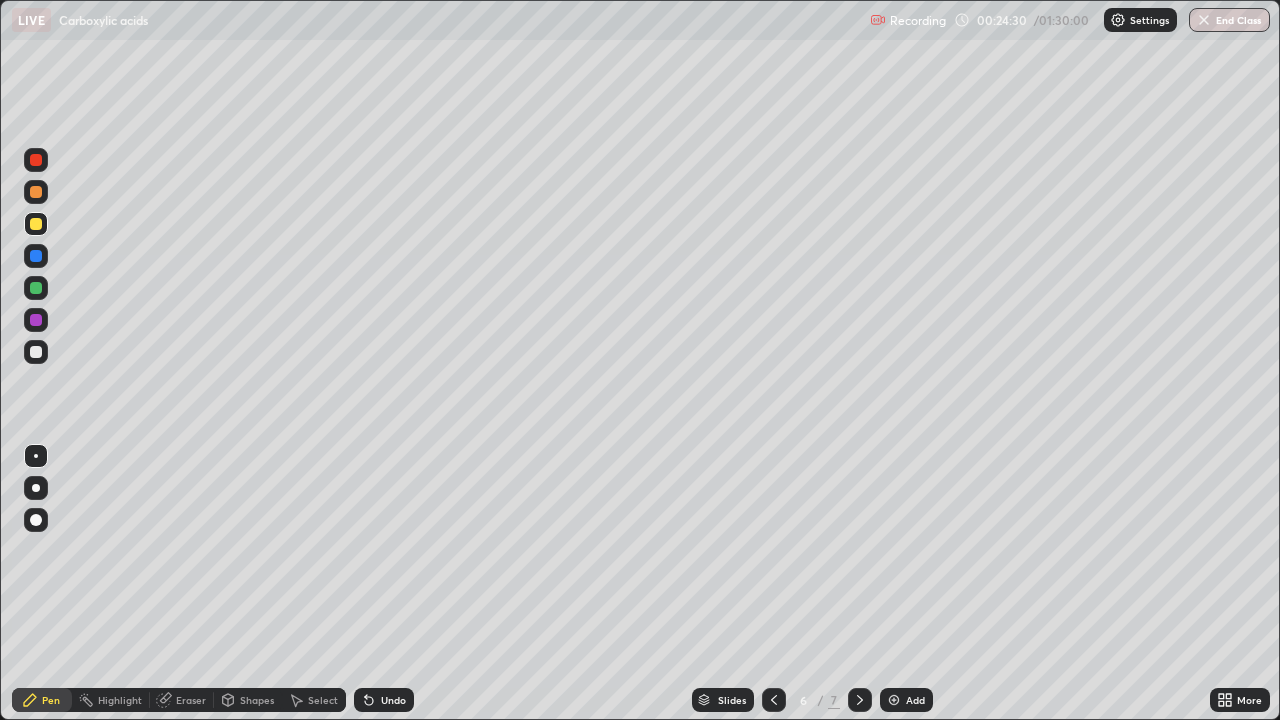 click on "Undo" at bounding box center [393, 700] 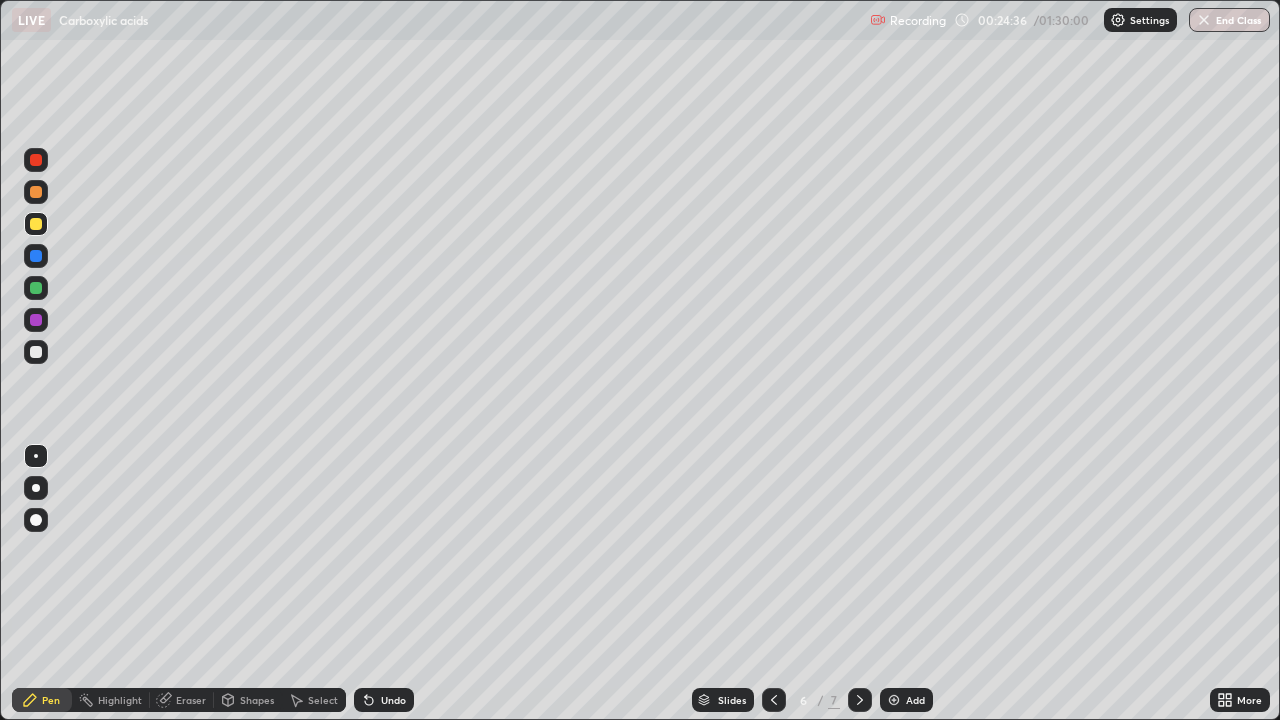 click on "Undo" at bounding box center [393, 700] 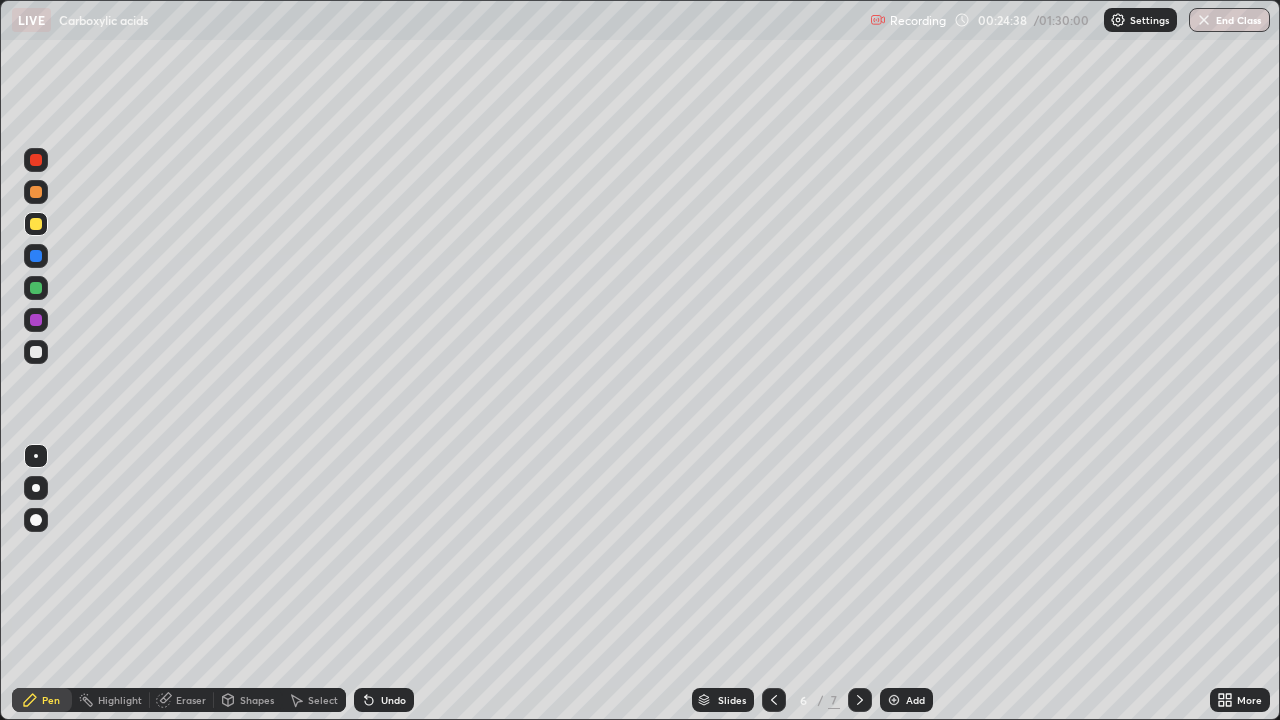 click on "Undo" at bounding box center [393, 700] 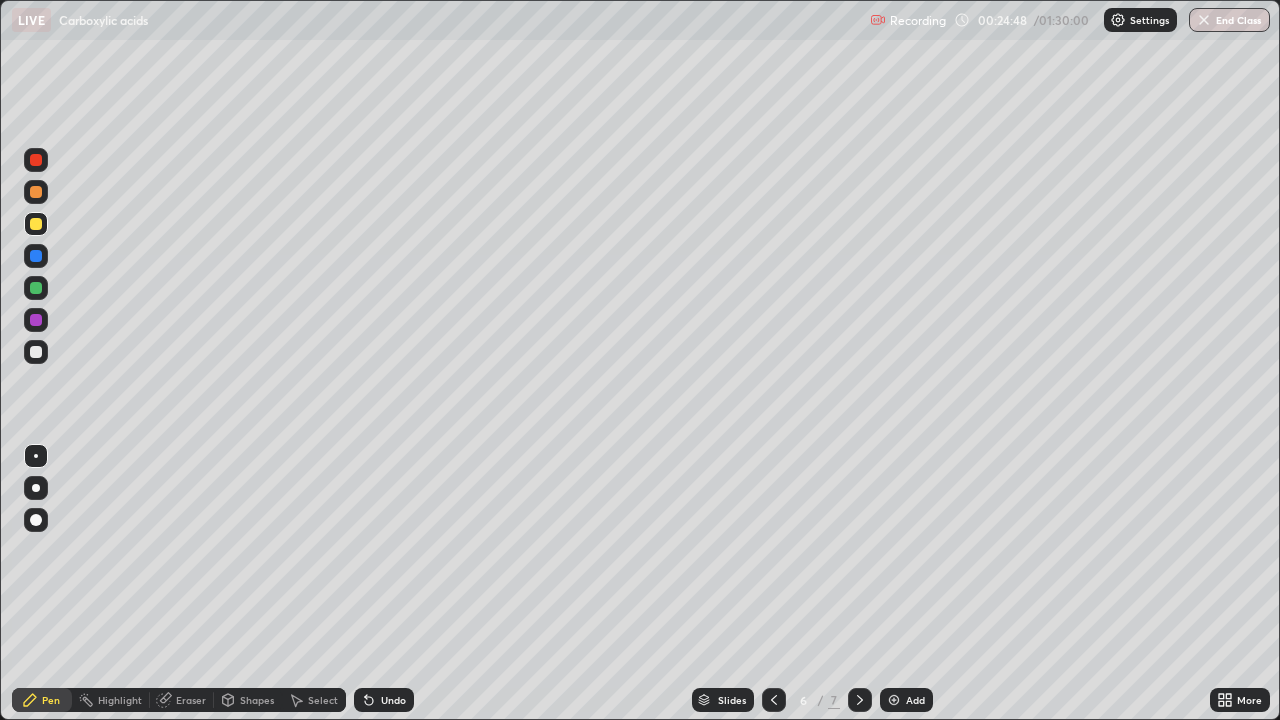 click at bounding box center (36, 288) 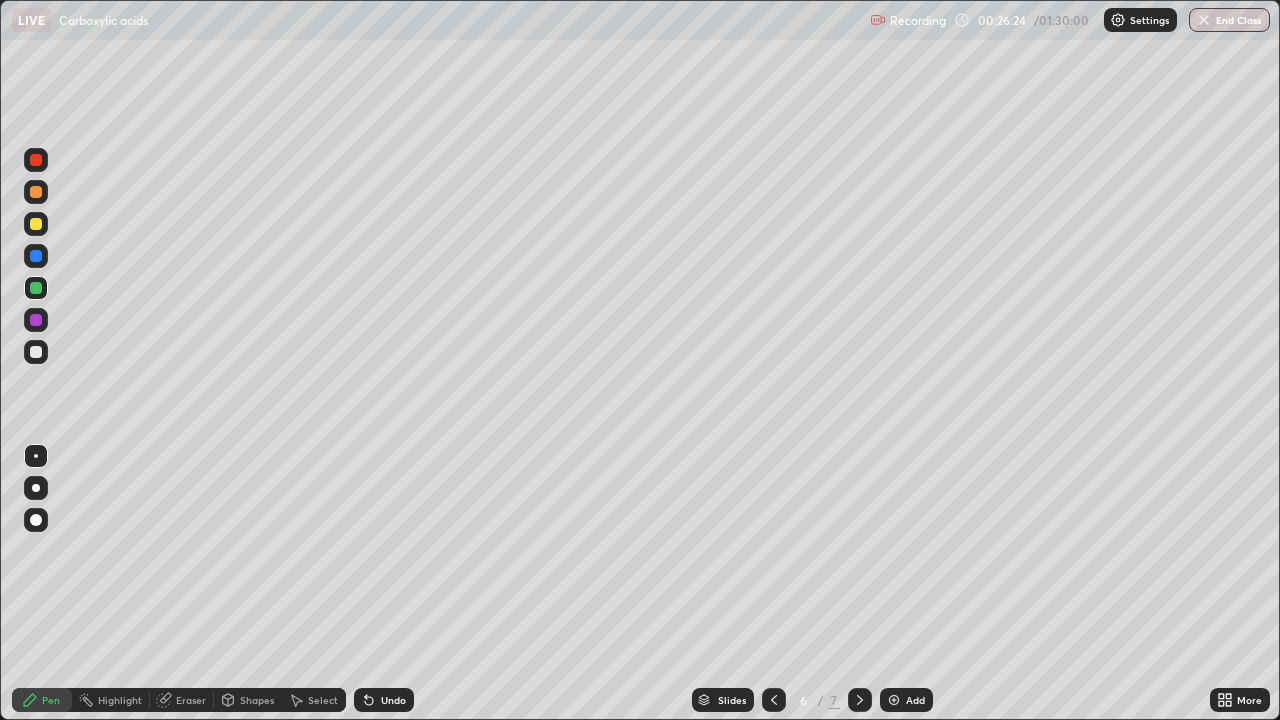 click on "Undo" at bounding box center [393, 700] 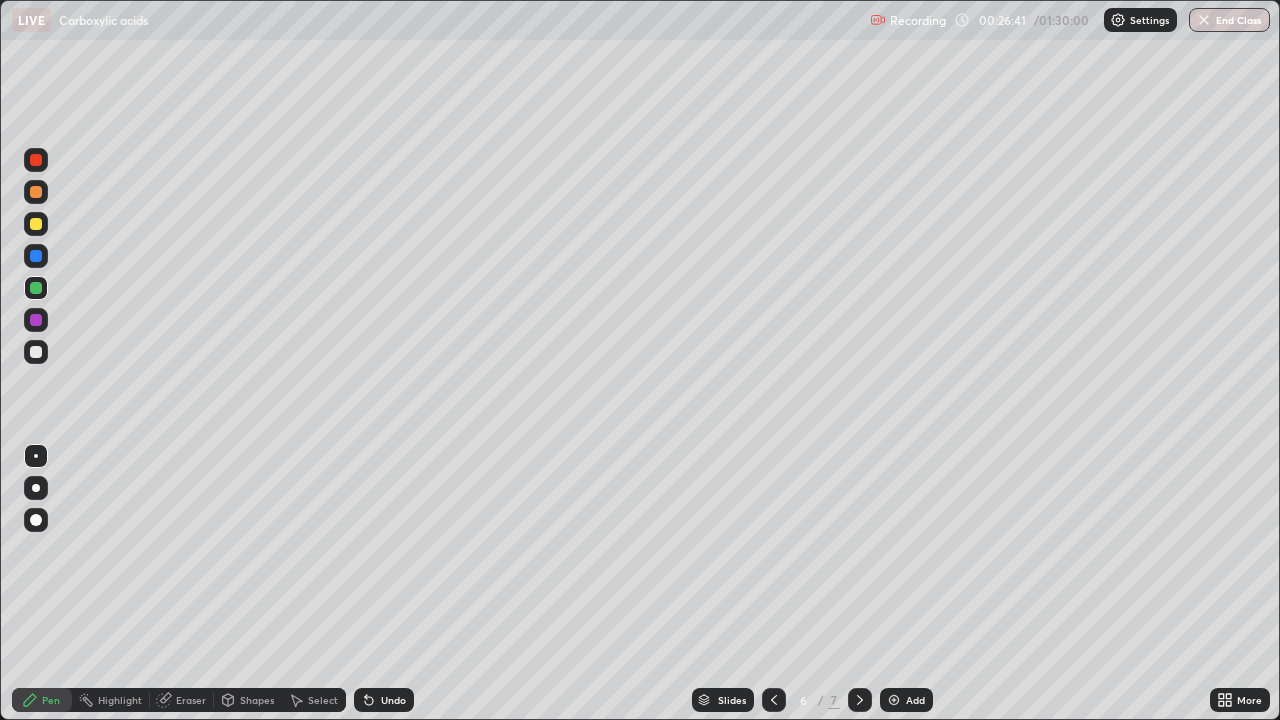 click on "Undo" at bounding box center (384, 700) 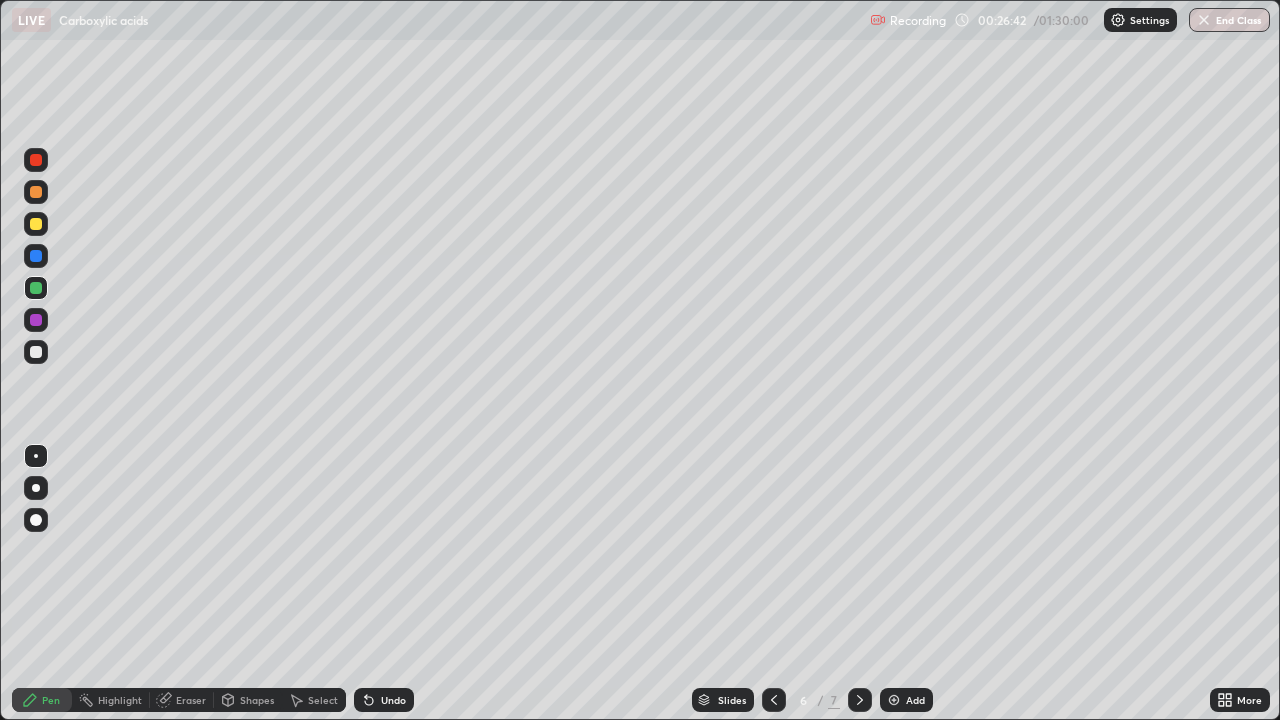 click on "Undo" at bounding box center (384, 700) 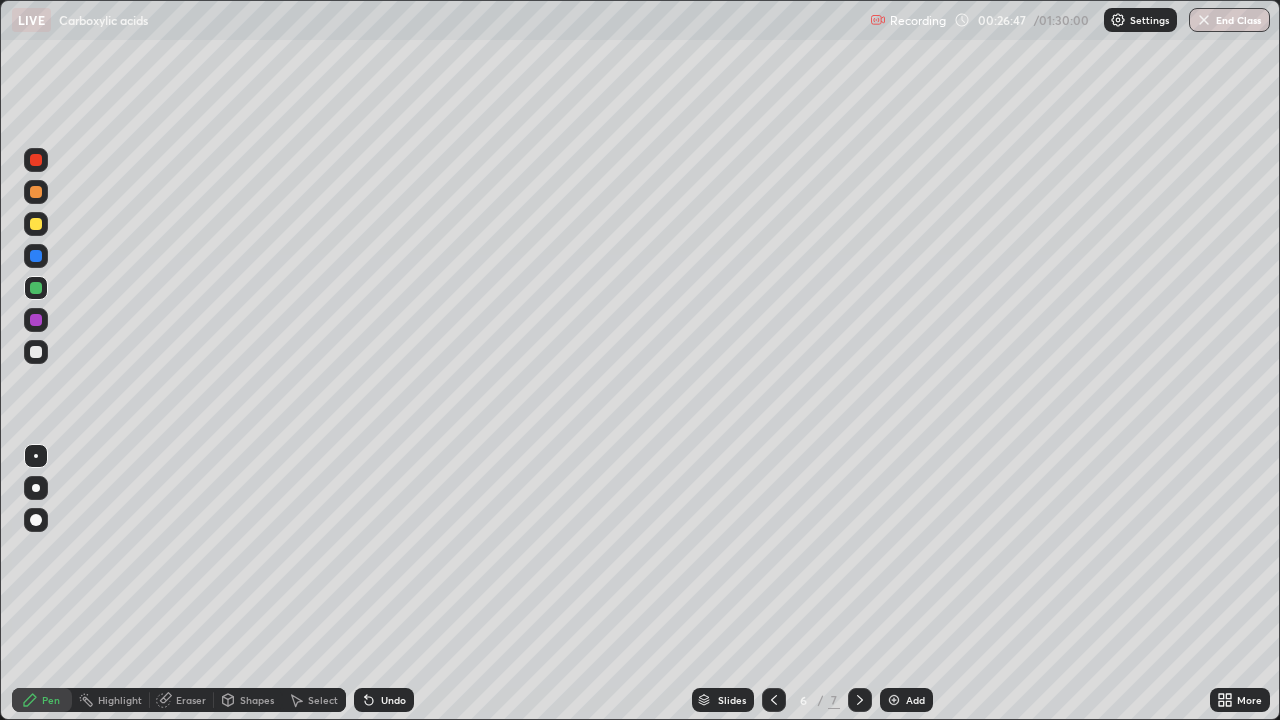 click on "Undo" at bounding box center (393, 700) 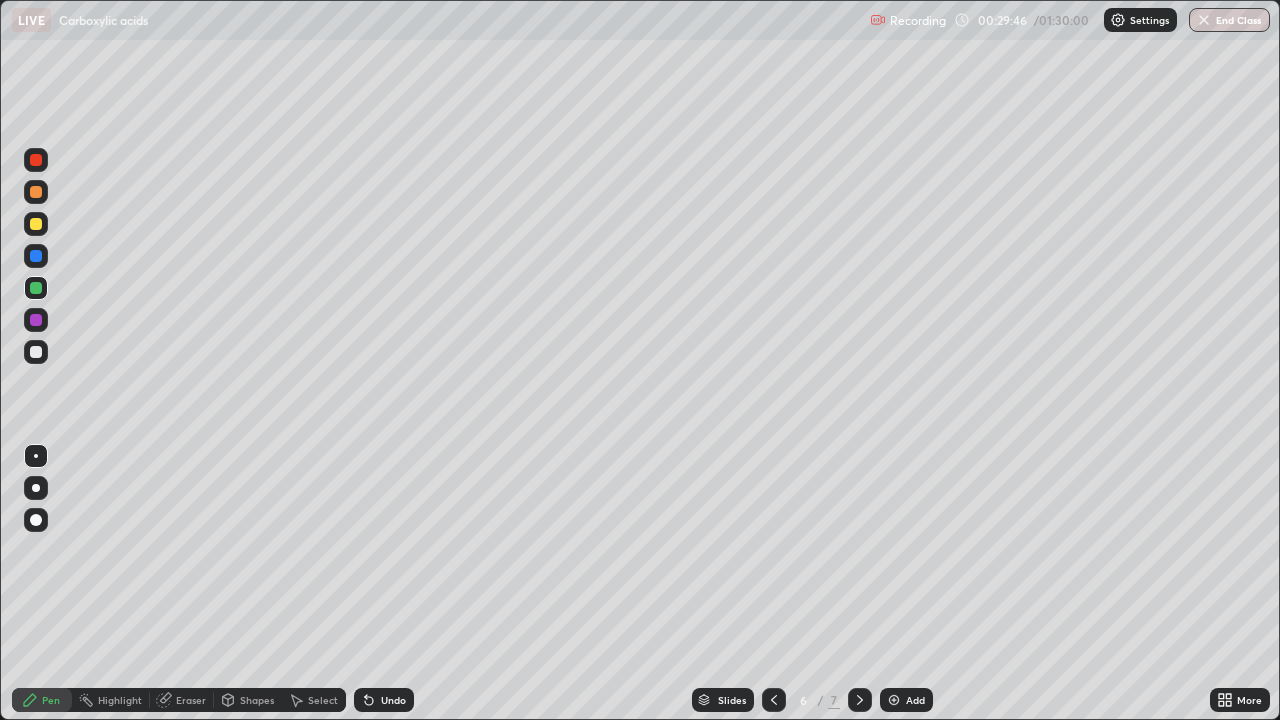 click 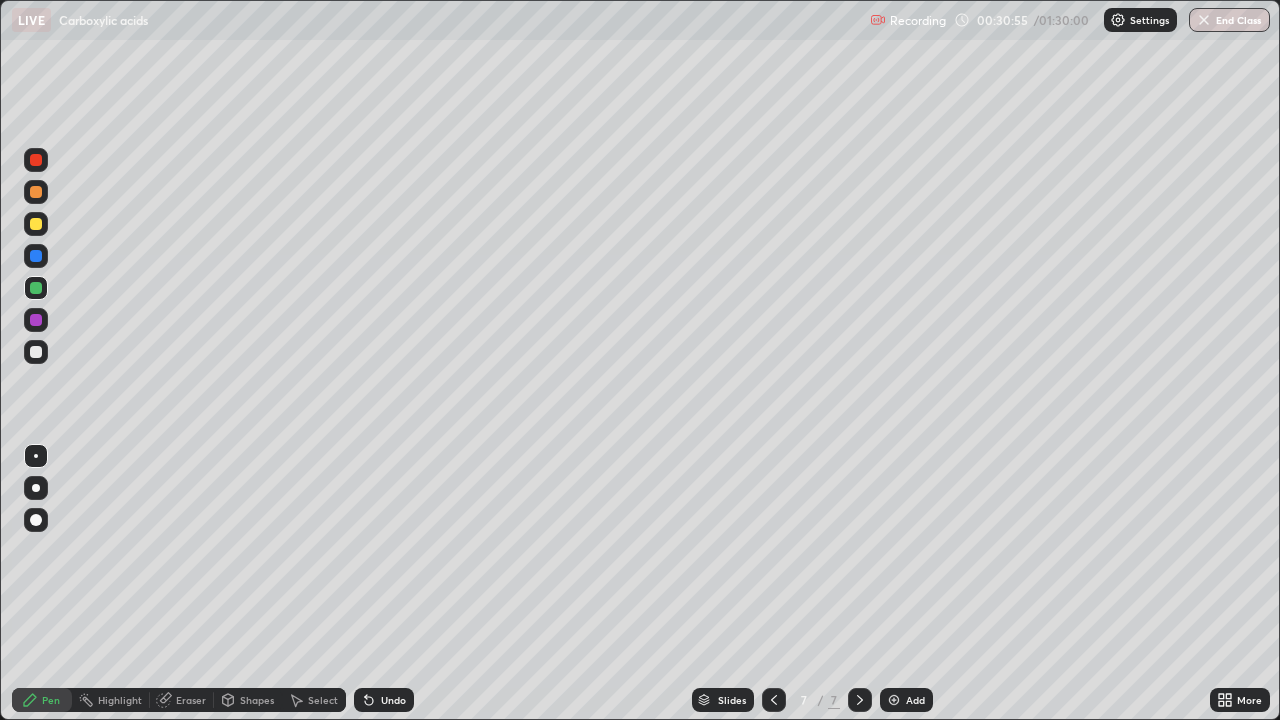 click on "Undo" at bounding box center [393, 700] 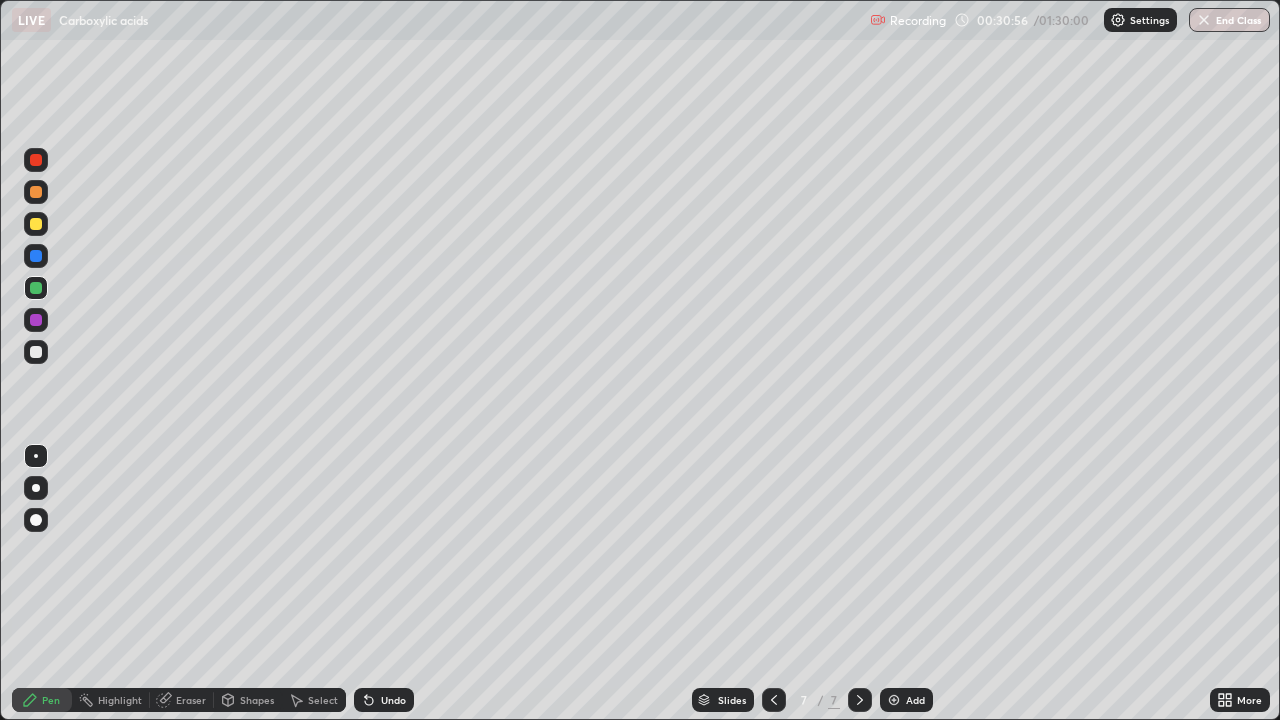 click on "Undo" at bounding box center (393, 700) 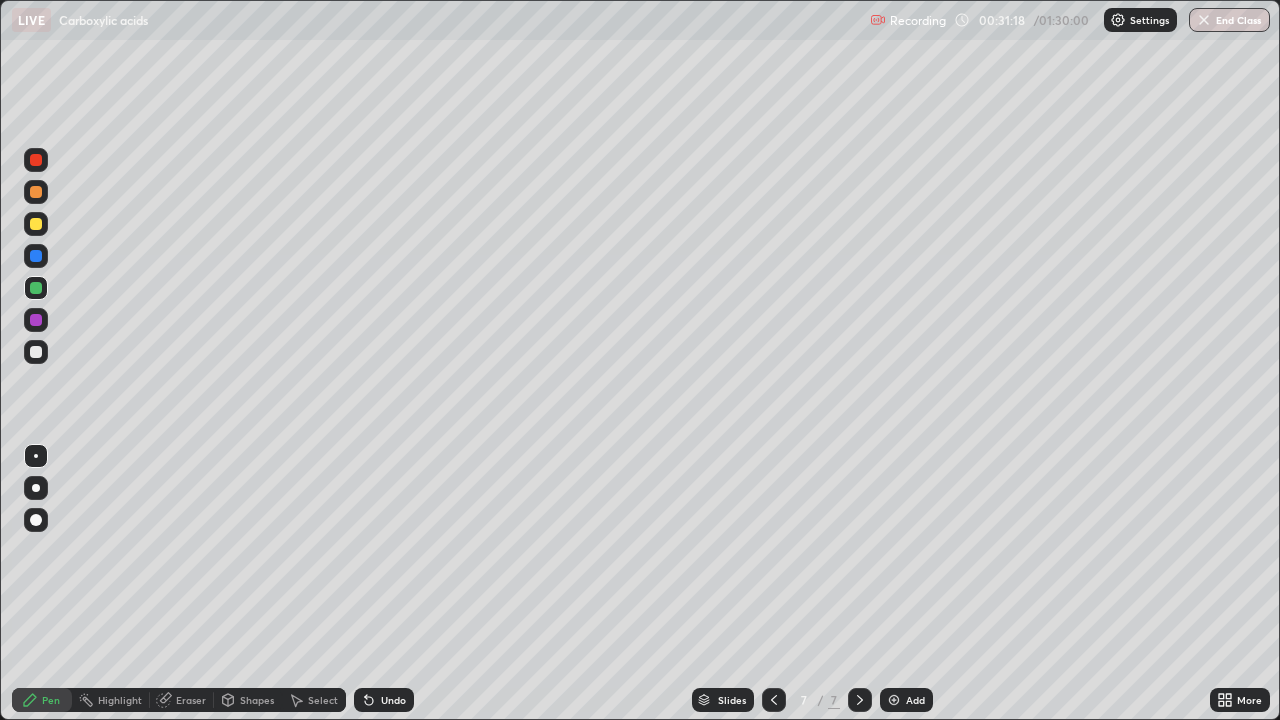 click at bounding box center (36, 352) 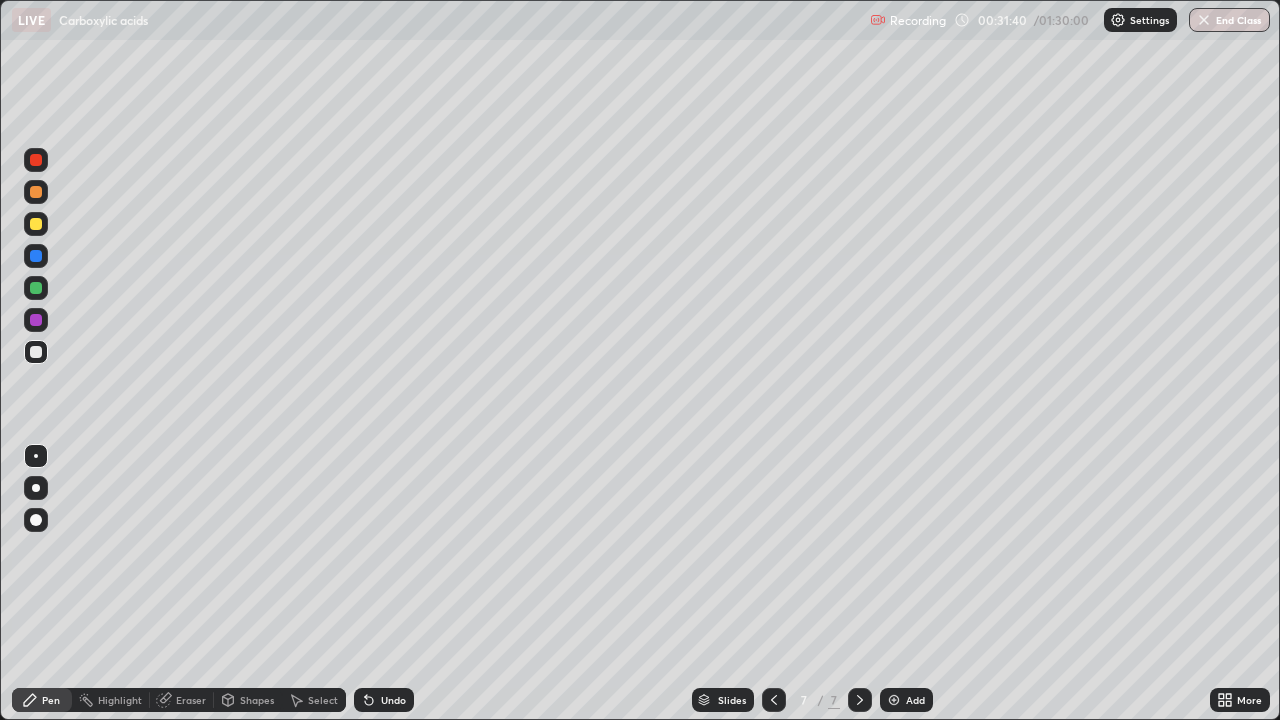 click on "Undo" at bounding box center (384, 700) 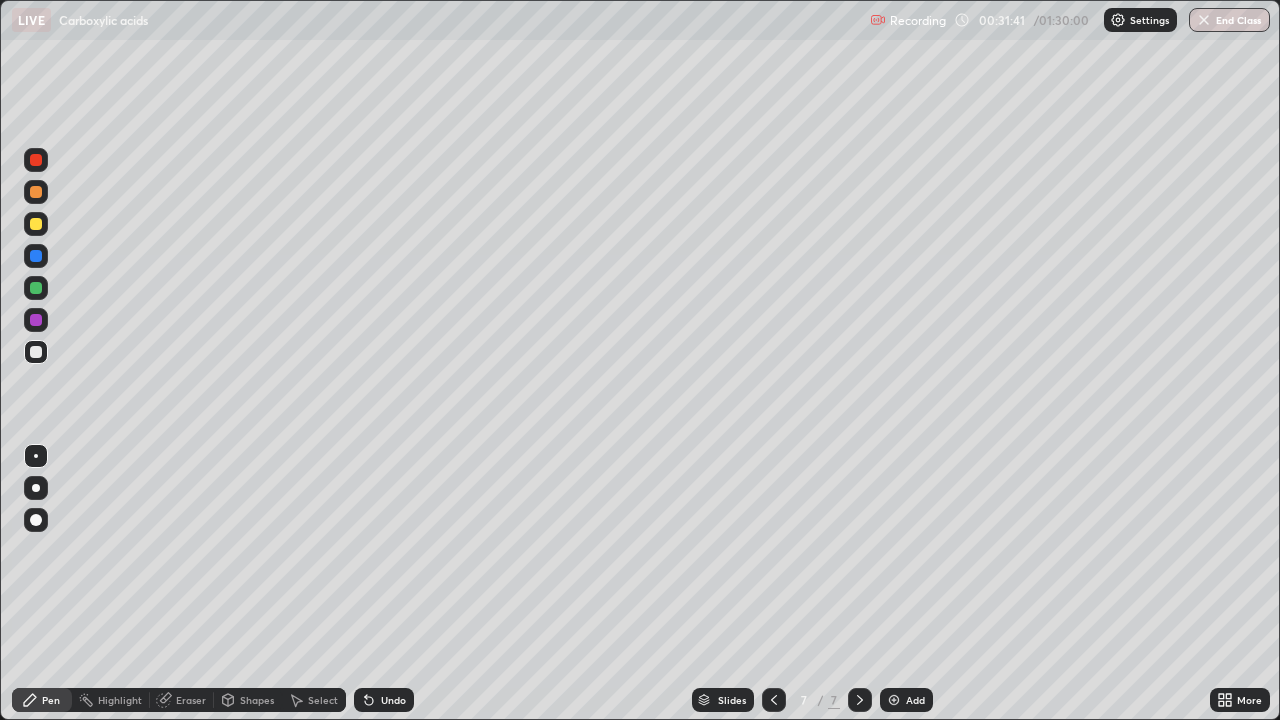 click on "Undo" at bounding box center (384, 700) 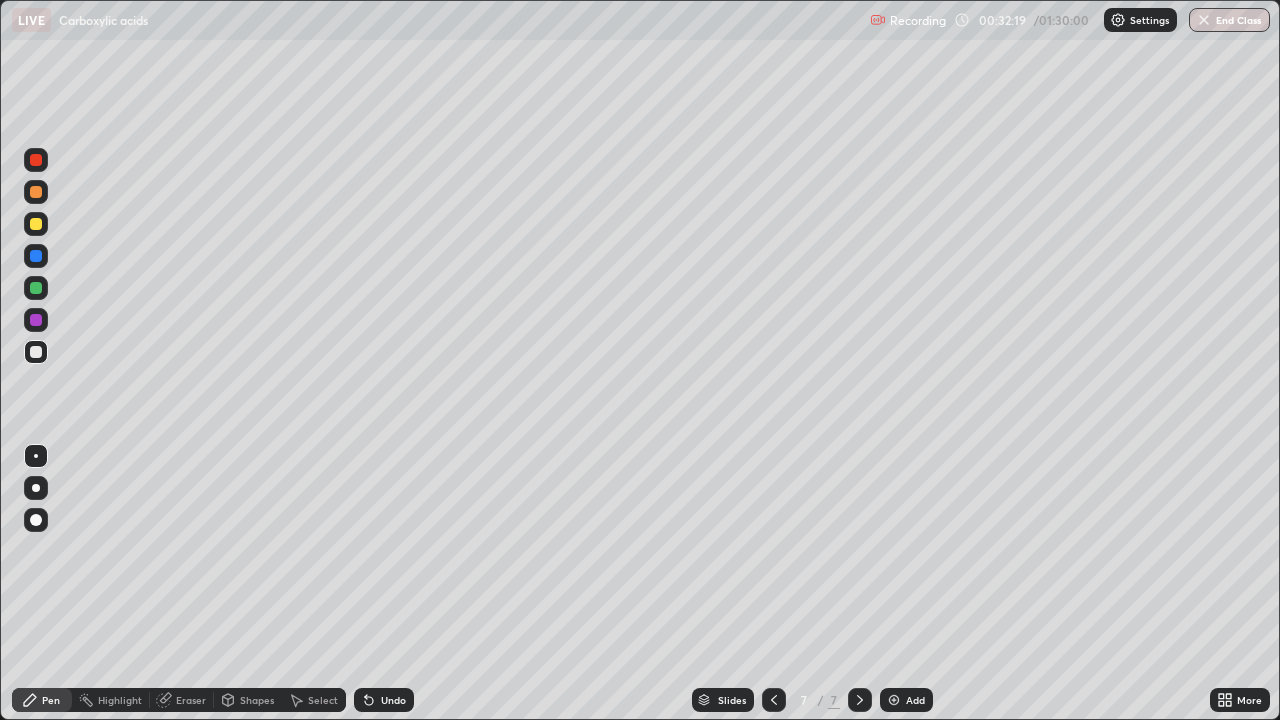 click on "Undo" at bounding box center (384, 700) 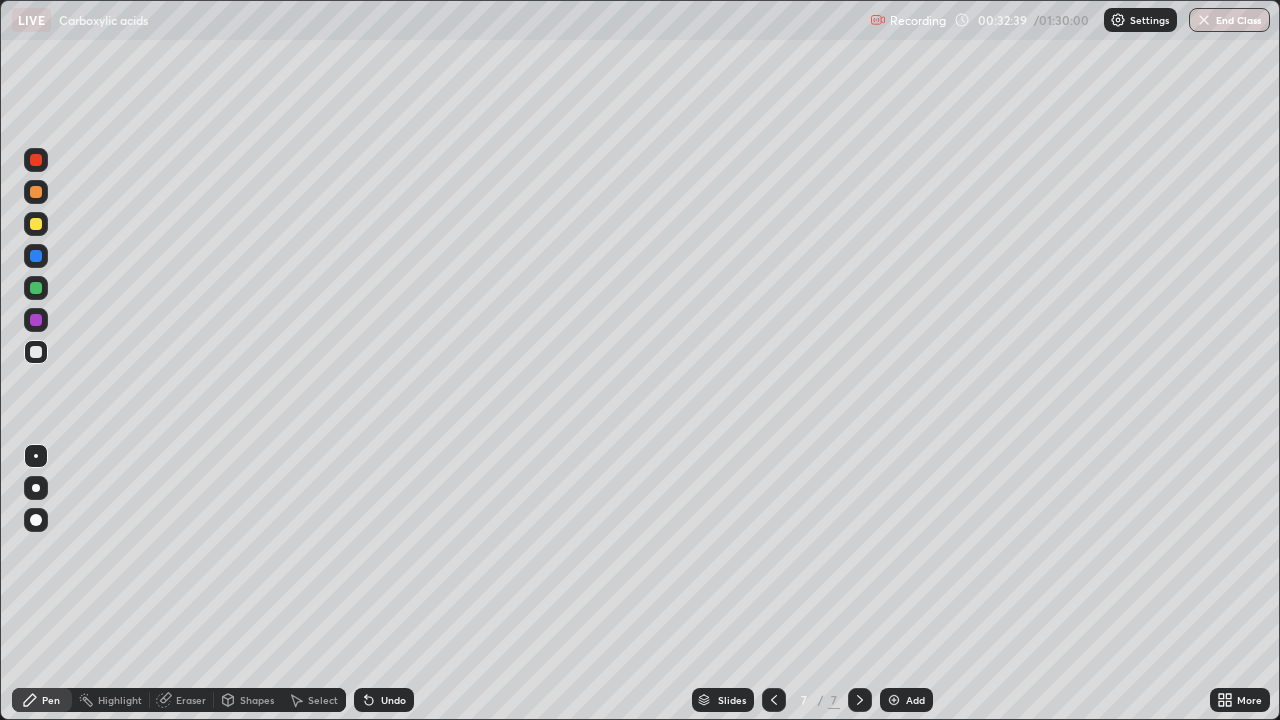 click at bounding box center (36, 224) 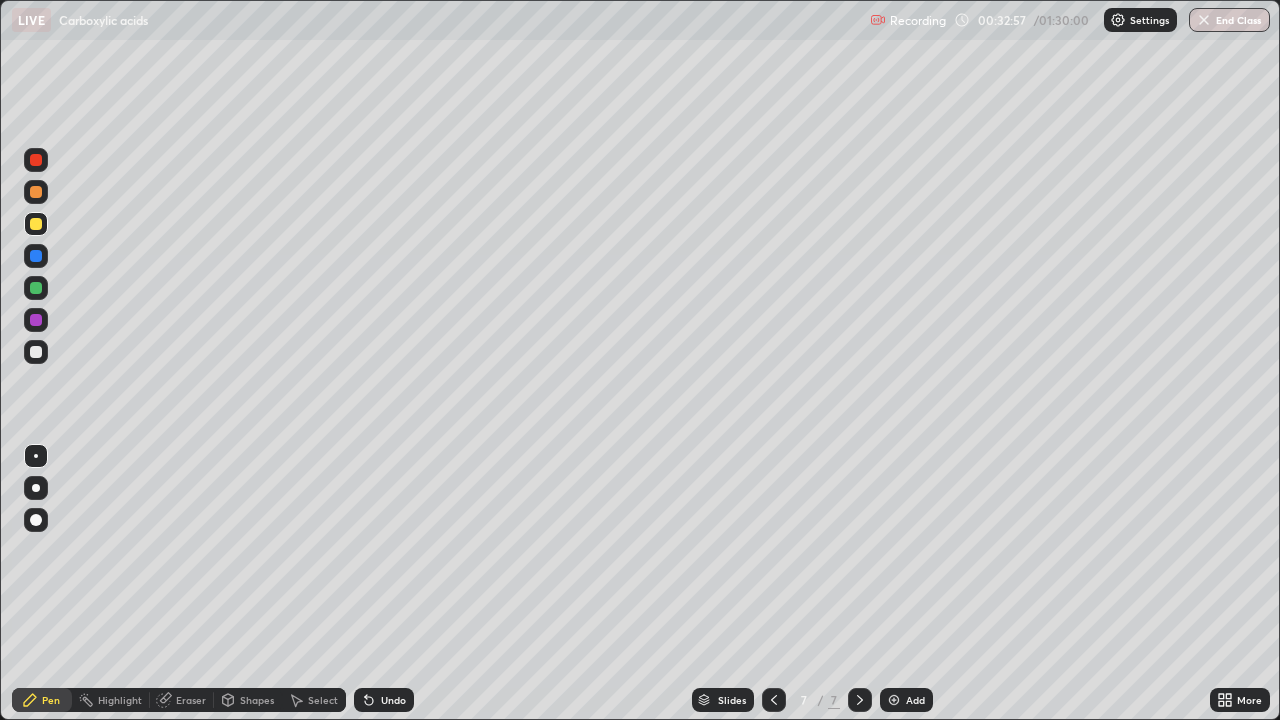 click on "Undo" at bounding box center (384, 700) 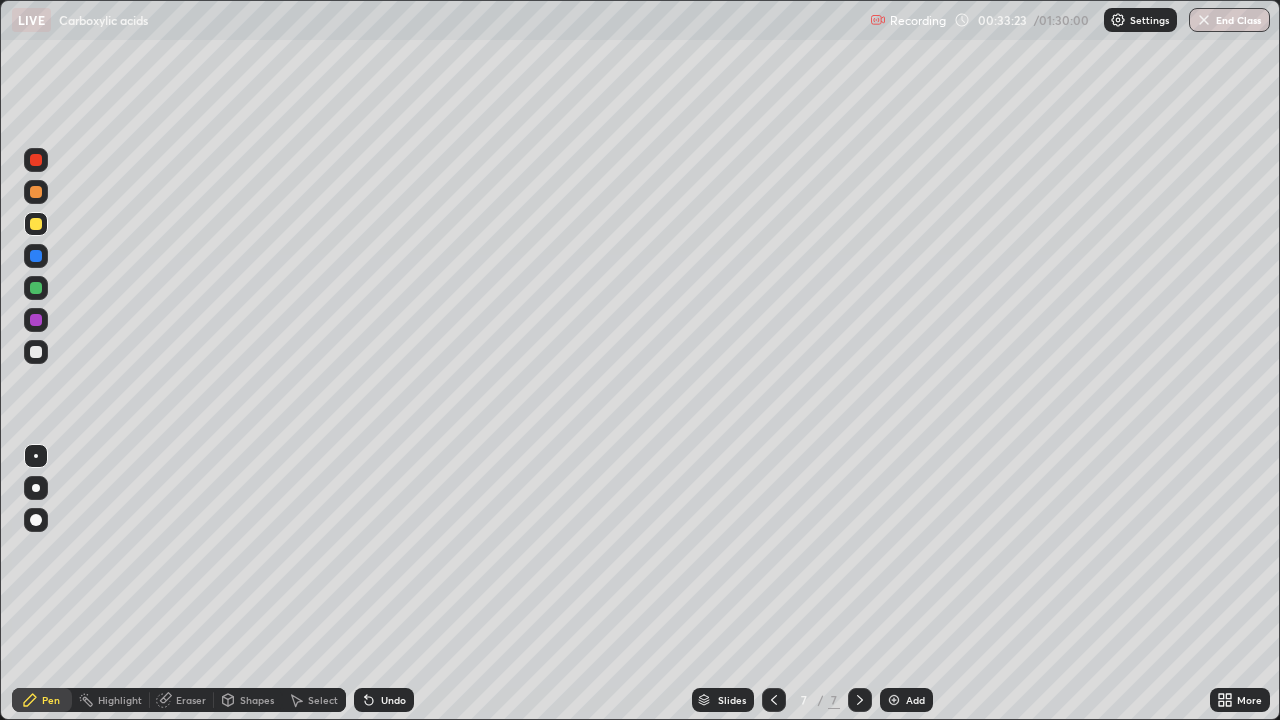 click on "Undo" at bounding box center (393, 700) 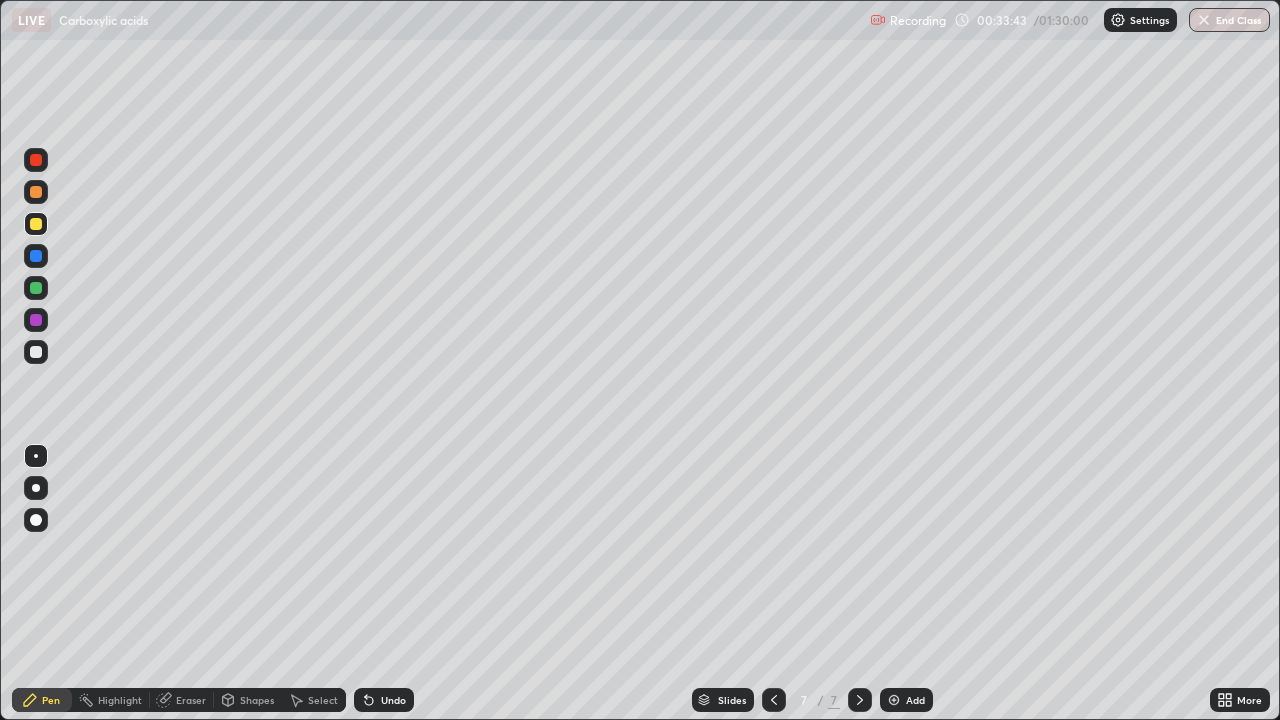 click on "Undo" at bounding box center (384, 700) 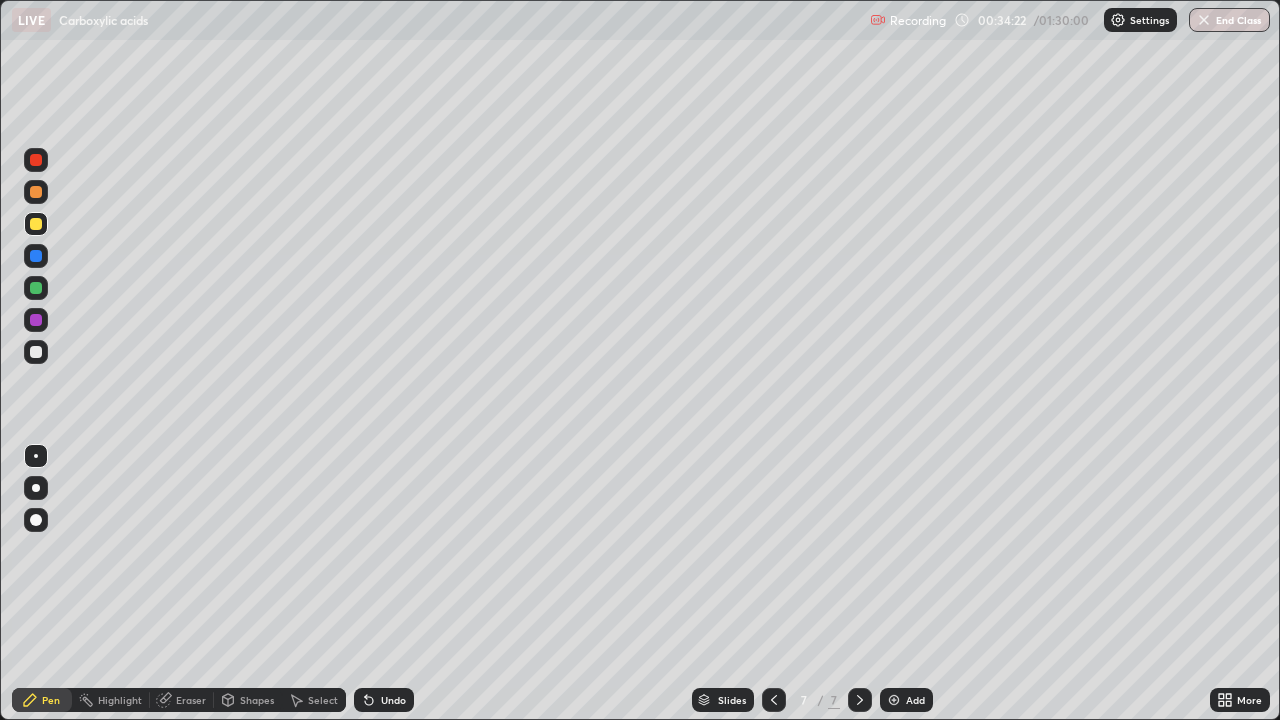 click at bounding box center [36, 288] 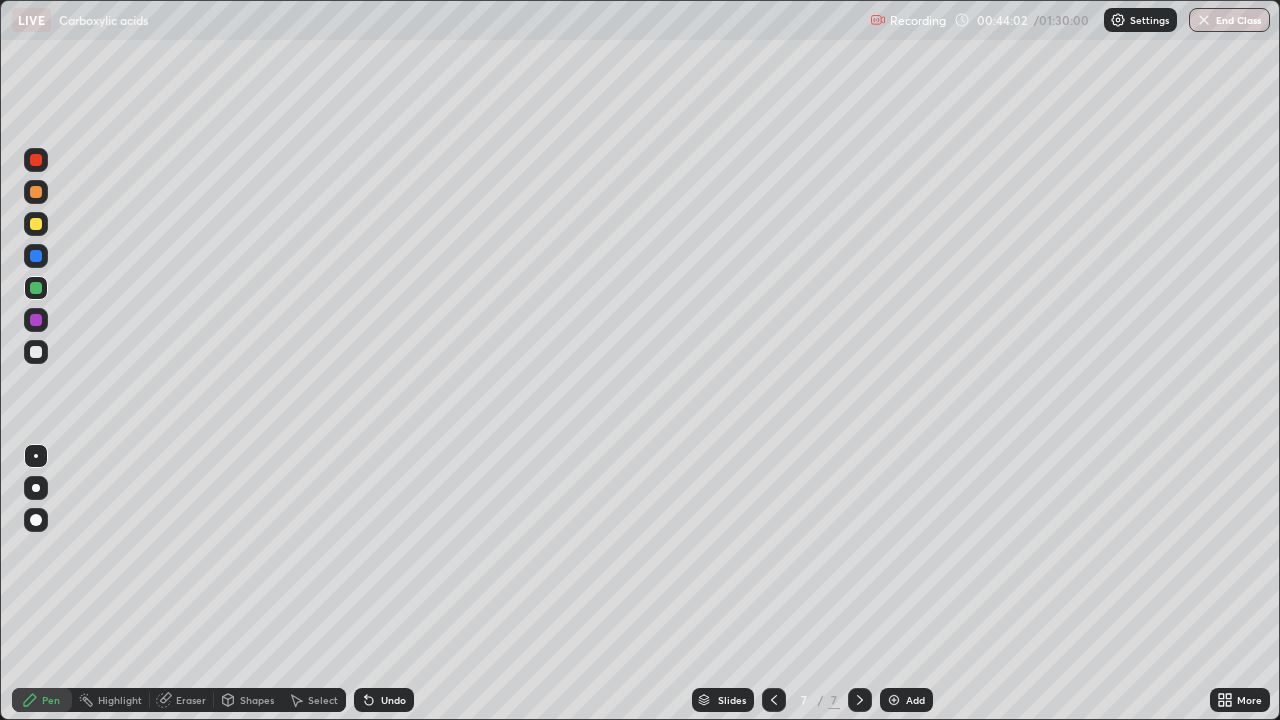 click at bounding box center (894, 700) 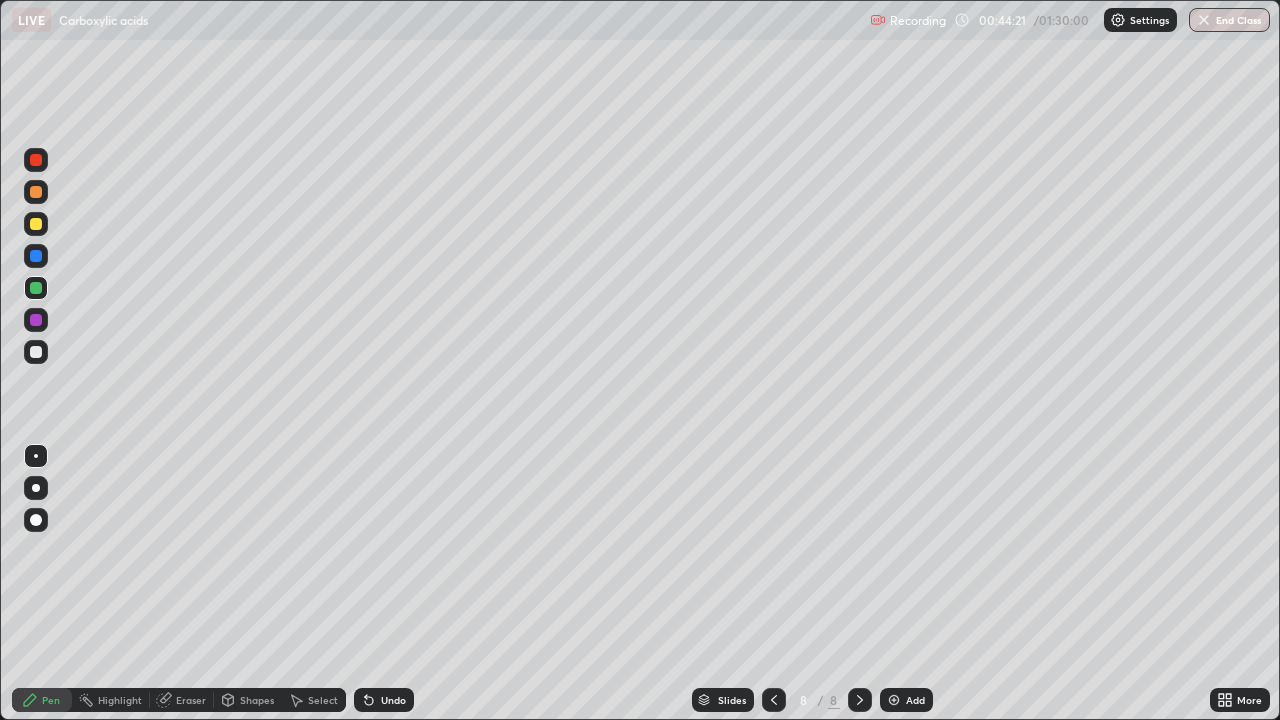click at bounding box center (36, 352) 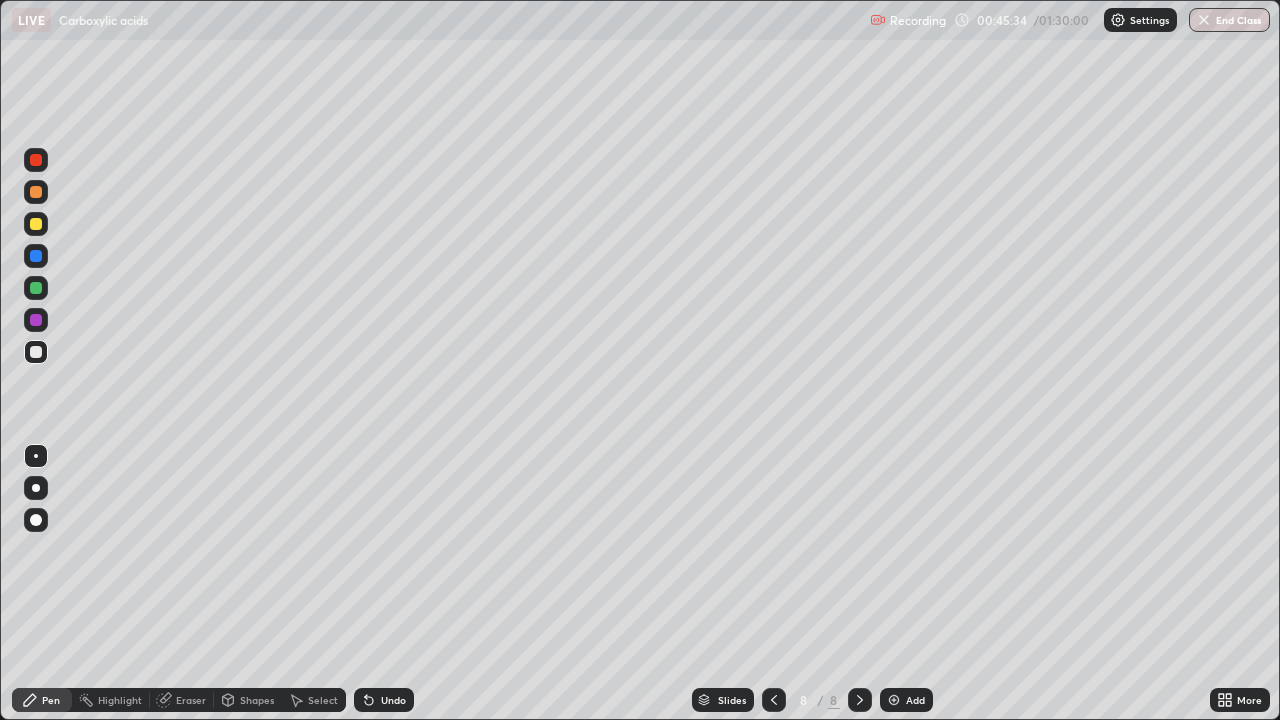 click at bounding box center (36, 224) 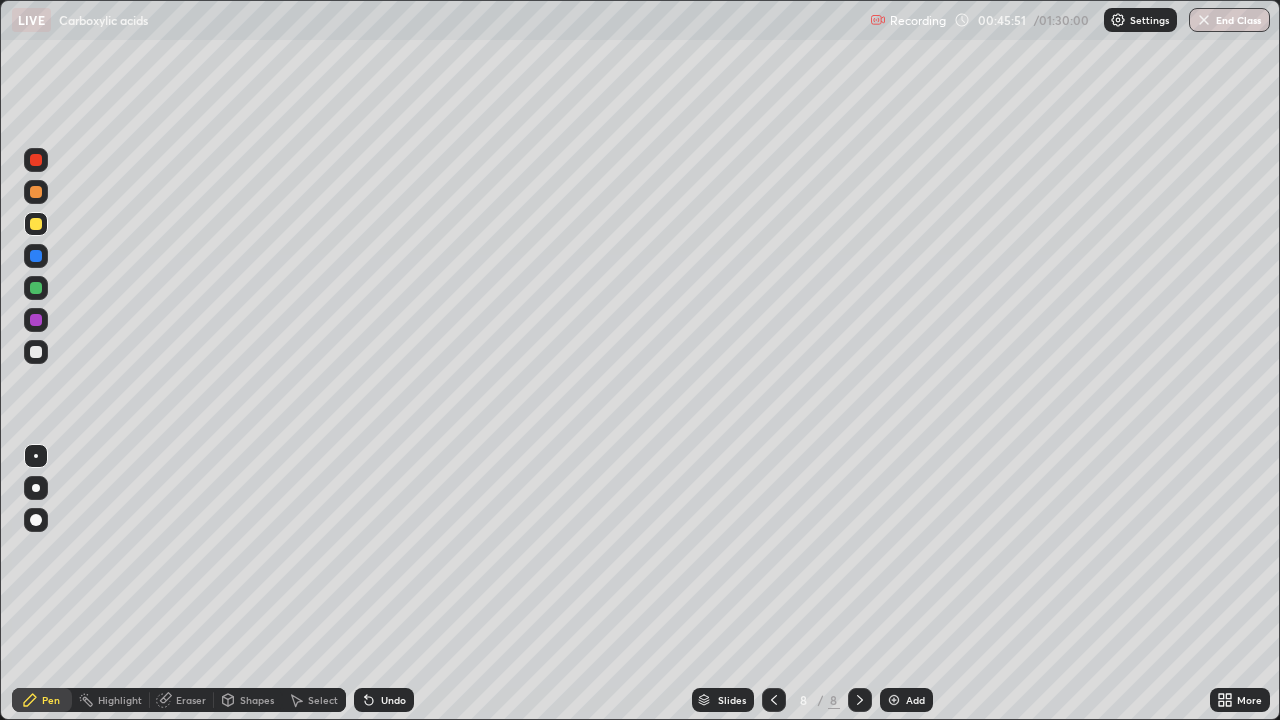 click on "Undo" at bounding box center [384, 700] 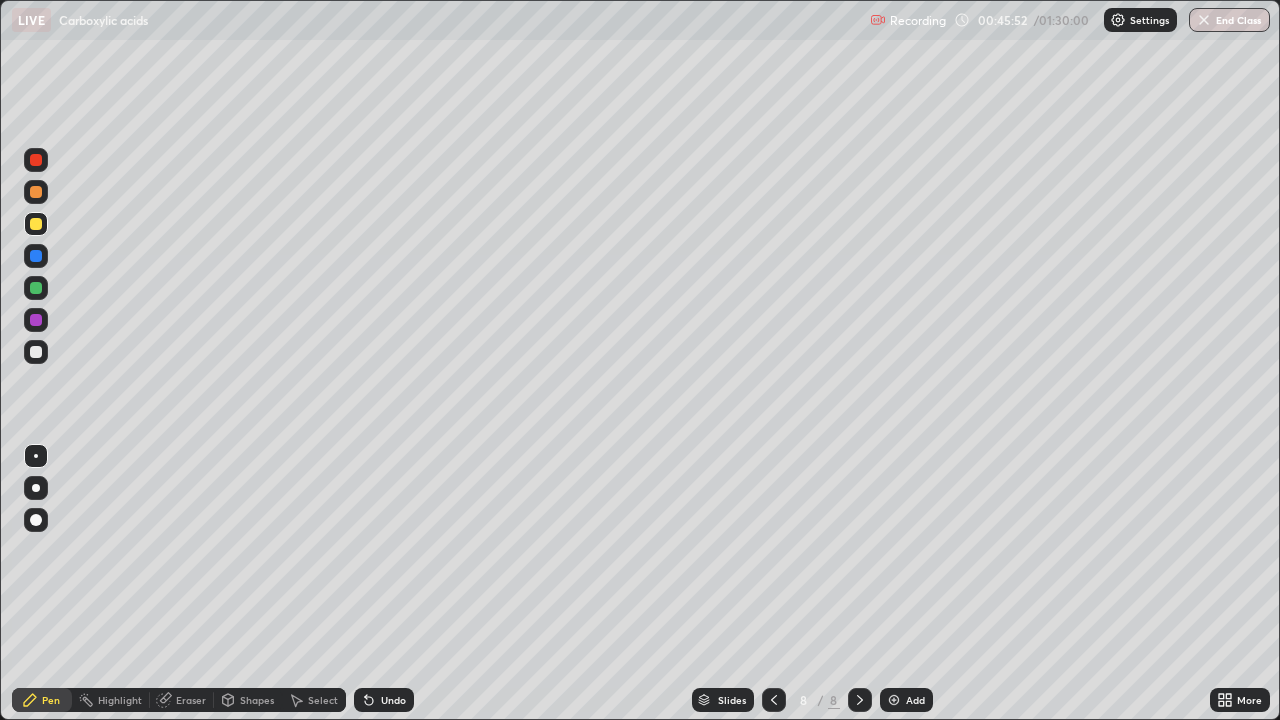 click on "Undo" at bounding box center [393, 700] 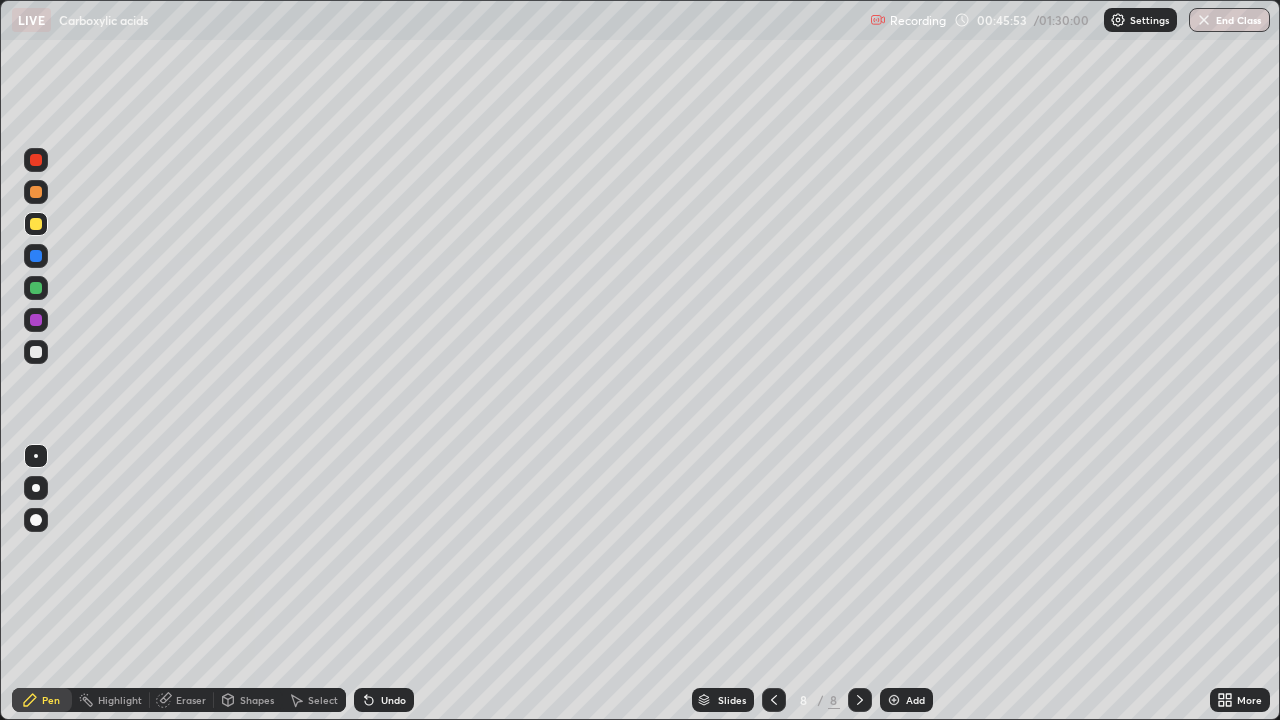 click on "Undo" at bounding box center (384, 700) 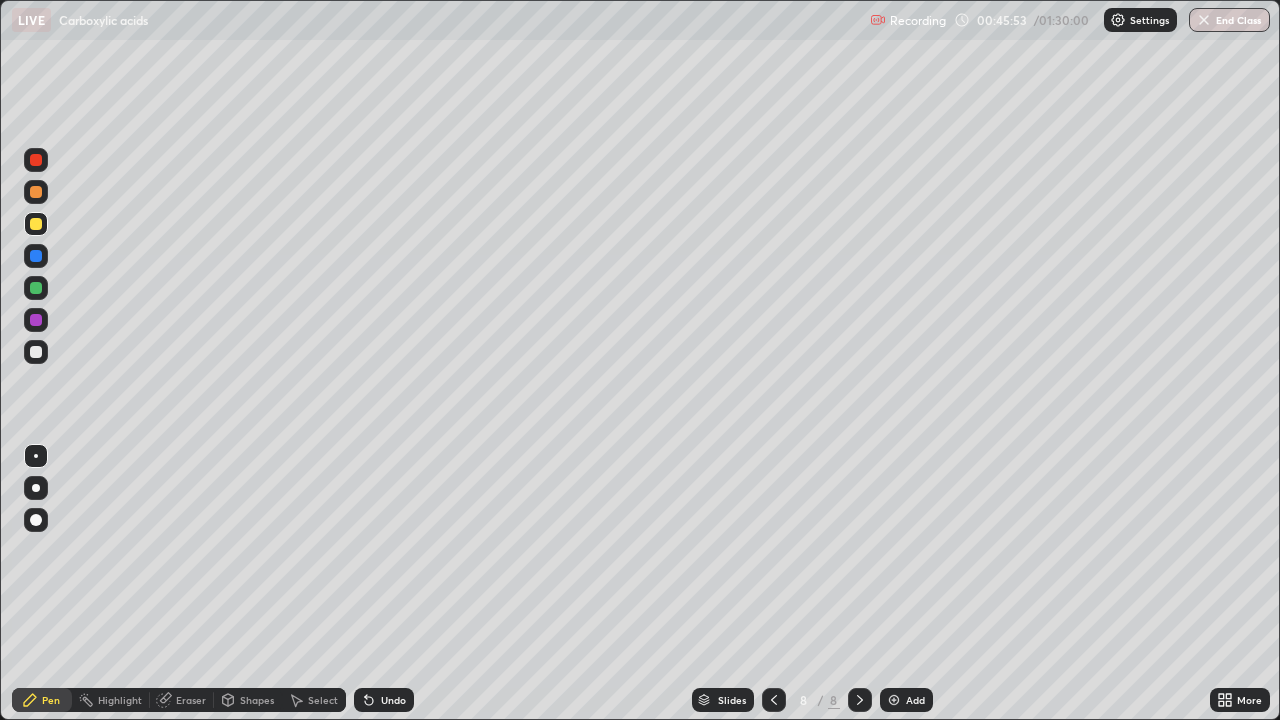 click on "Undo" at bounding box center [384, 700] 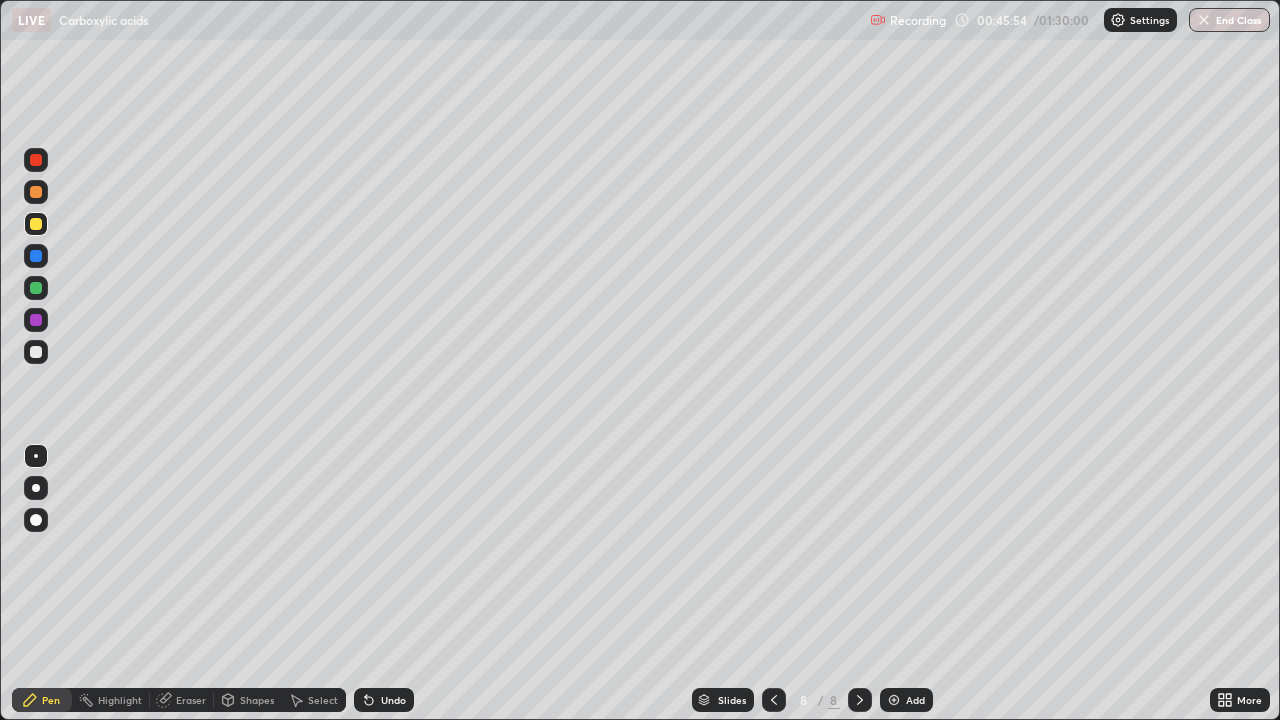 click on "Undo" at bounding box center [384, 700] 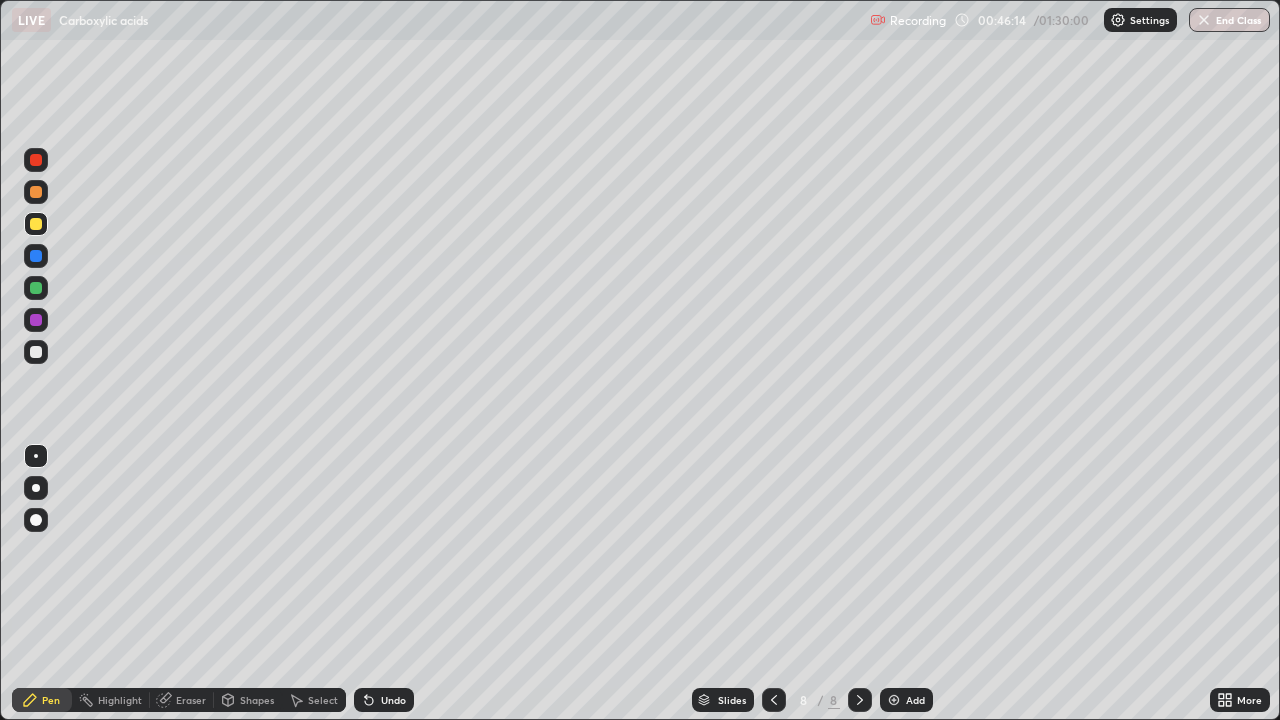 click on "Undo" at bounding box center [393, 700] 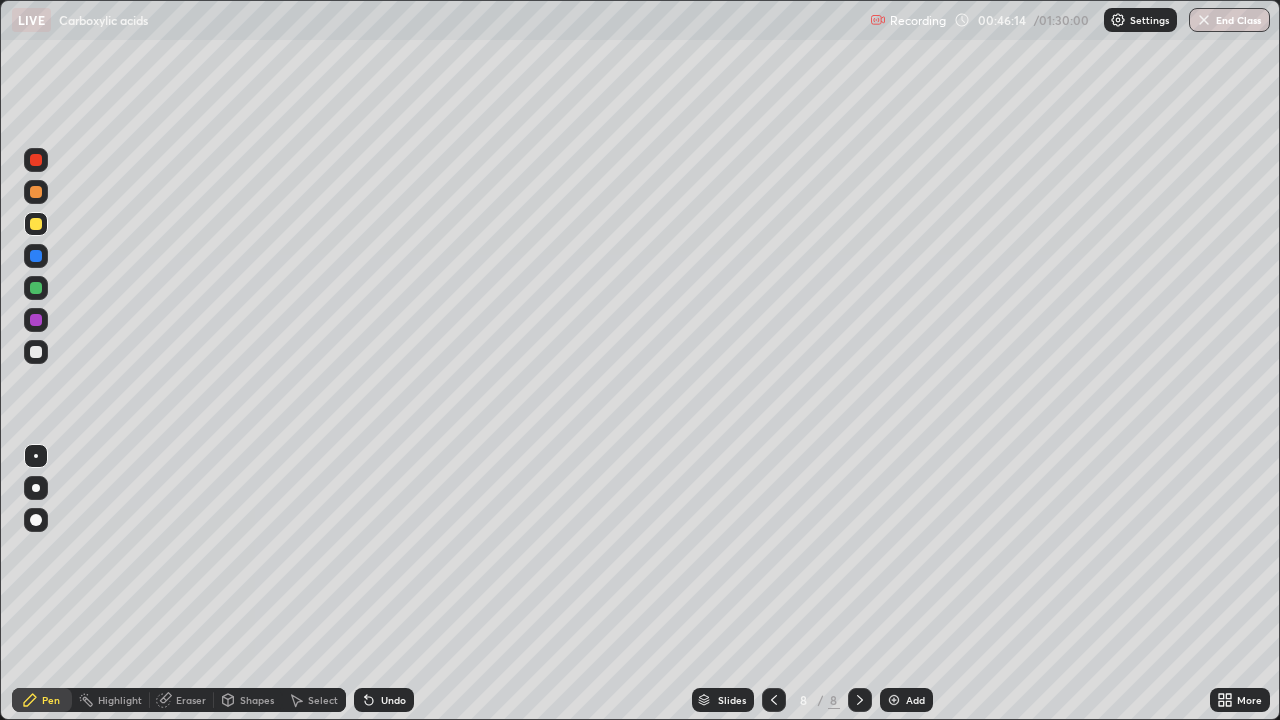 click on "Undo" at bounding box center (384, 700) 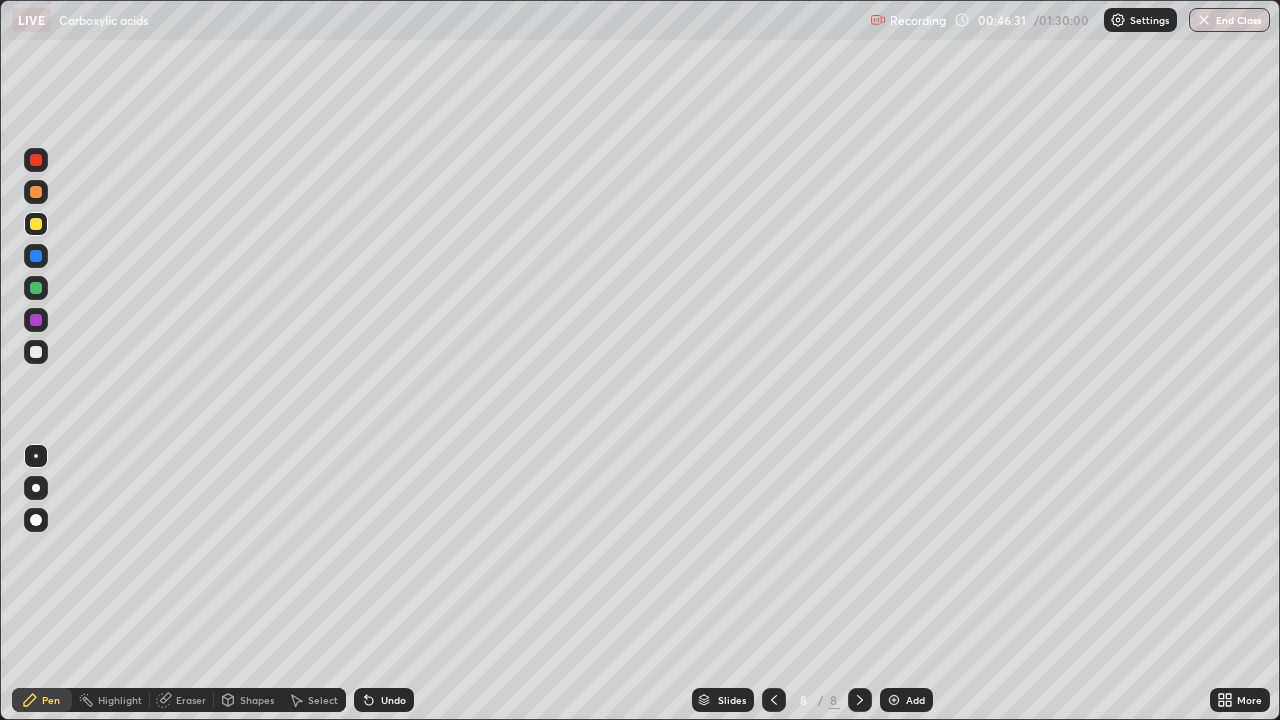 click on "Undo" at bounding box center (393, 700) 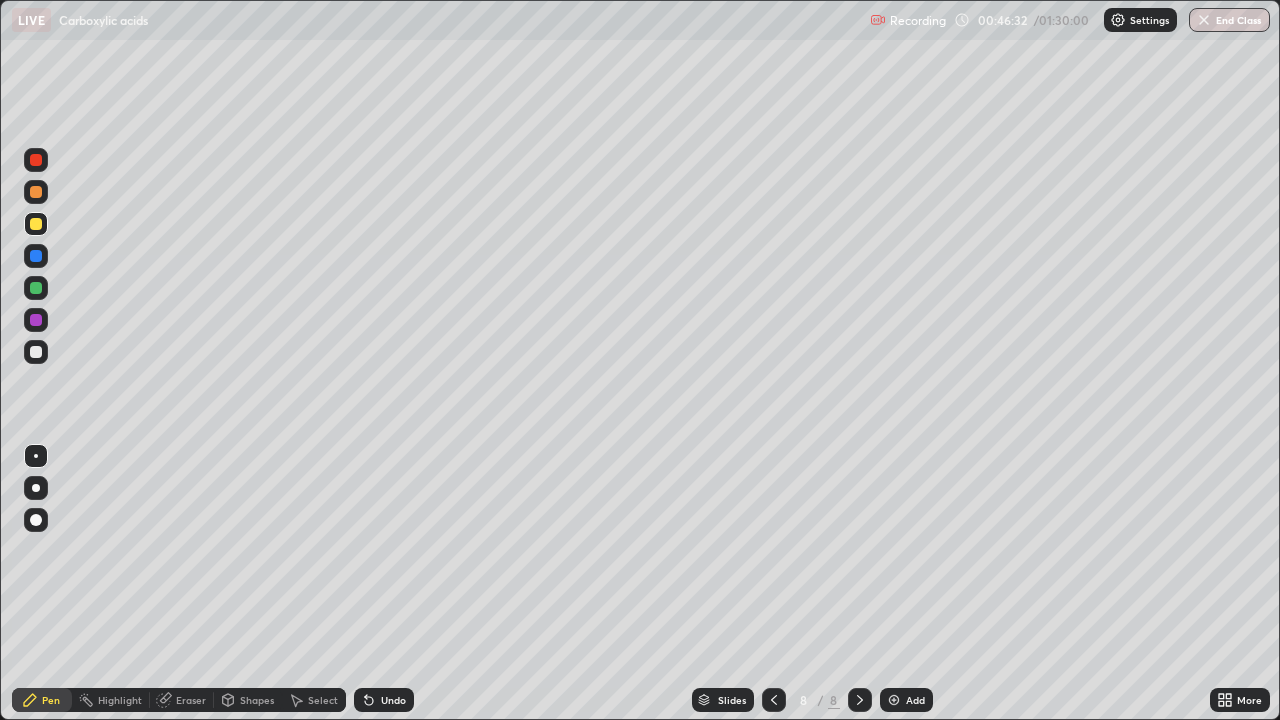 click on "Undo" at bounding box center (384, 700) 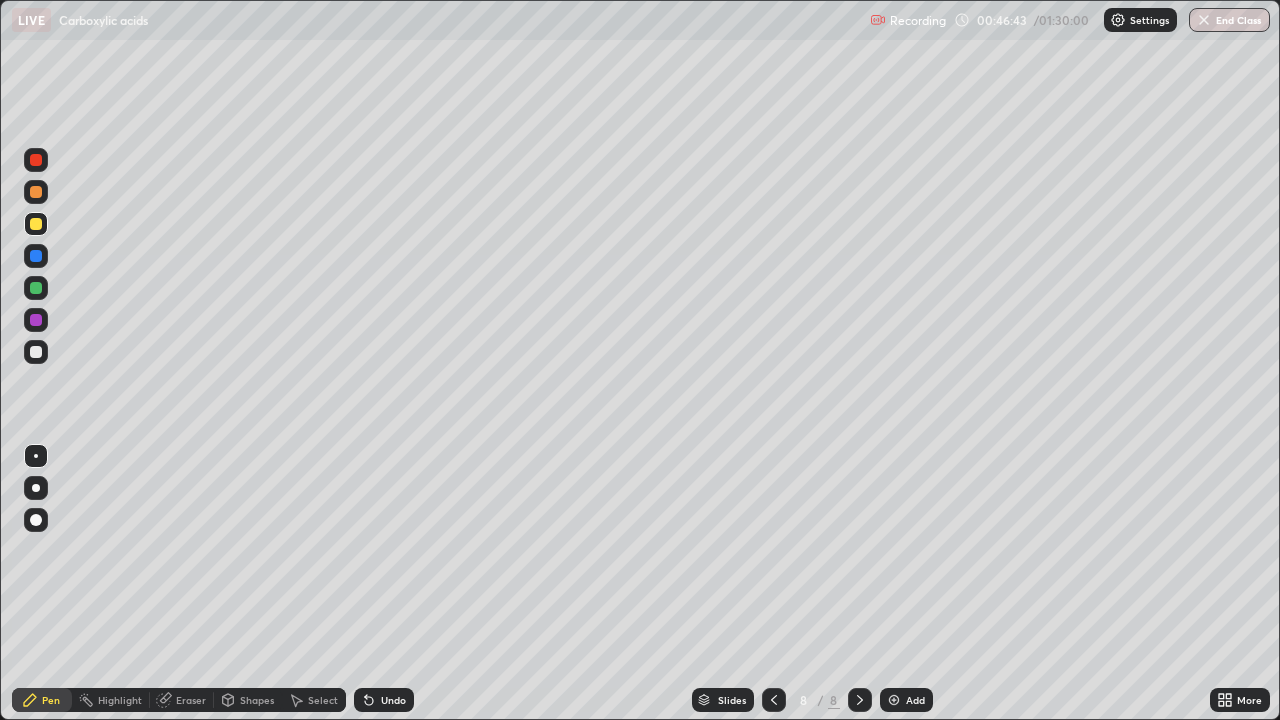 click at bounding box center [36, 288] 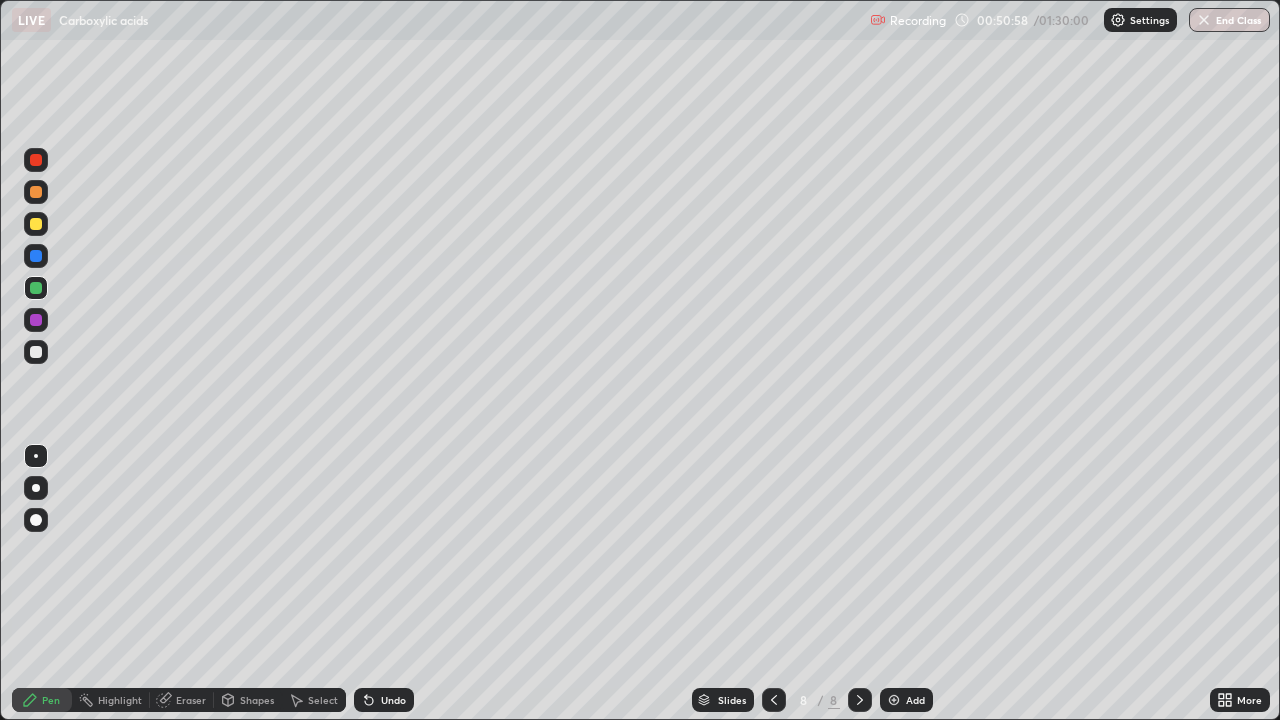 click on "Add" at bounding box center [906, 700] 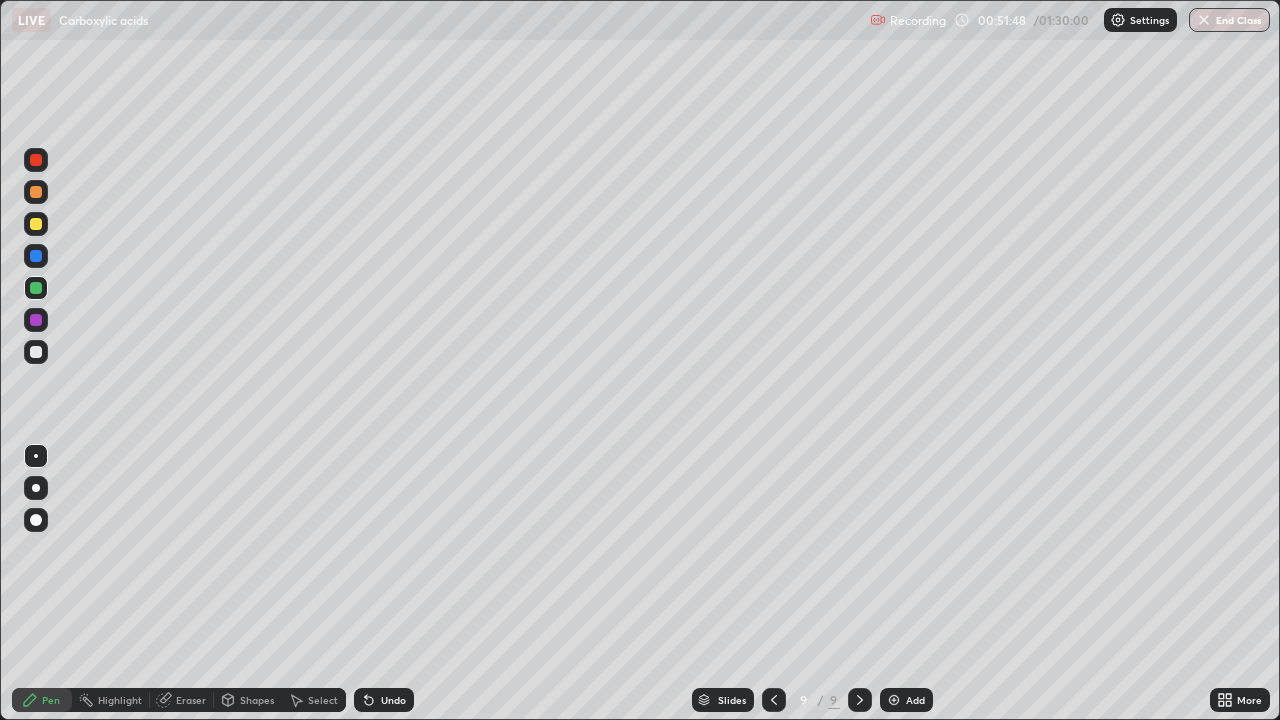 click on "Undo" at bounding box center (393, 700) 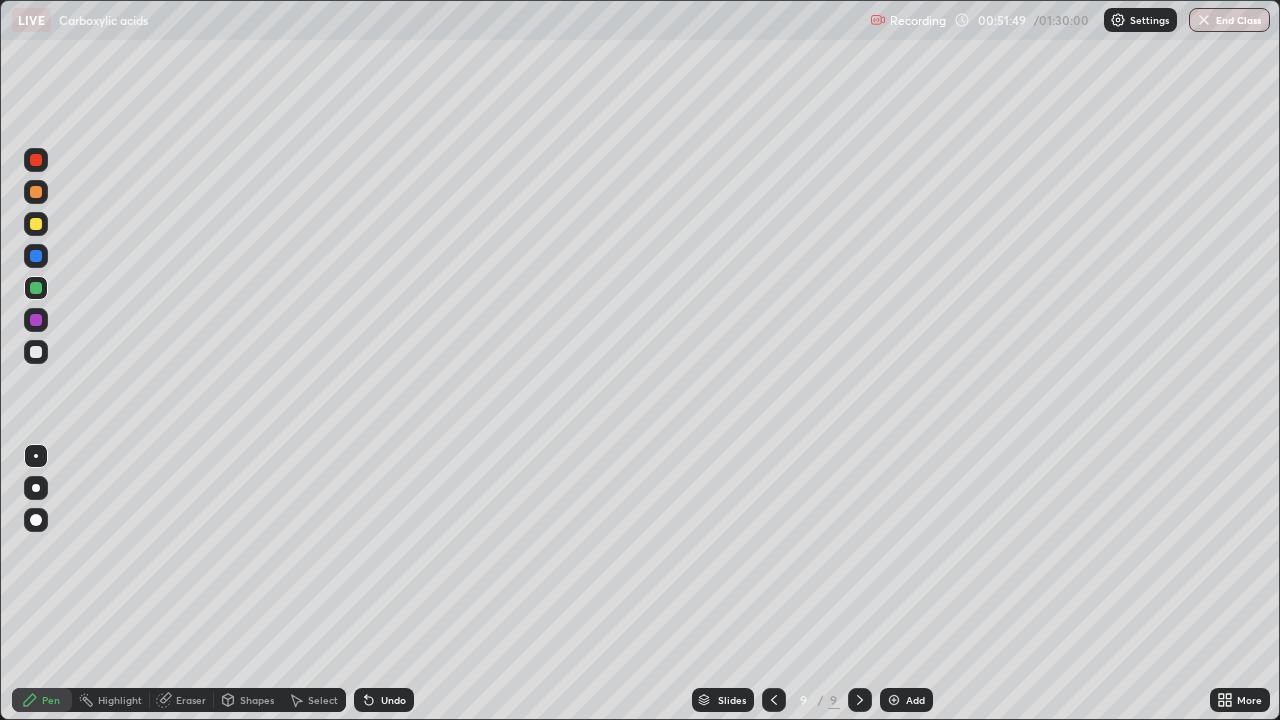 click on "Undo" at bounding box center [393, 700] 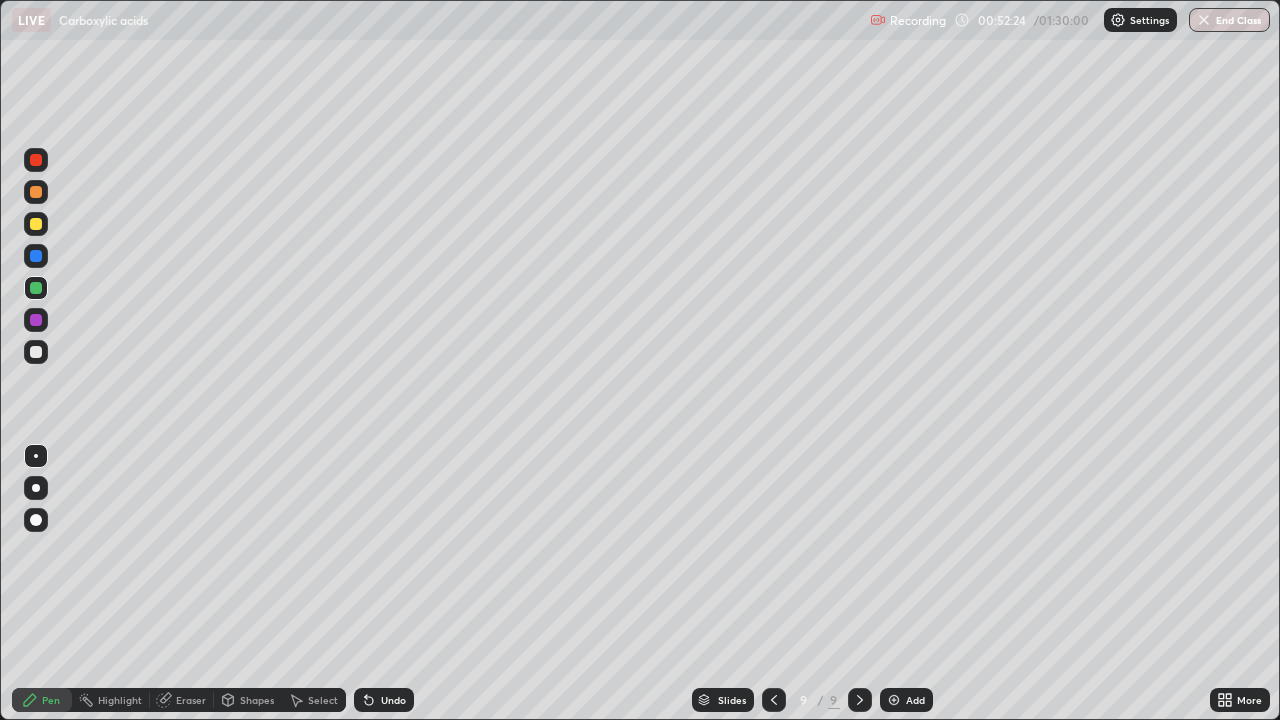click on "Eraser" at bounding box center [191, 700] 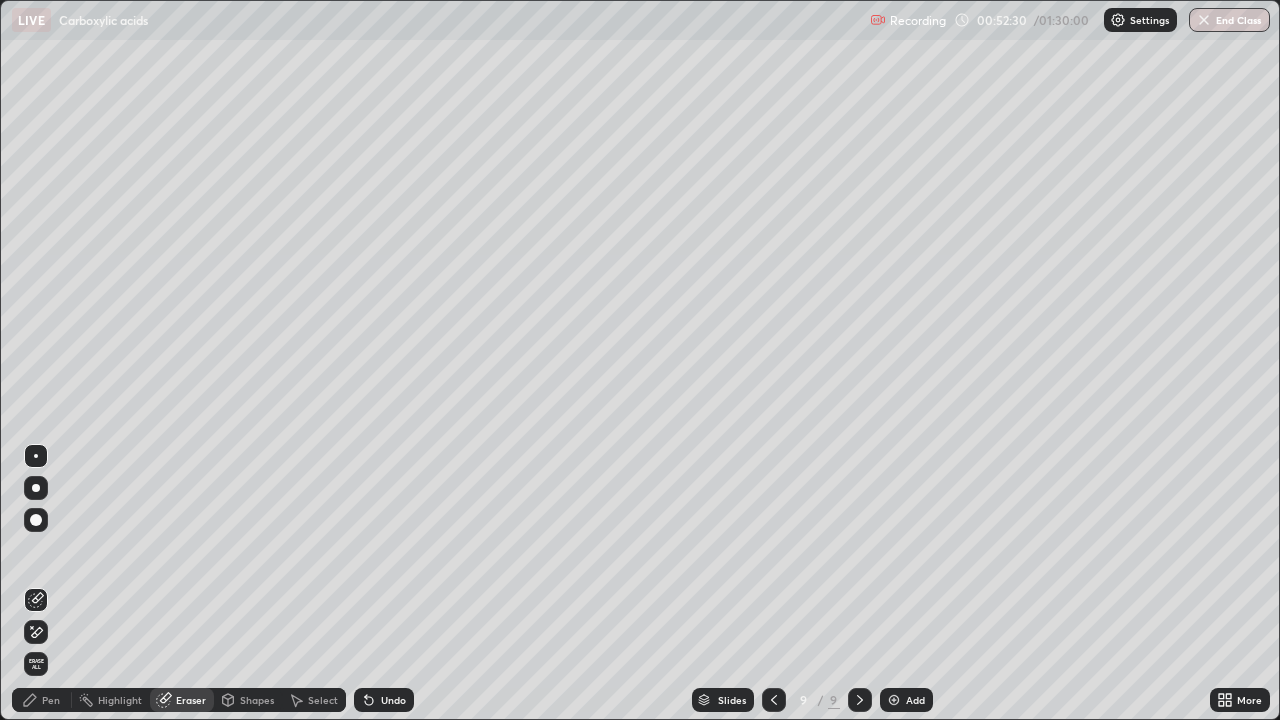 click on "Pen" at bounding box center (42, 700) 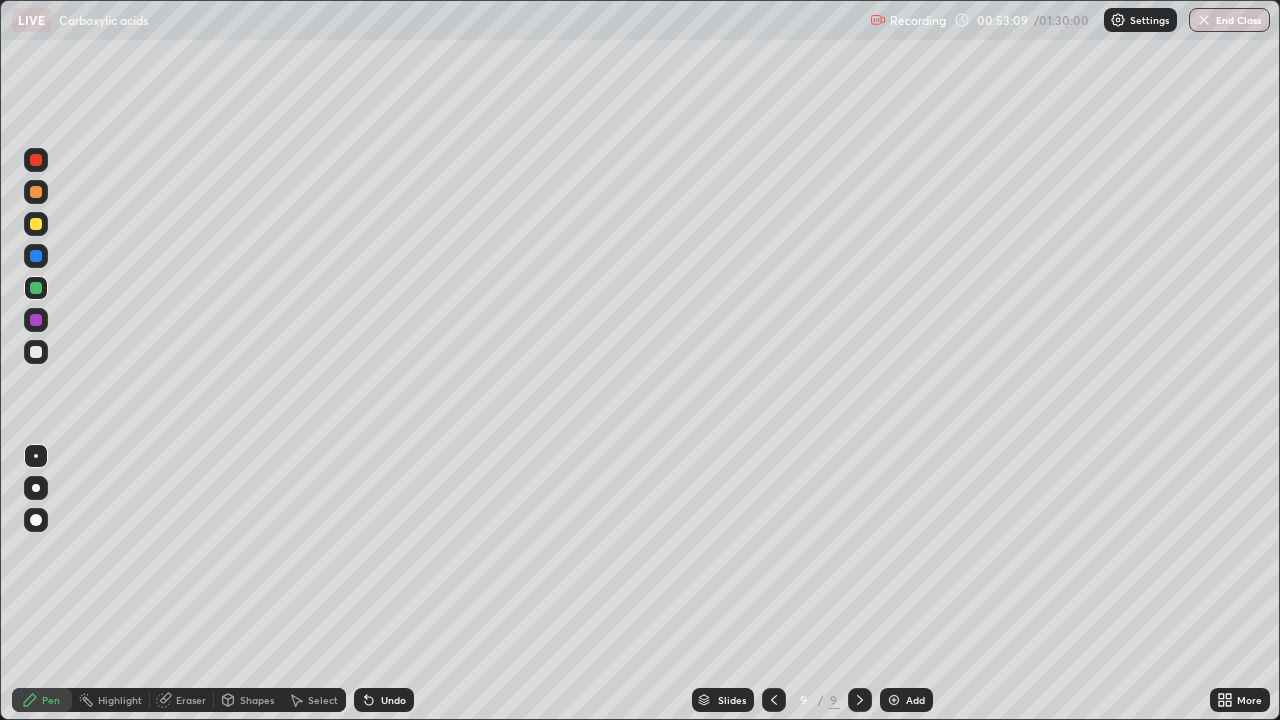 click on "Undo" at bounding box center [393, 700] 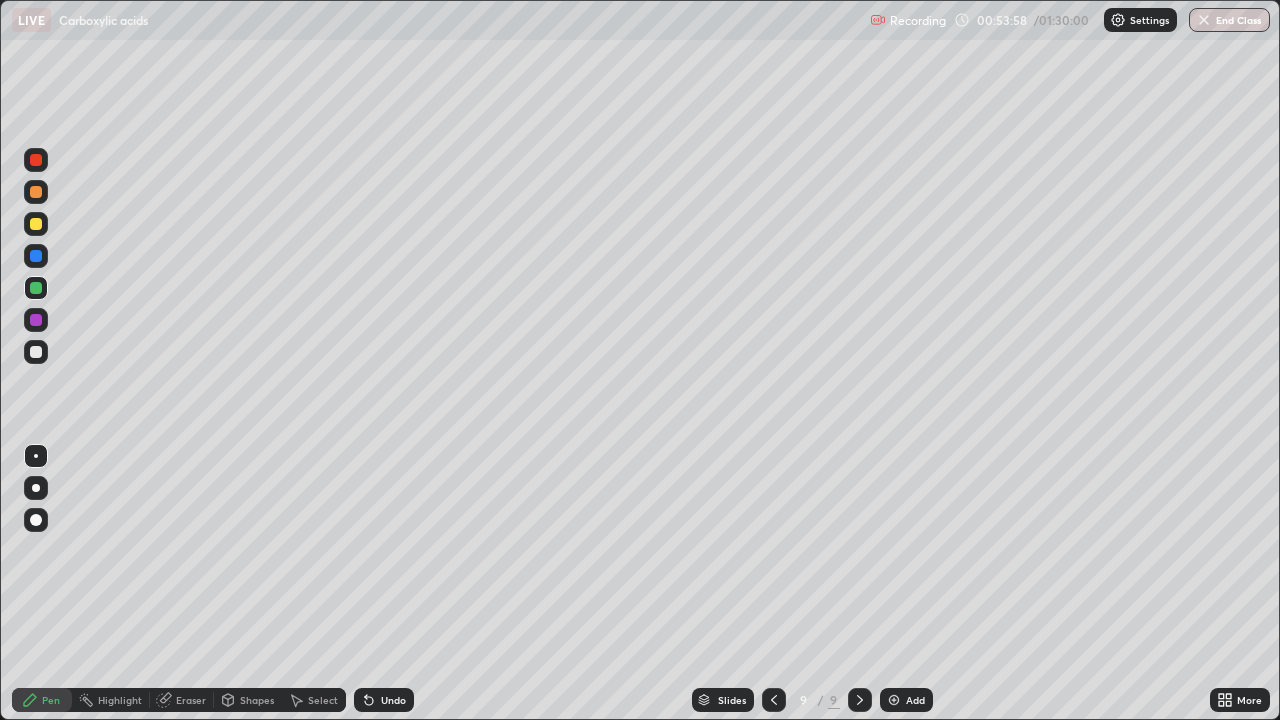 click on "Undo" at bounding box center (393, 700) 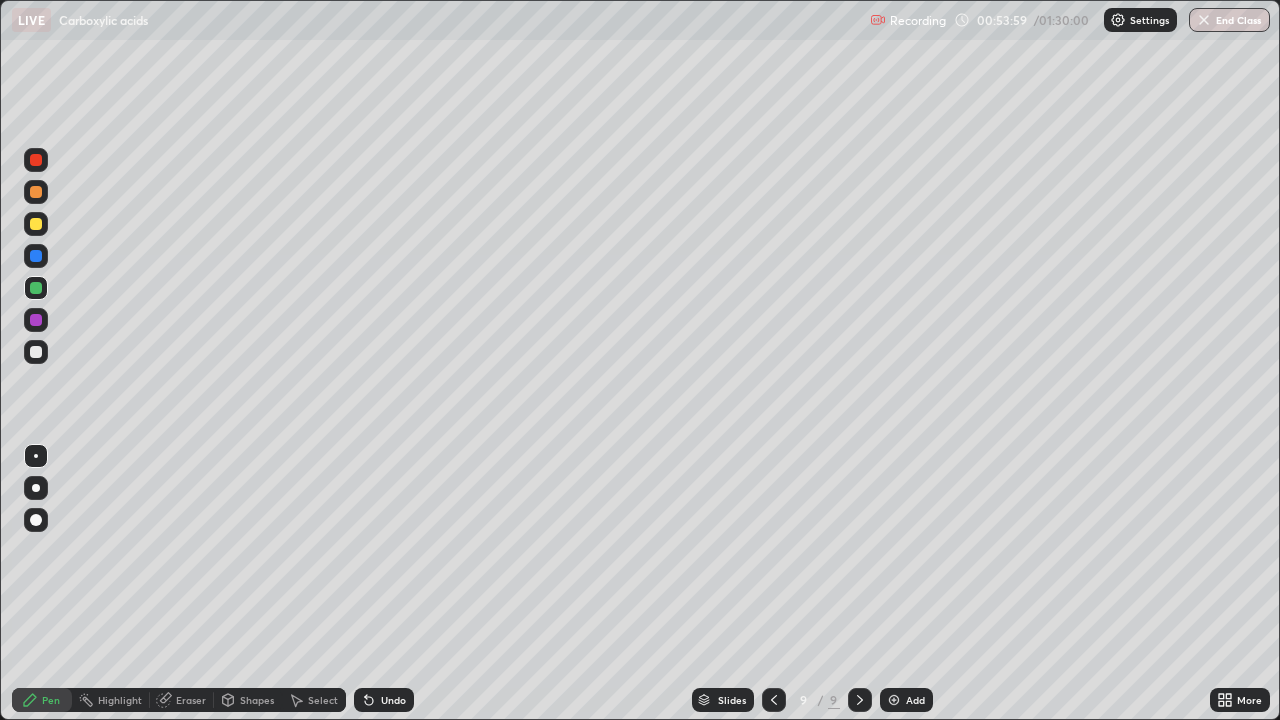 click on "Undo" at bounding box center [393, 700] 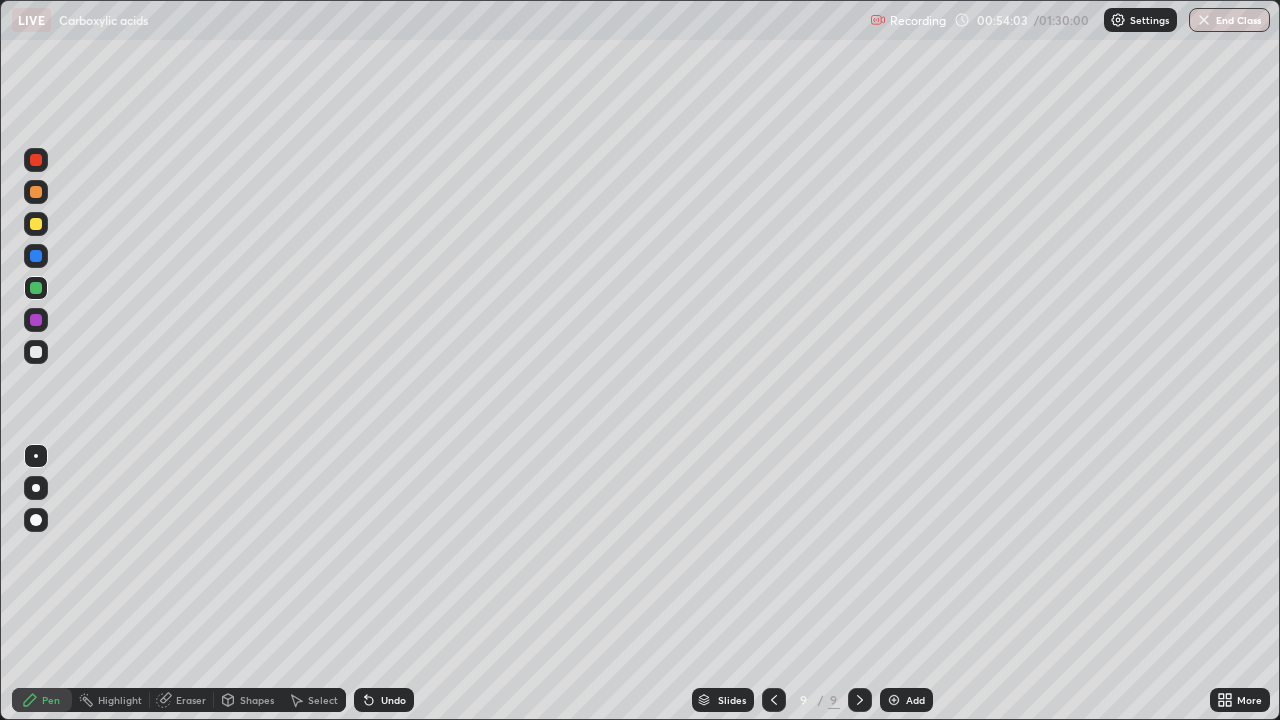 click on "Undo" at bounding box center (393, 700) 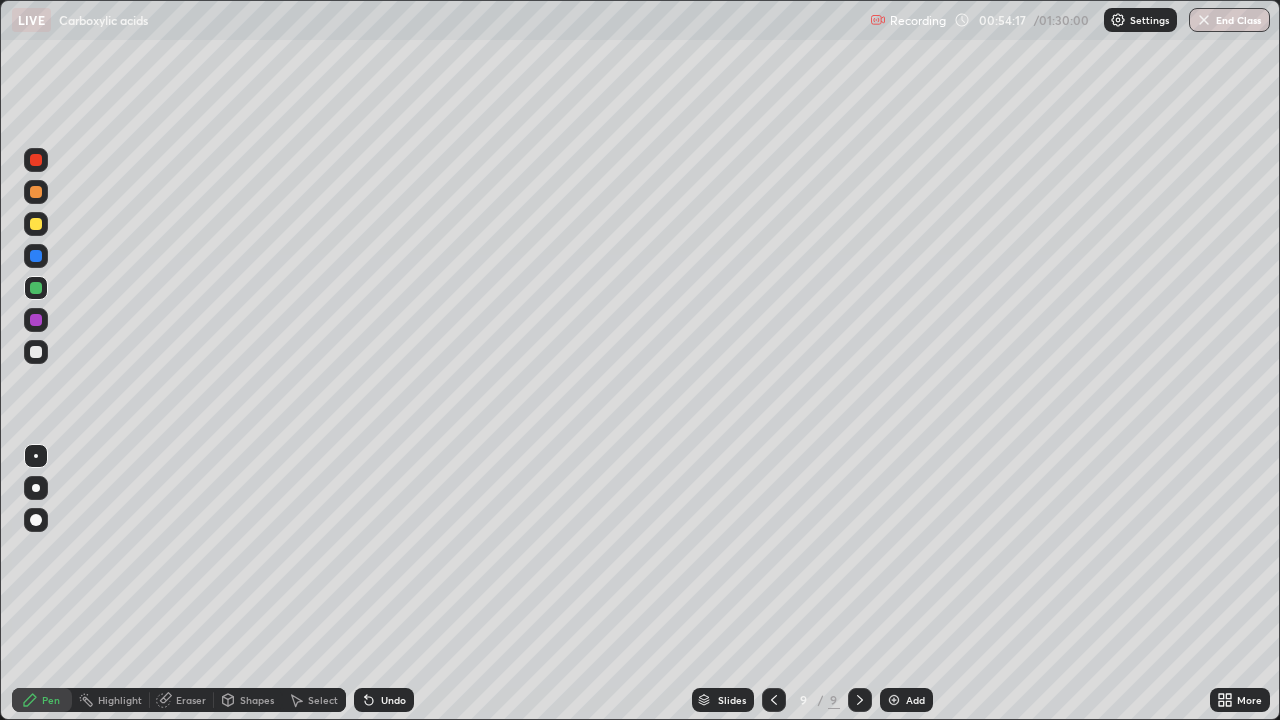 click at bounding box center [36, 352] 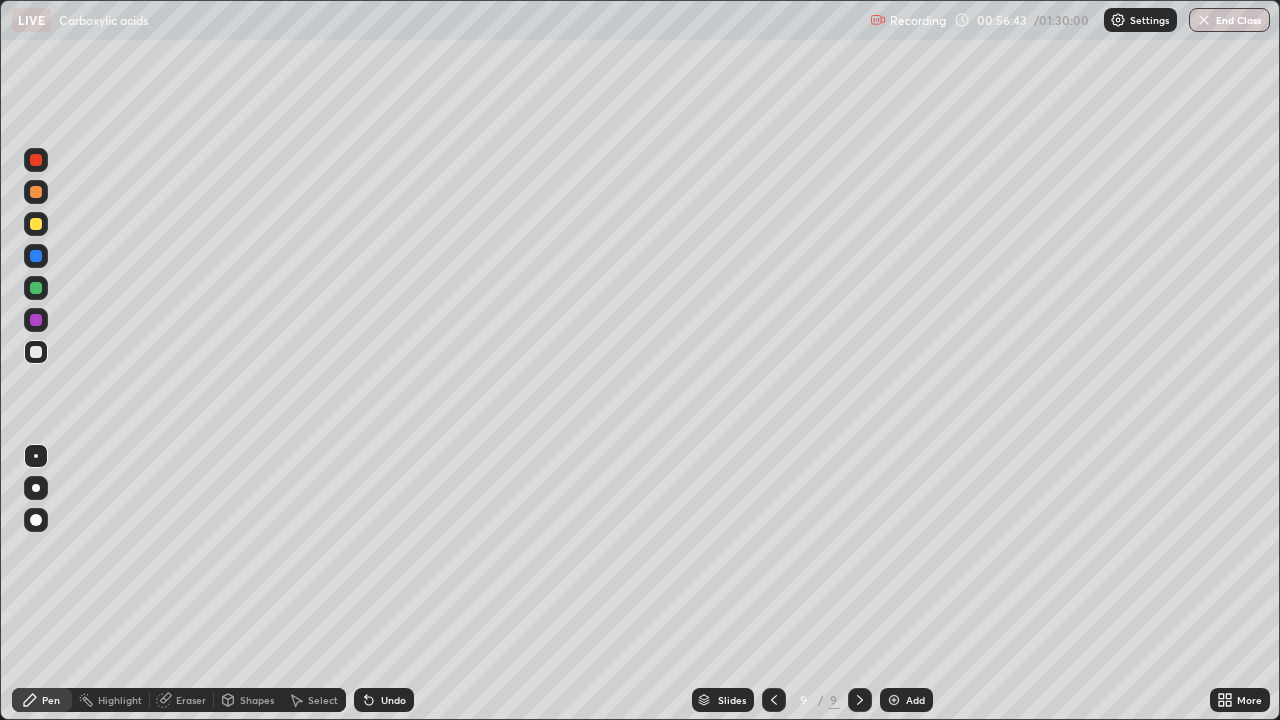 click at bounding box center [894, 700] 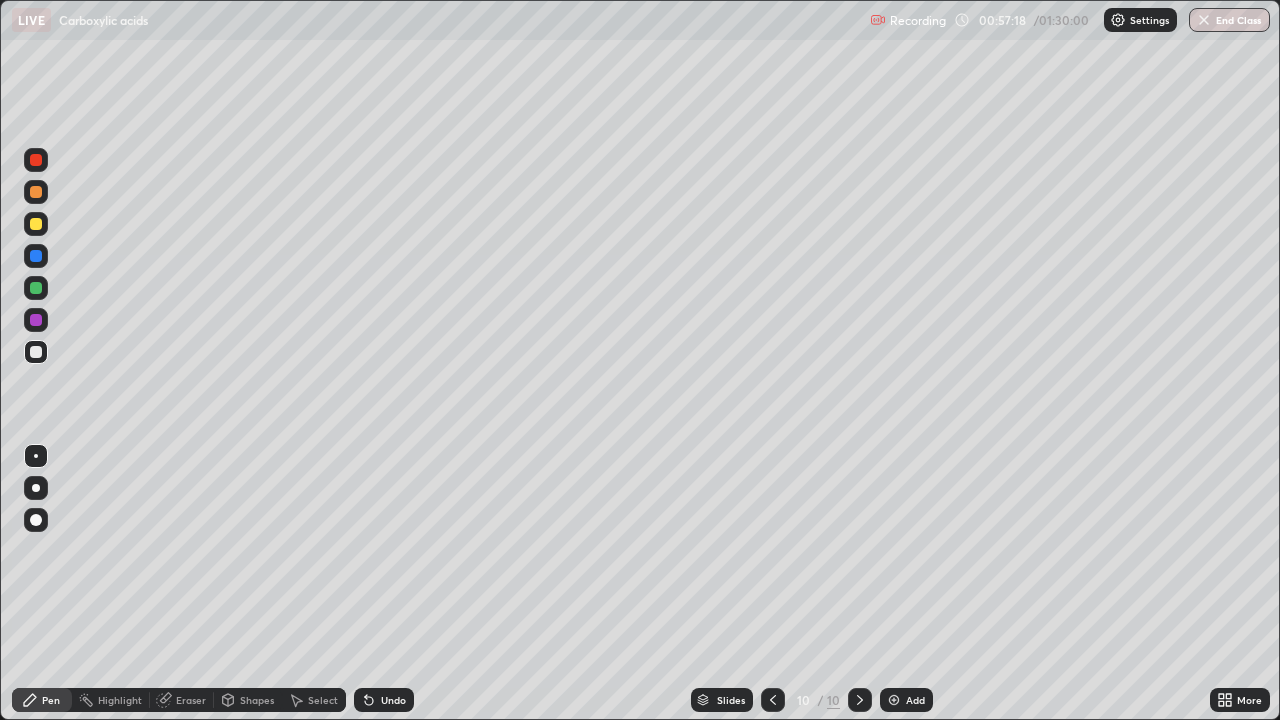 click on "Undo" at bounding box center (393, 700) 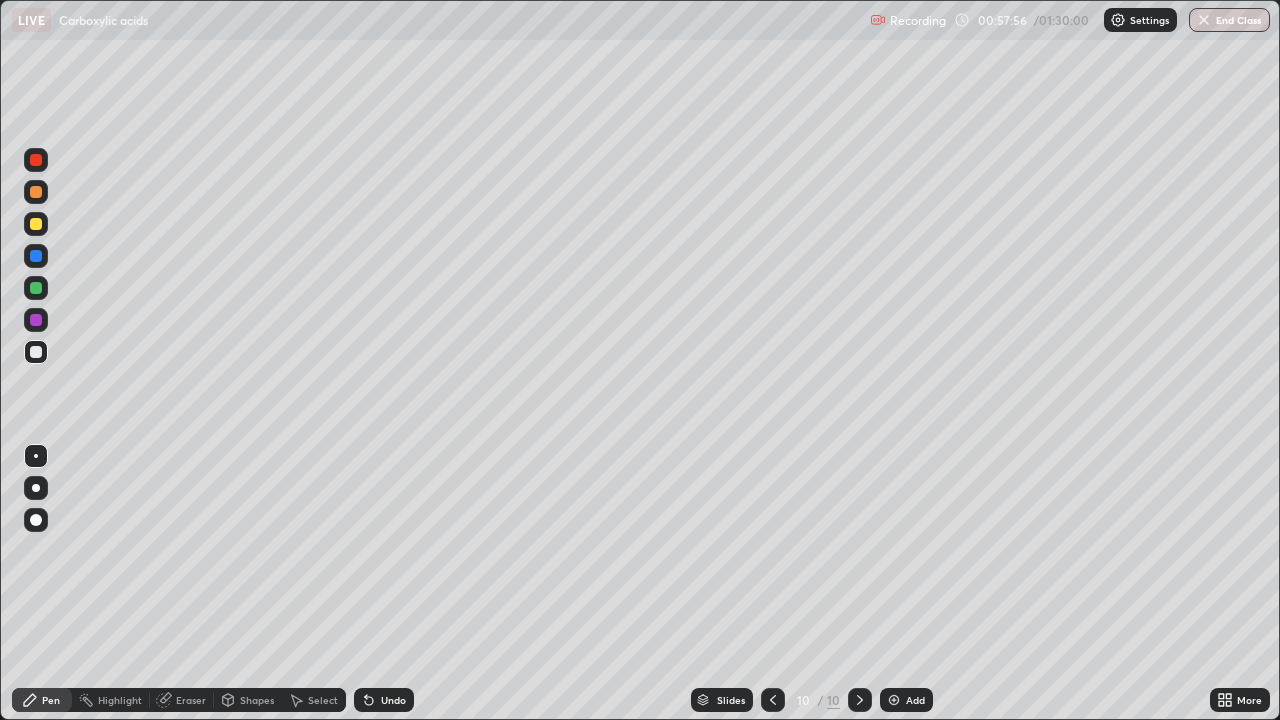 click on "Undo" at bounding box center [384, 700] 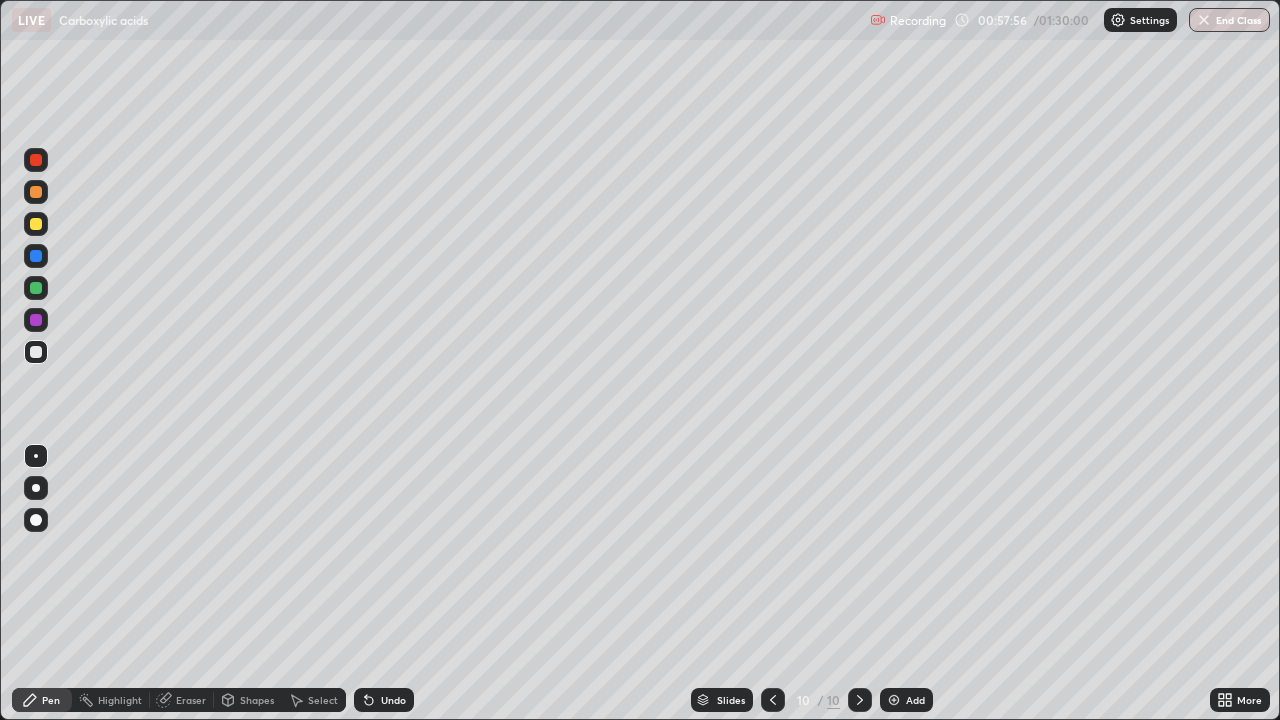 click on "Undo" at bounding box center [393, 700] 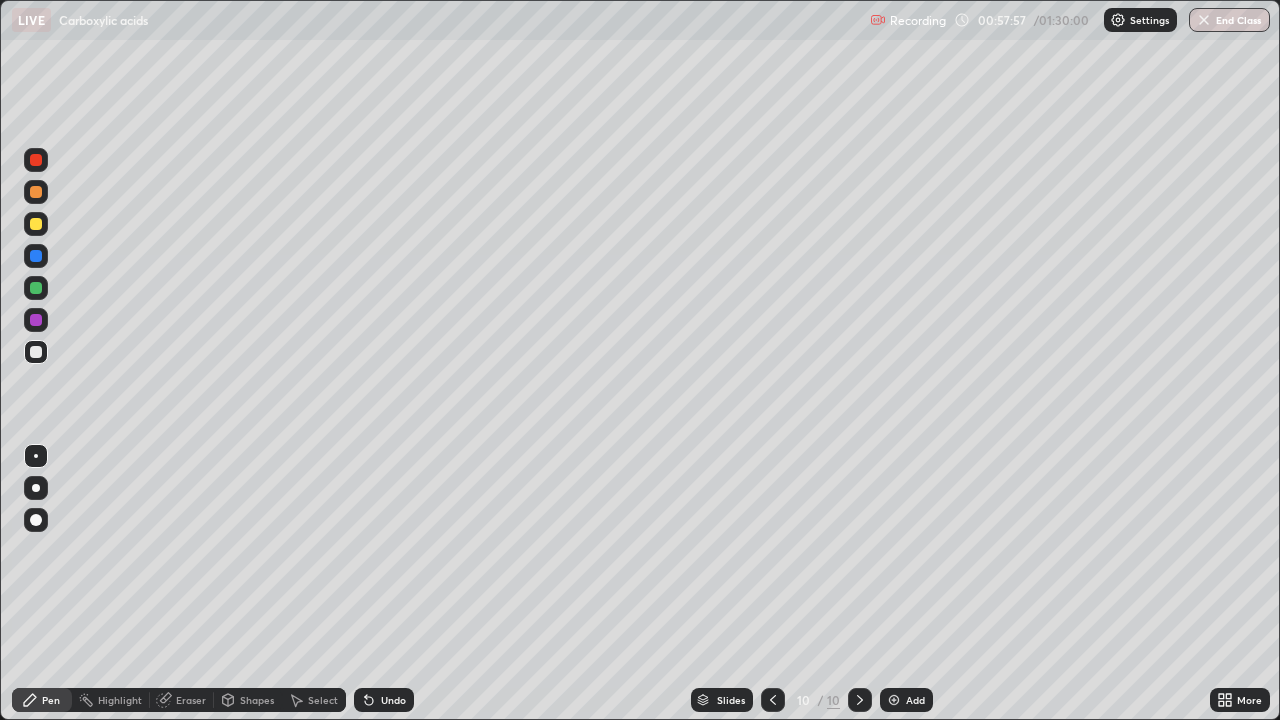 click on "Undo" at bounding box center (393, 700) 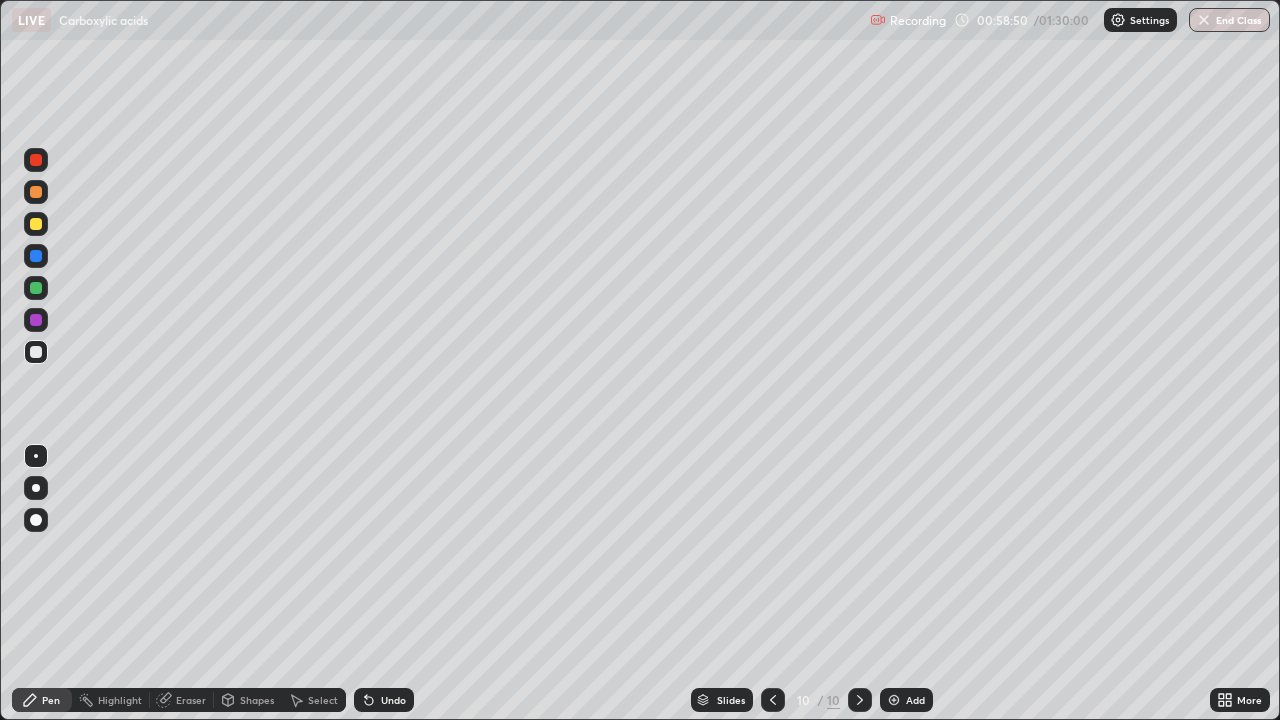 click on "Undo" at bounding box center (384, 700) 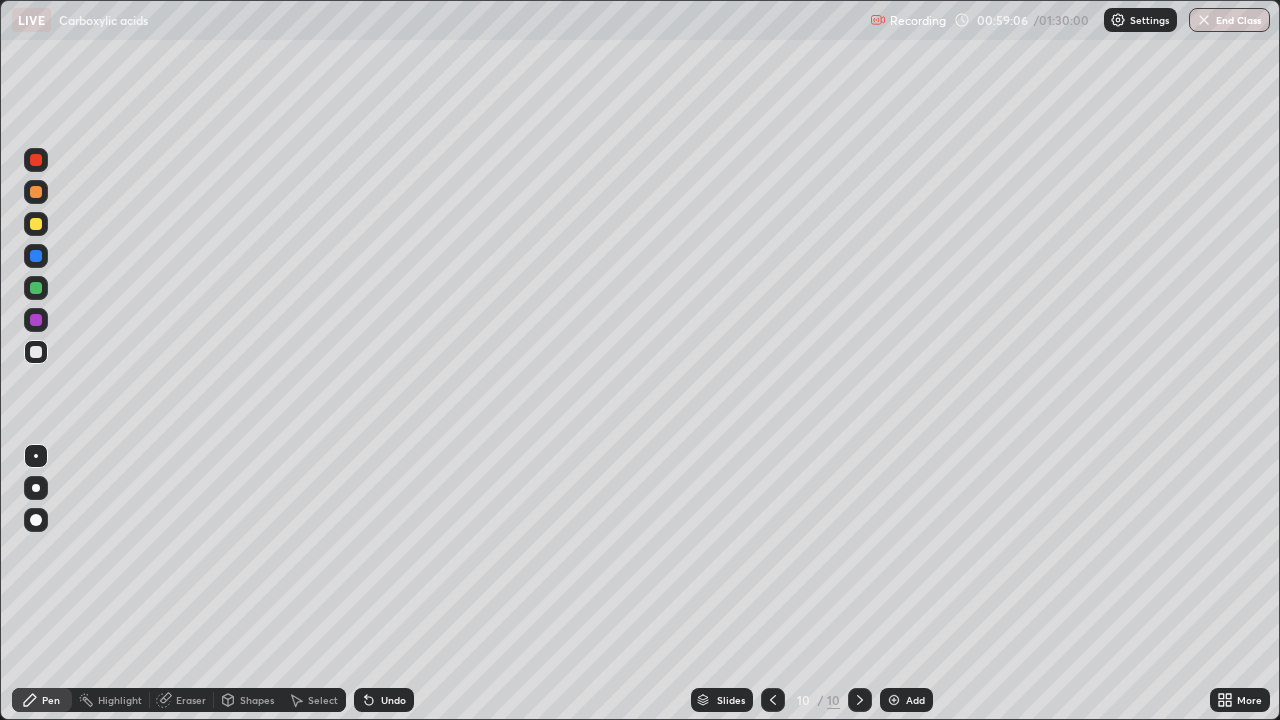 click on "Undo" at bounding box center [393, 700] 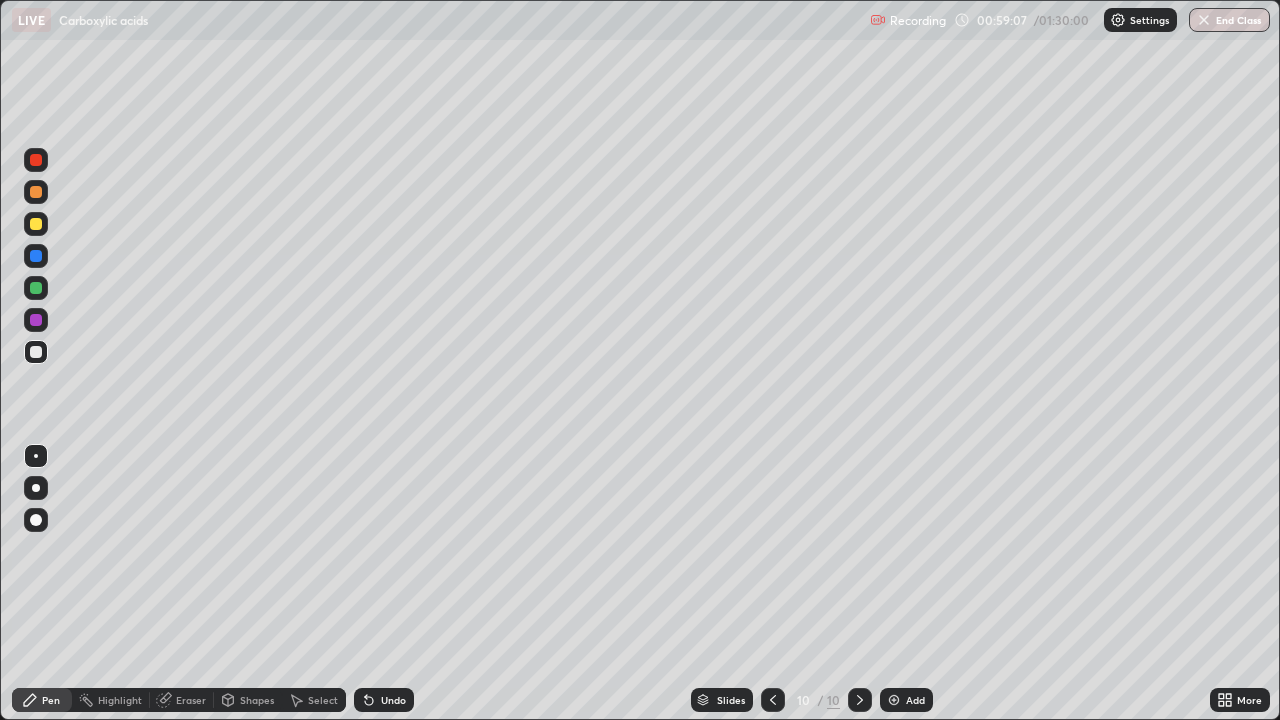 click on "Undo" at bounding box center (393, 700) 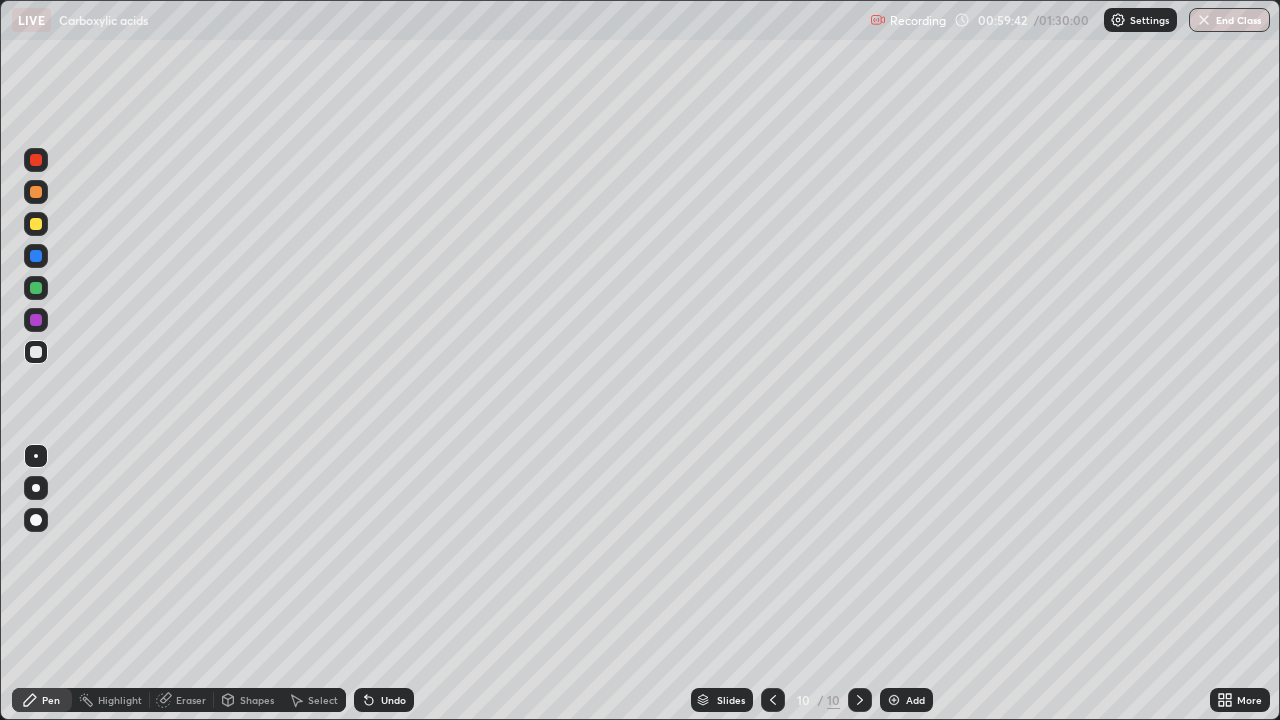 click at bounding box center [36, 192] 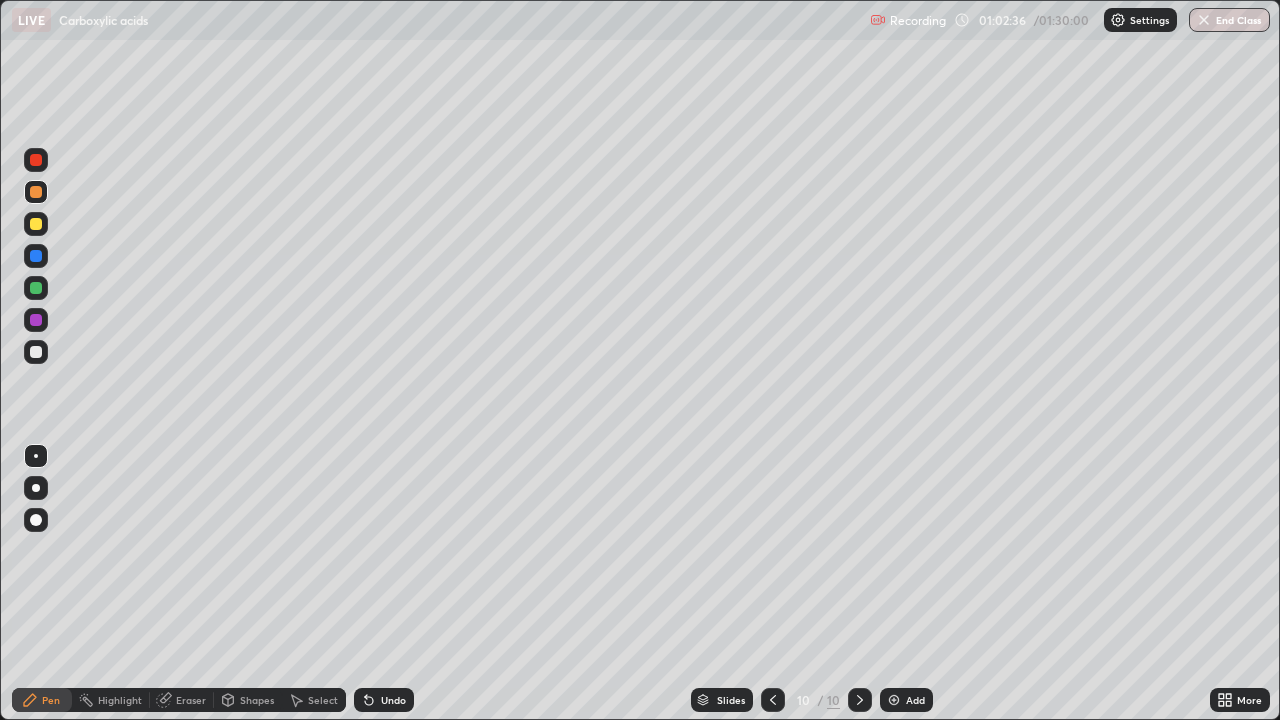 click at bounding box center [894, 700] 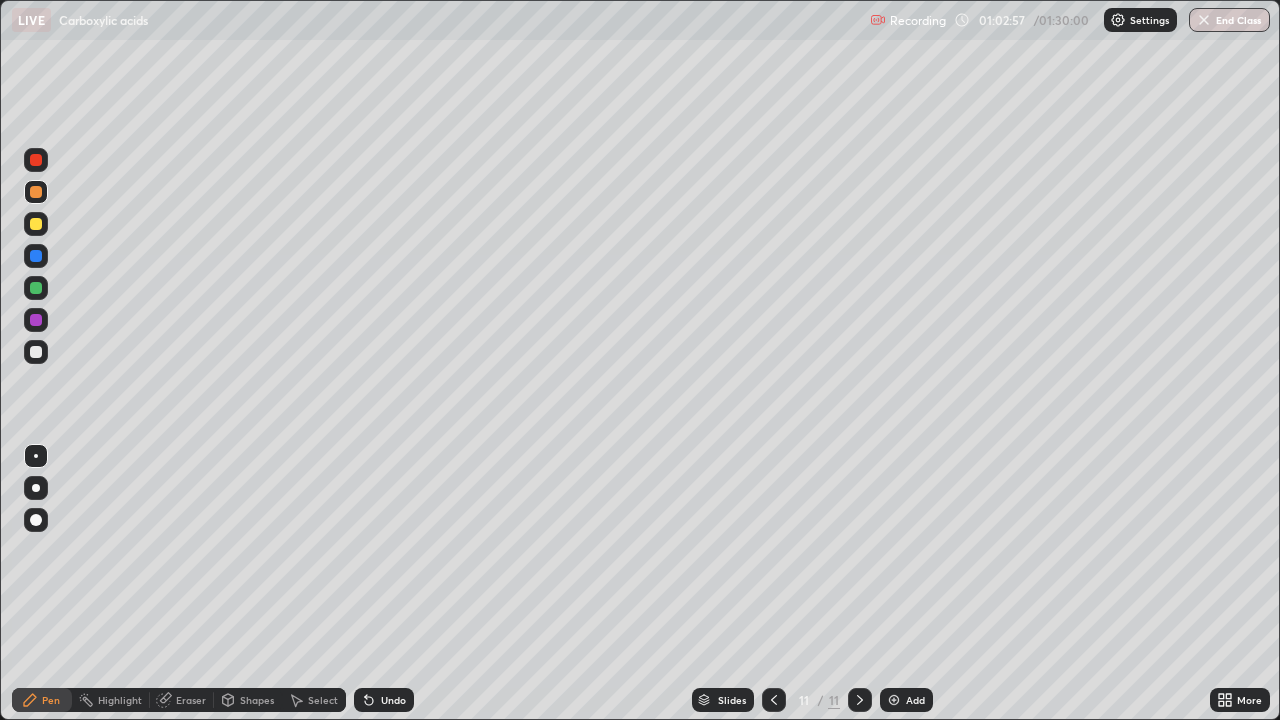 click at bounding box center (36, 352) 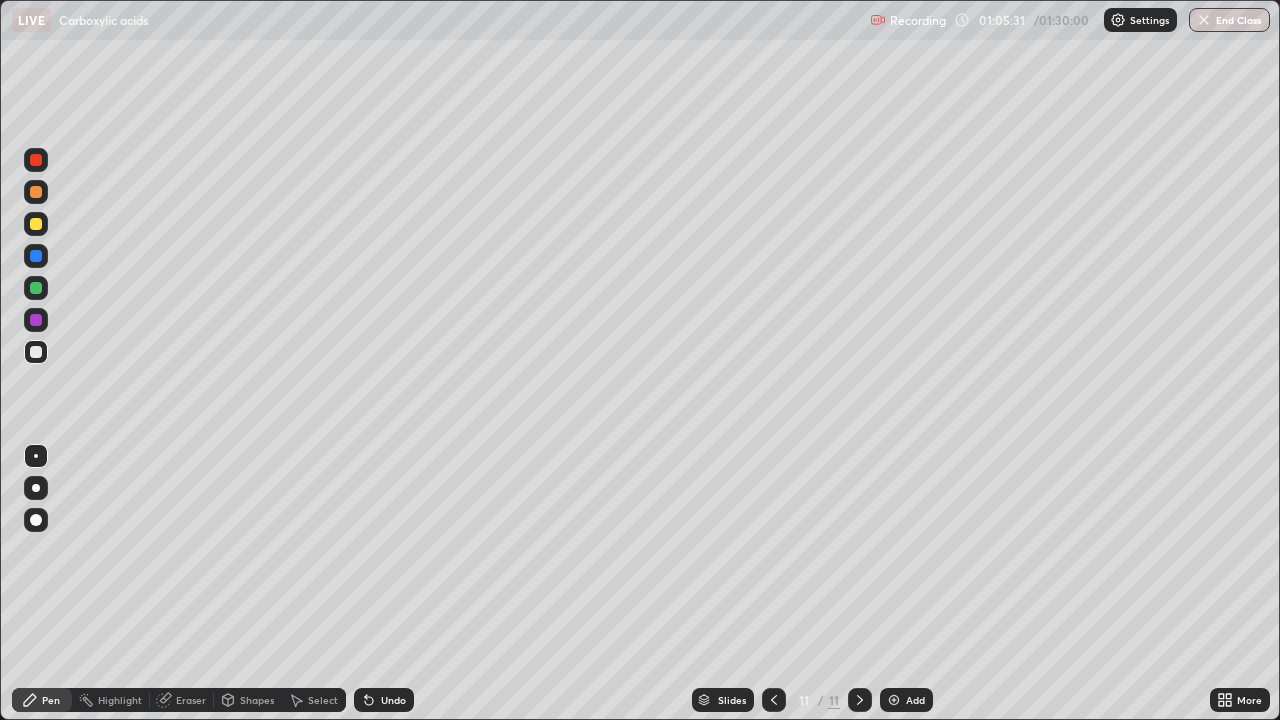 click at bounding box center (36, 224) 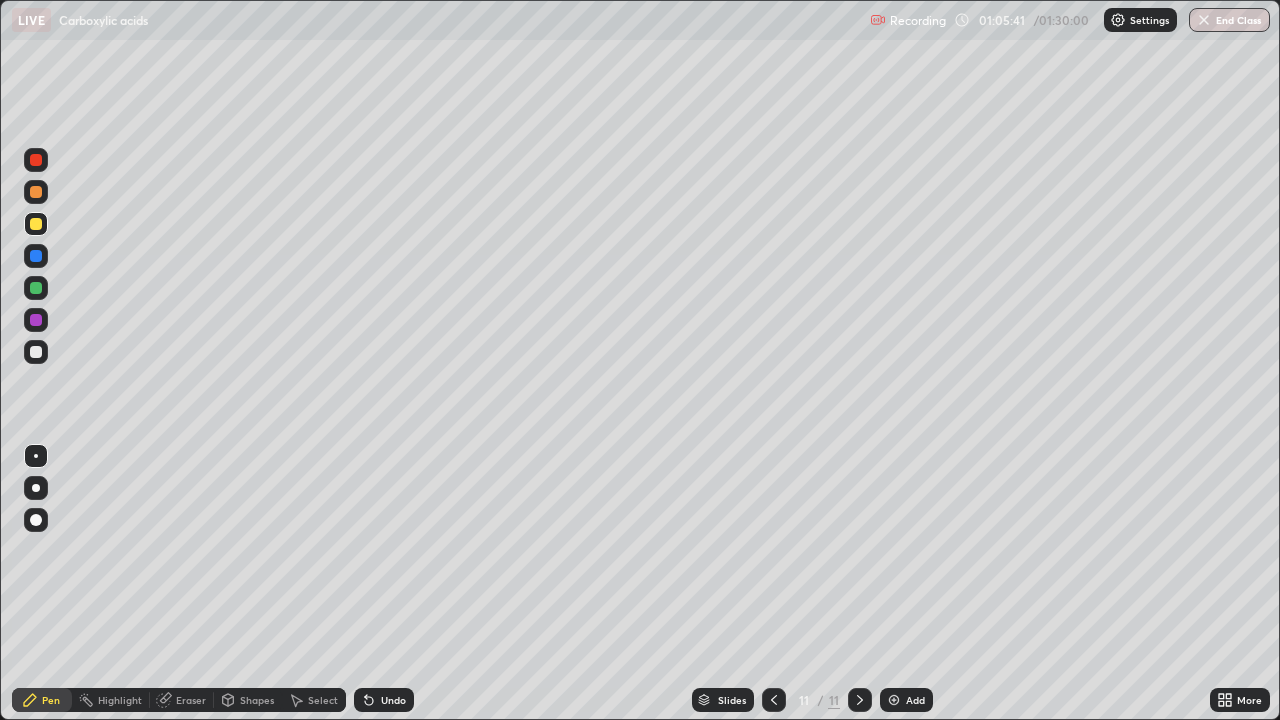 click on "Undo" at bounding box center (393, 700) 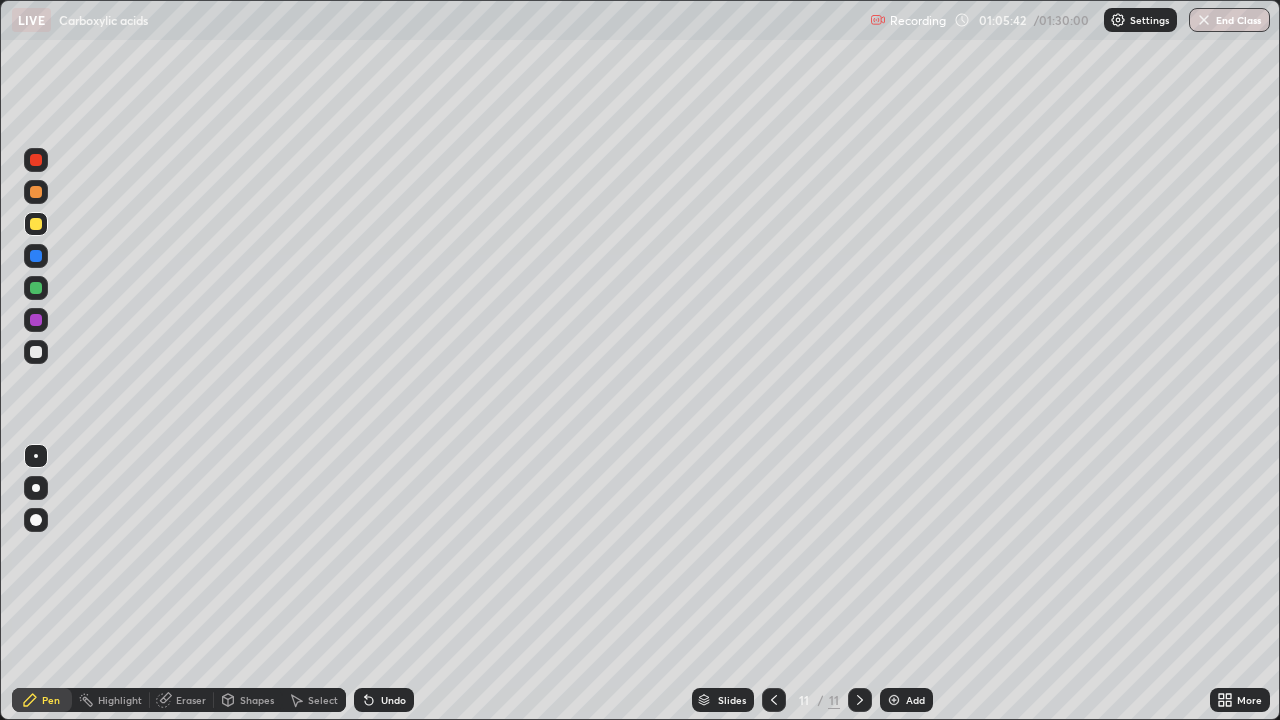 click on "Undo" at bounding box center (393, 700) 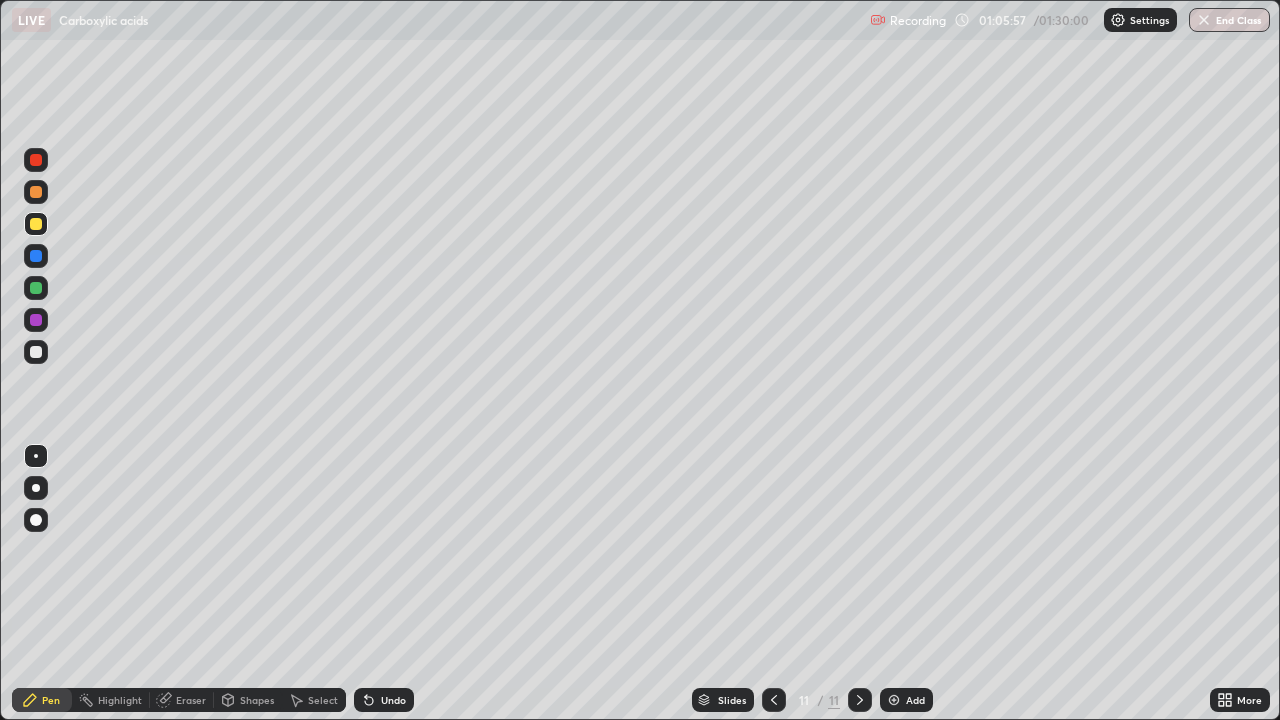 click on "Undo" at bounding box center [393, 700] 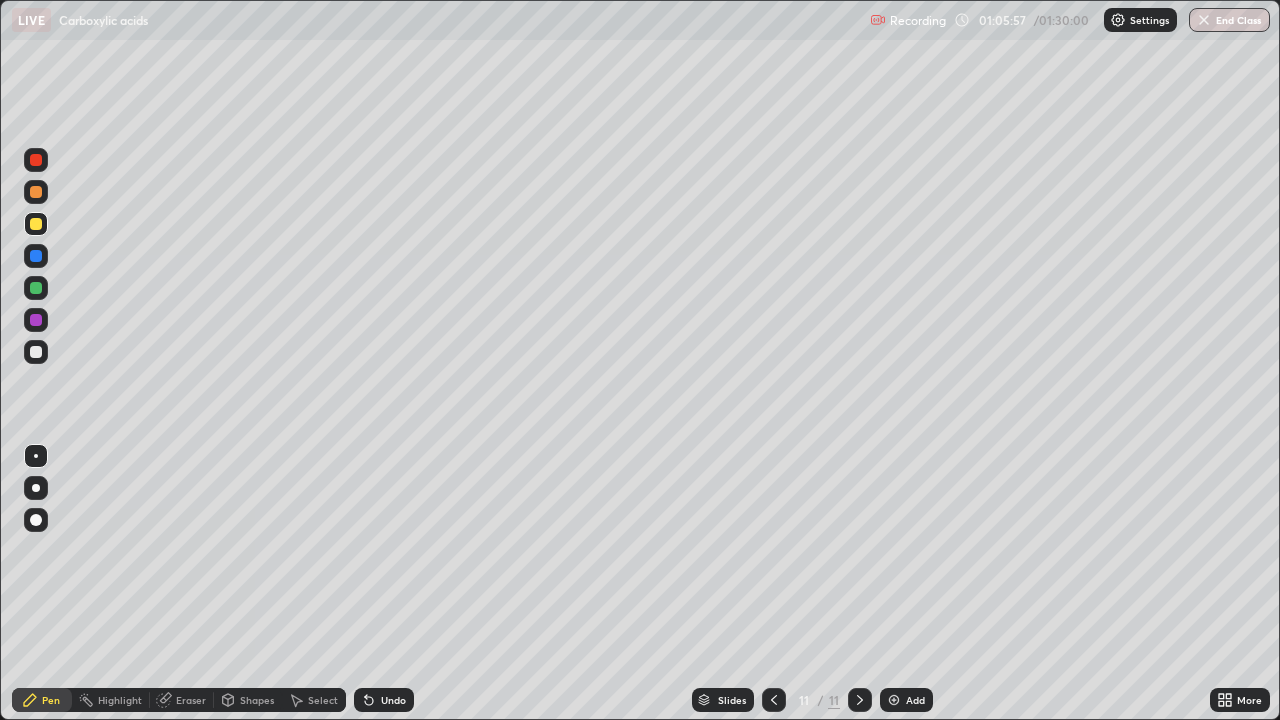 click on "Undo" at bounding box center [393, 700] 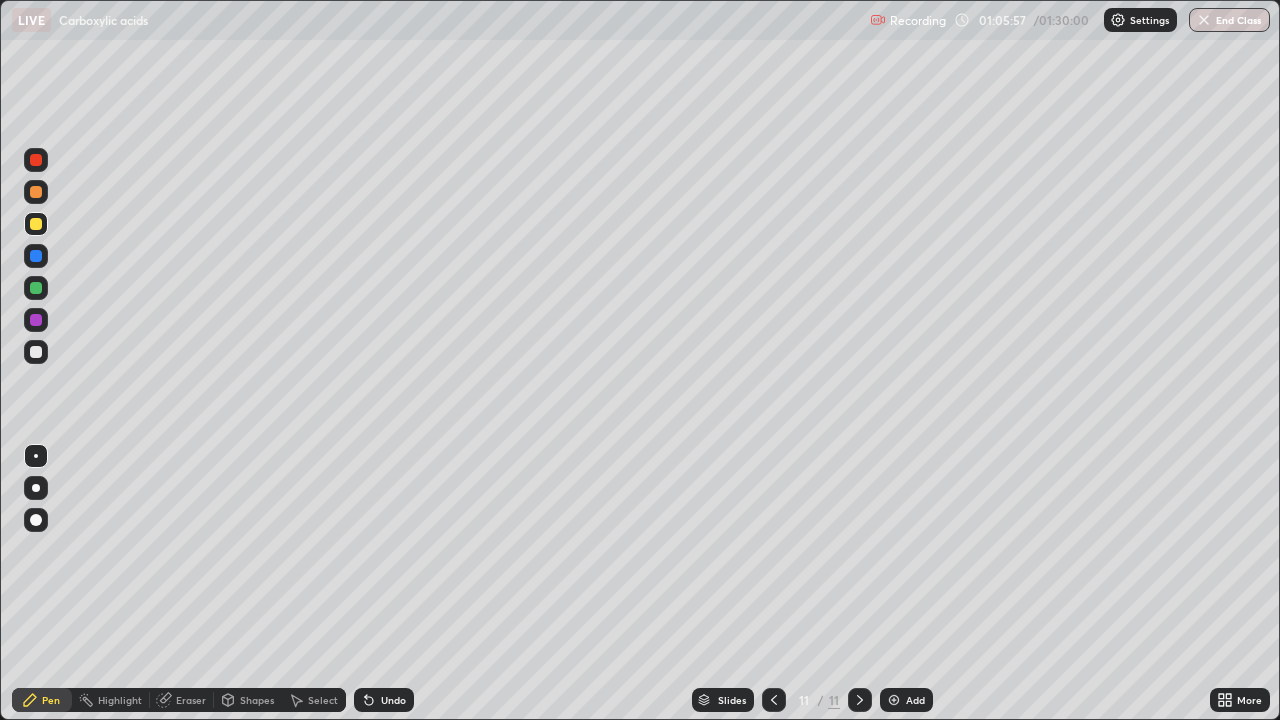 click on "Undo" at bounding box center (393, 700) 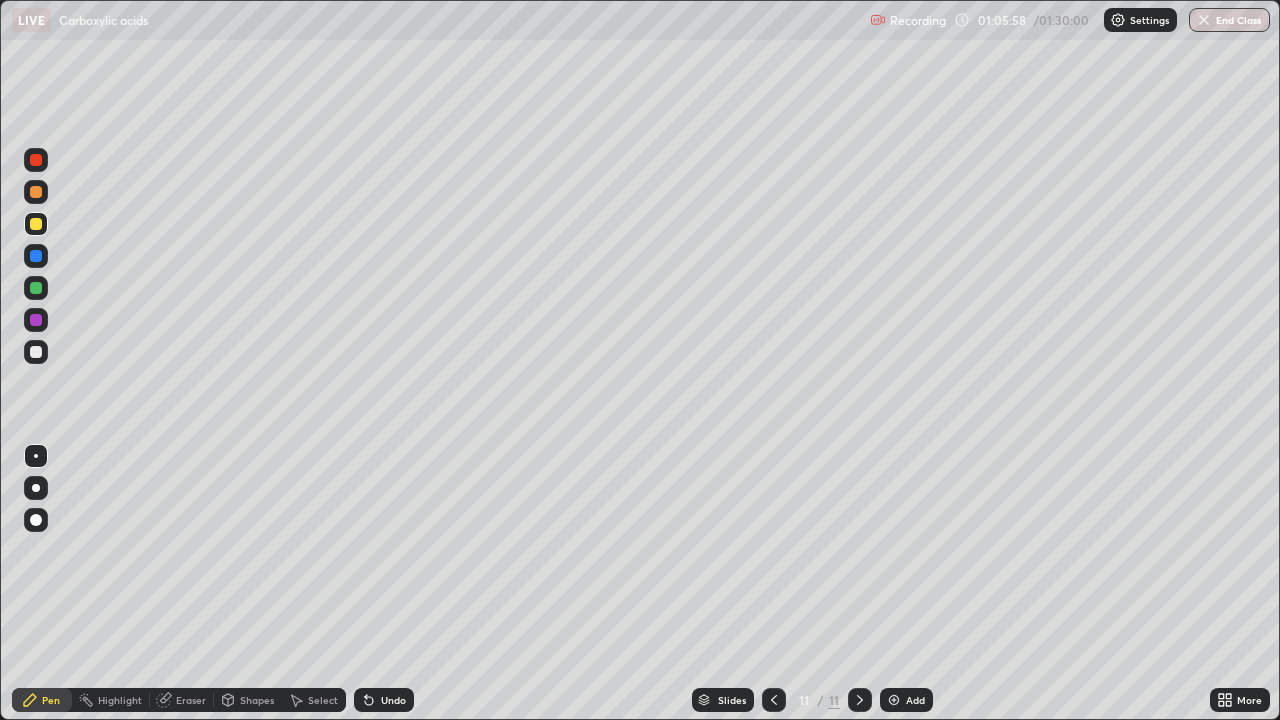 click on "Undo" at bounding box center (393, 700) 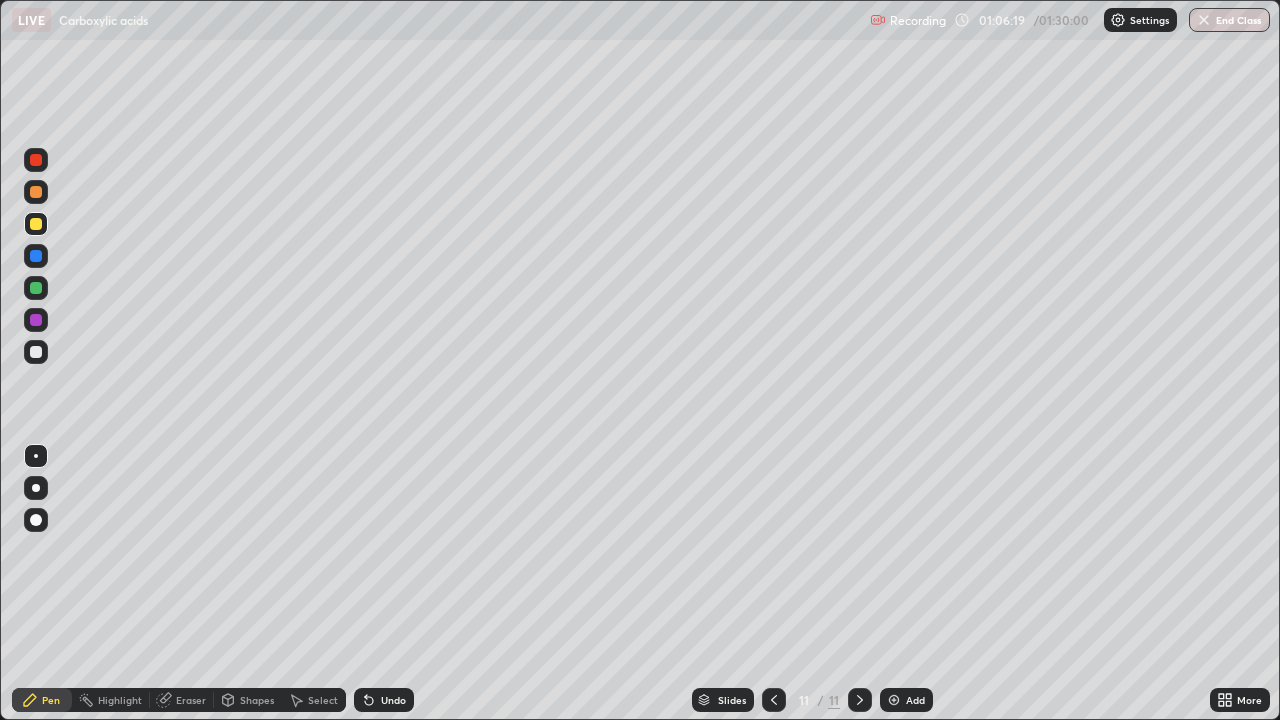 click on "Undo" at bounding box center [393, 700] 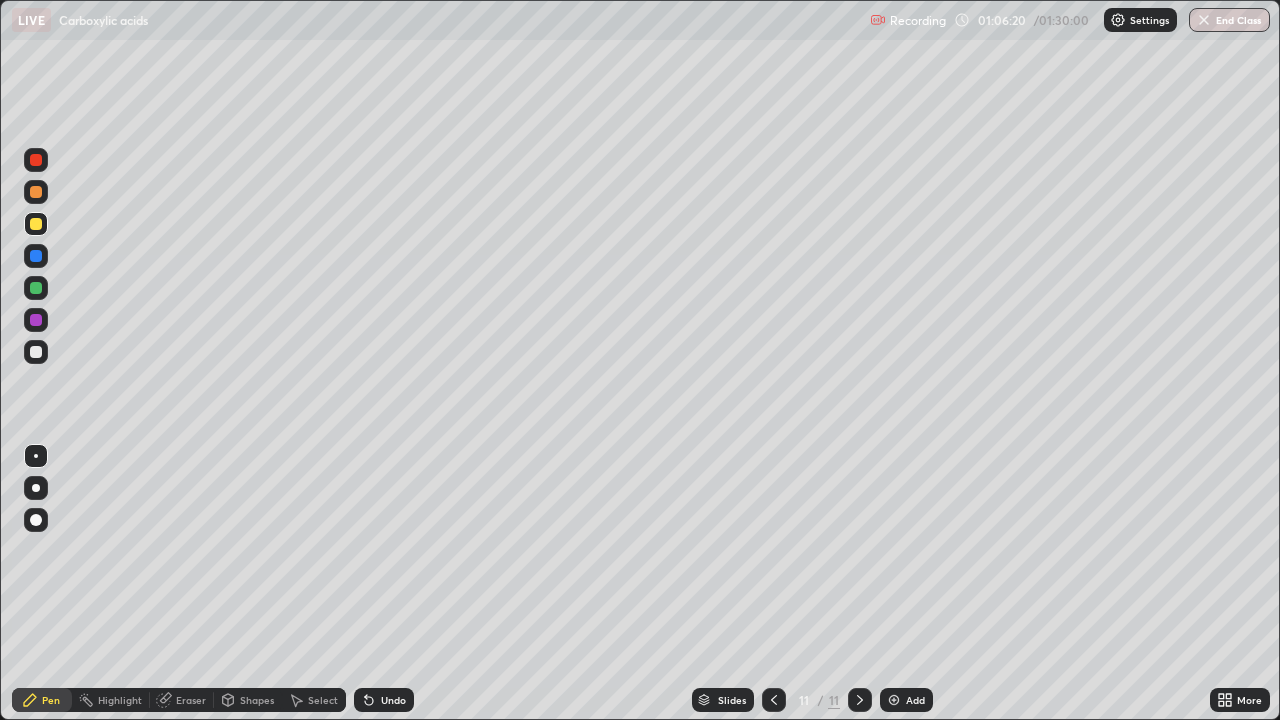 click on "Undo" at bounding box center [393, 700] 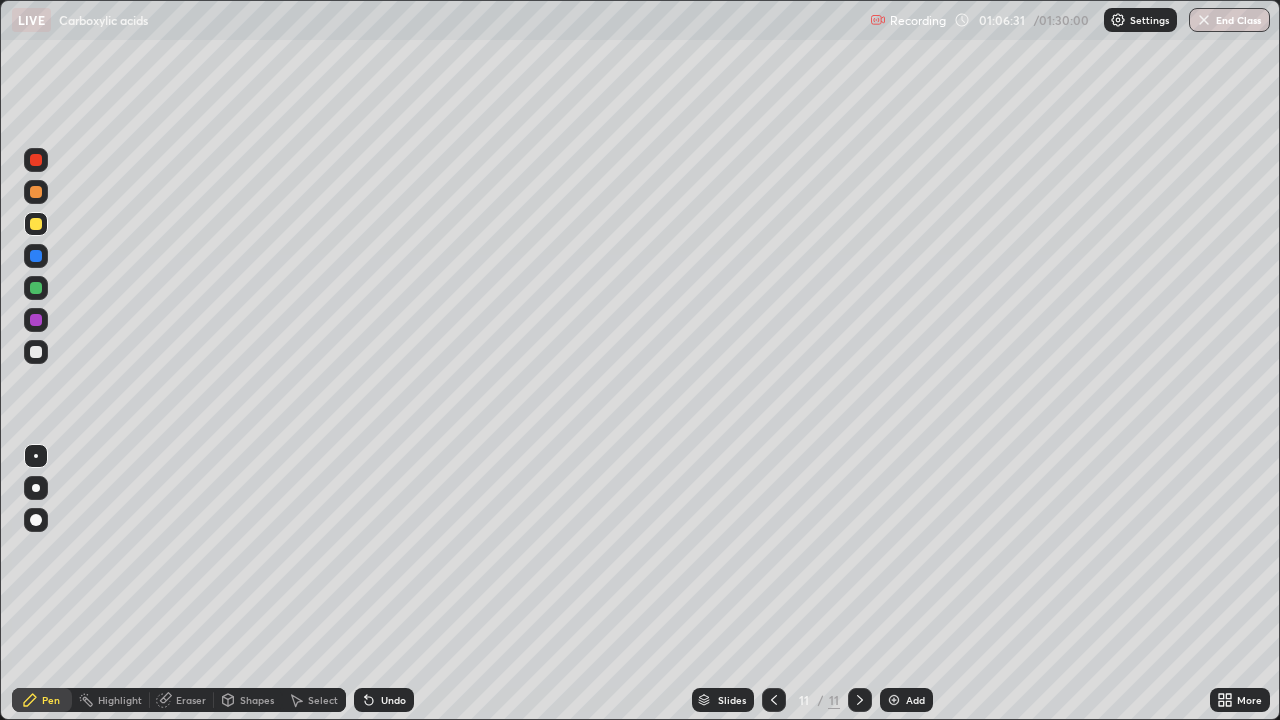 click at bounding box center [36, 288] 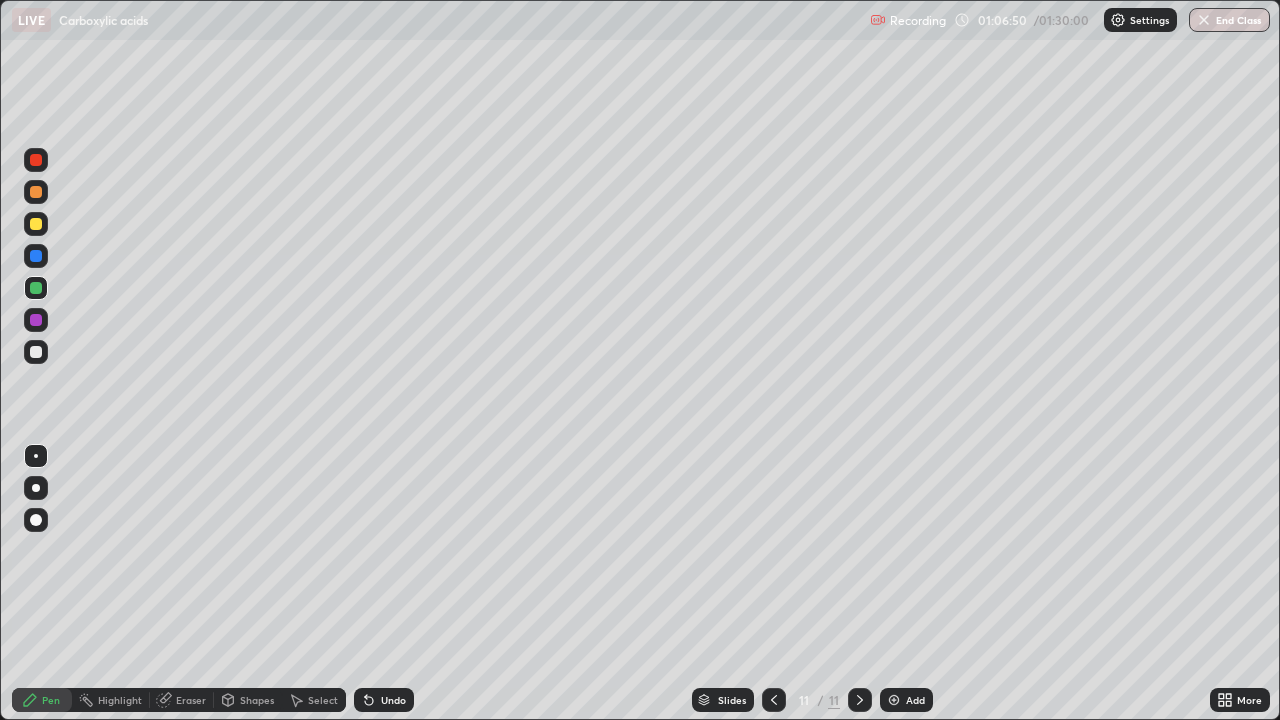 click on "Undo" at bounding box center [393, 700] 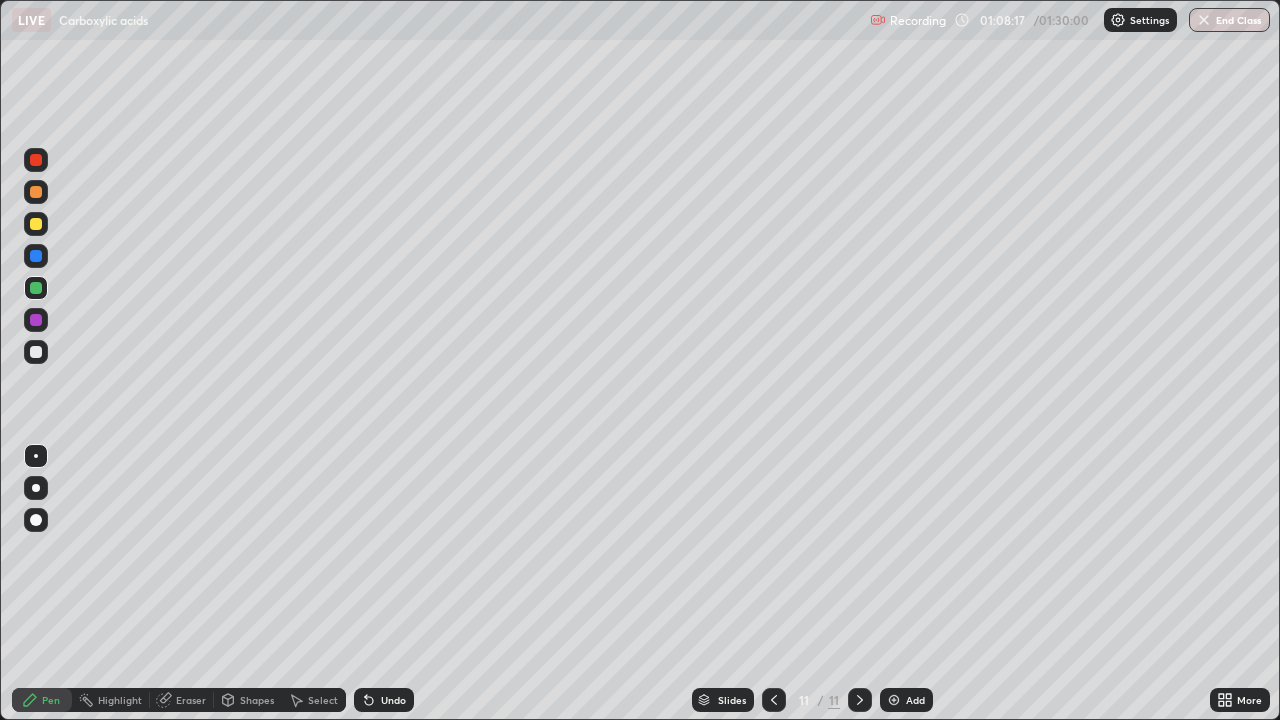 click on "Undo" at bounding box center (393, 700) 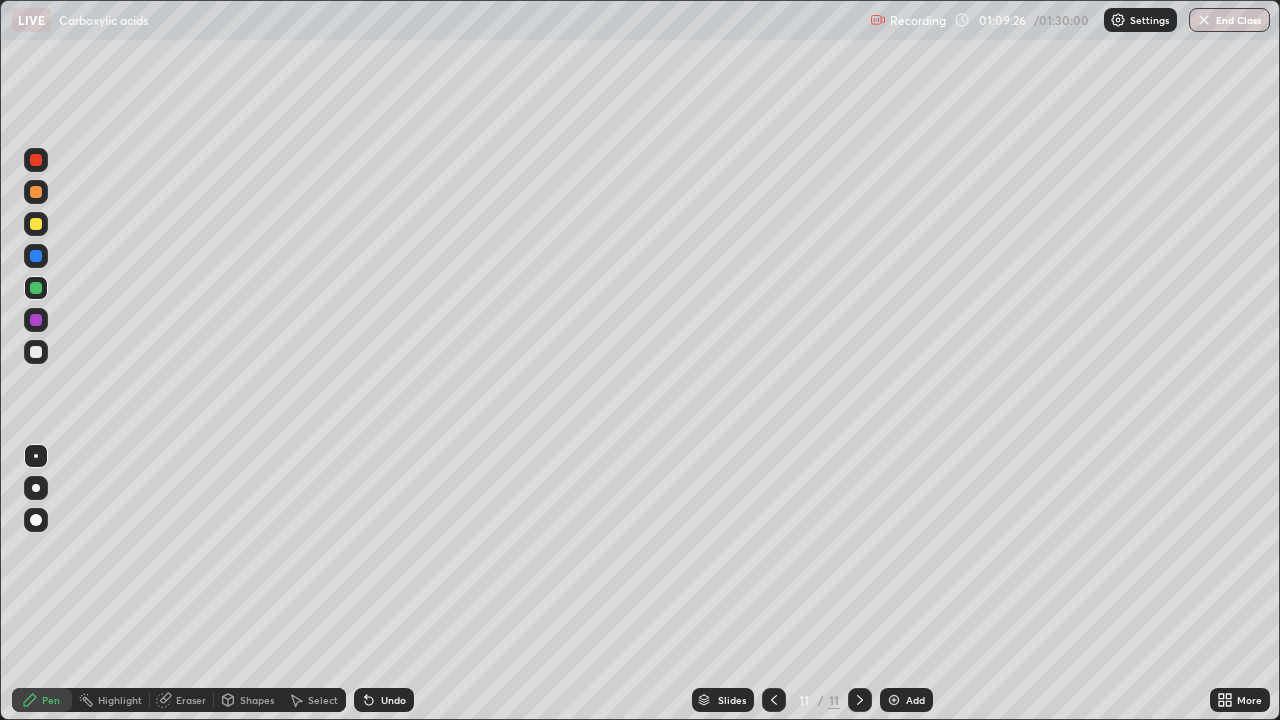 click at bounding box center (36, 352) 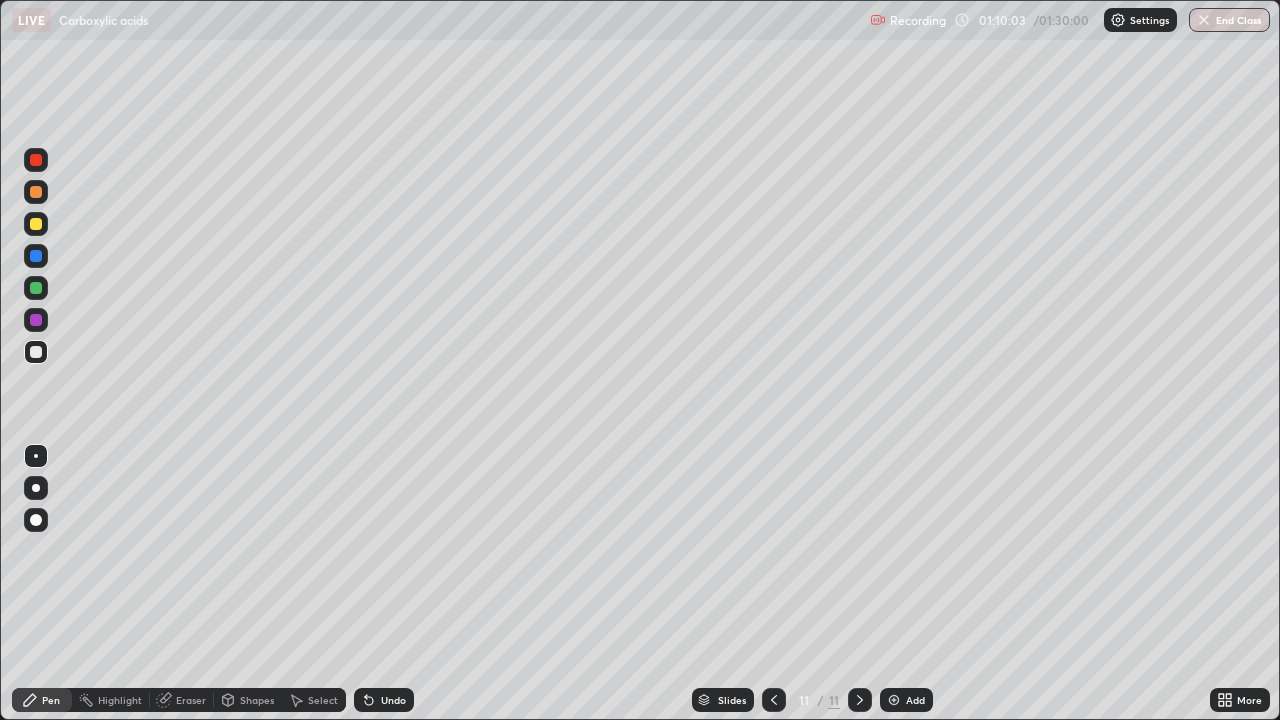 click on "Eraser" at bounding box center (191, 700) 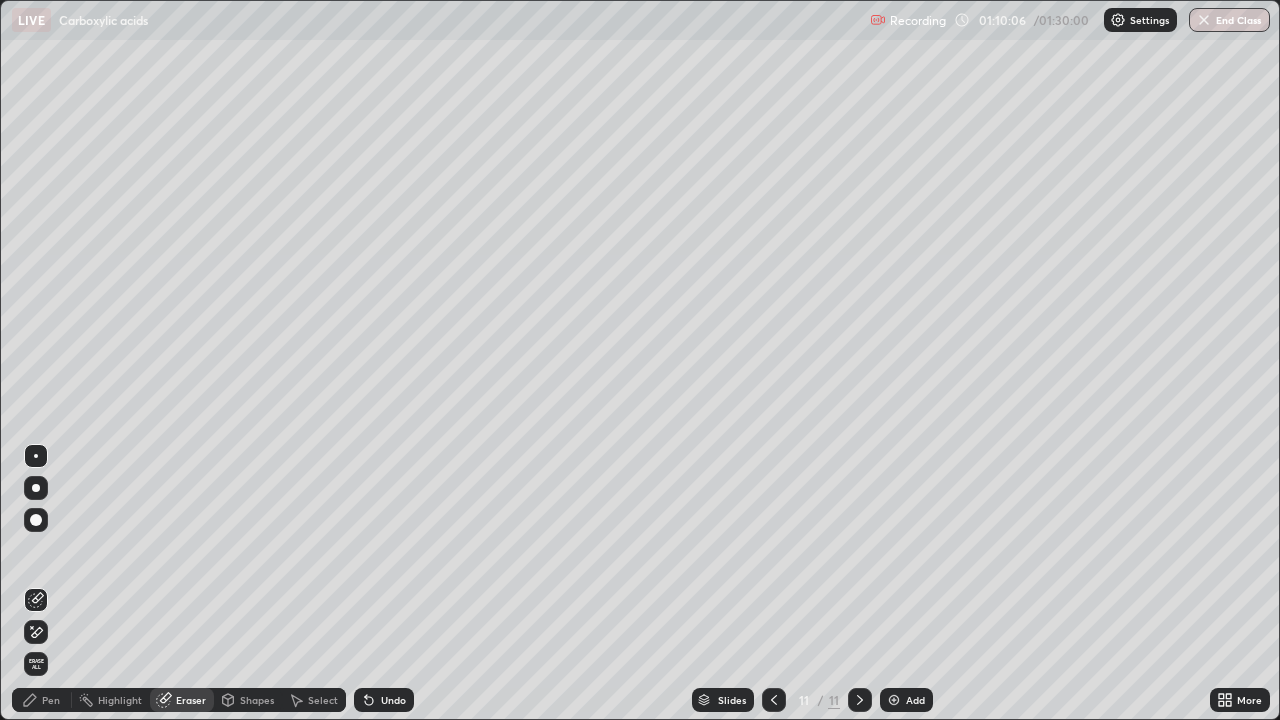 click on "Pen" at bounding box center [51, 700] 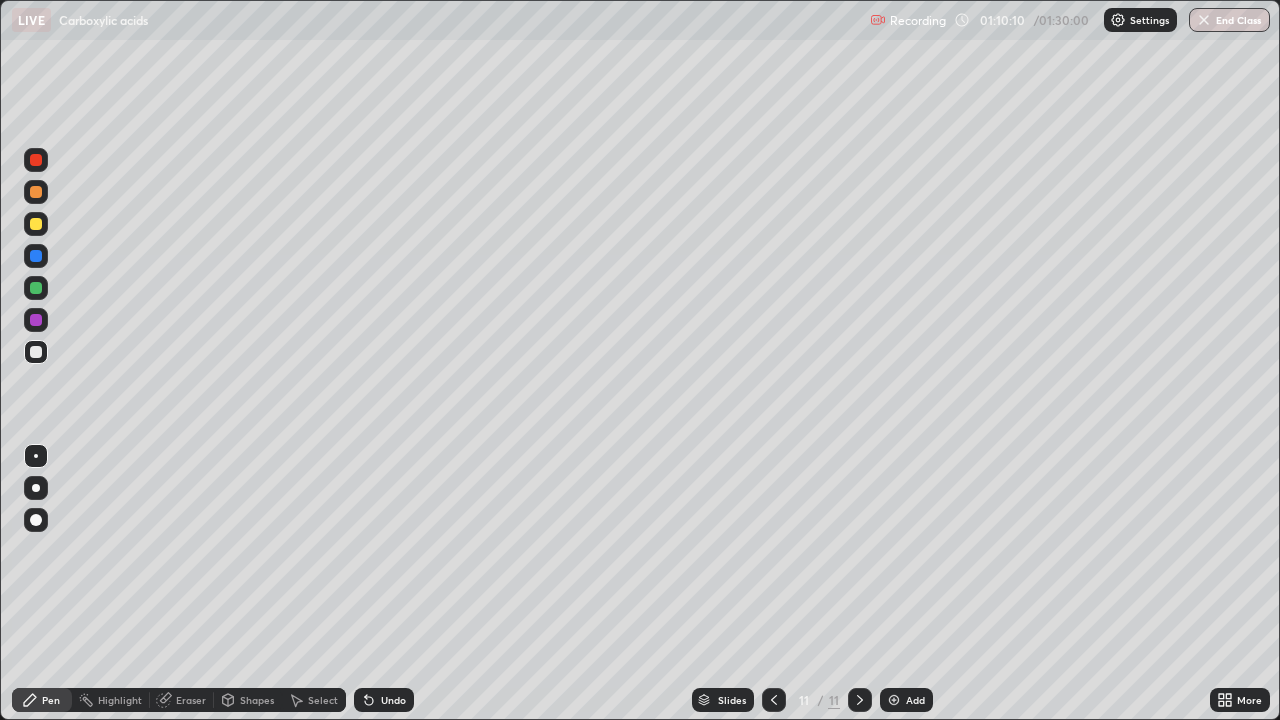 click at bounding box center [36, 288] 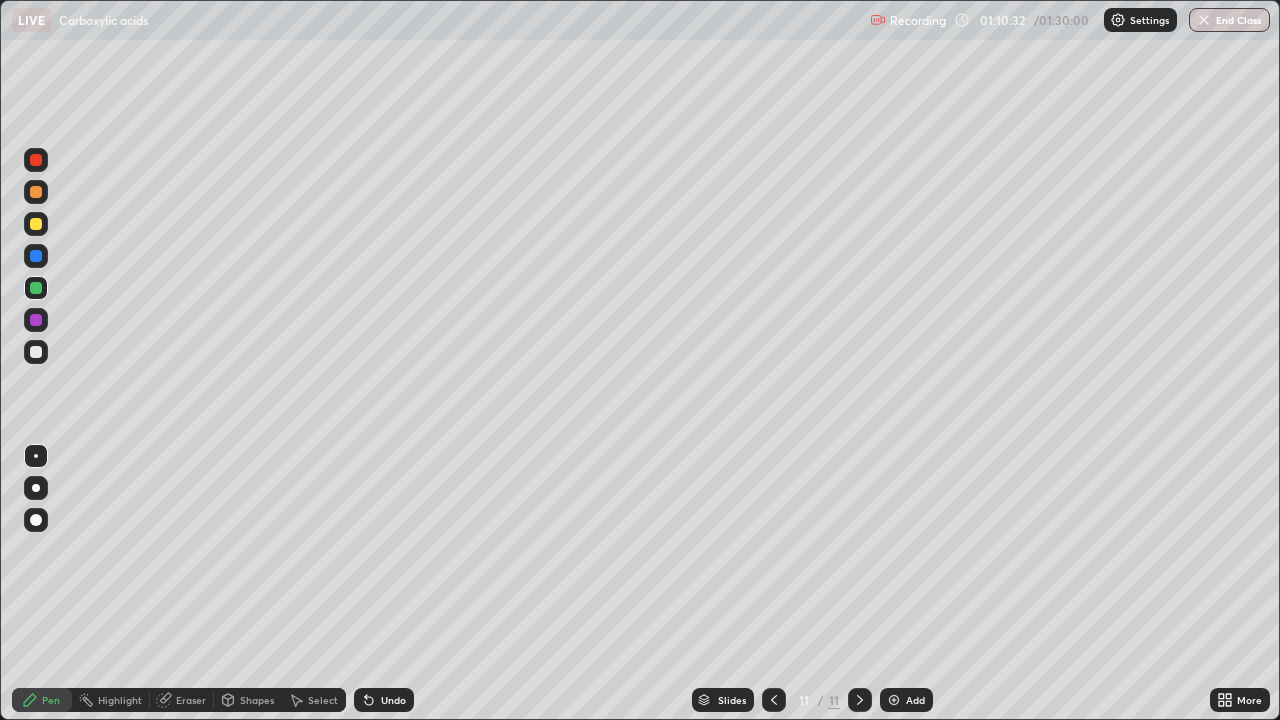 click on "Eraser" at bounding box center [191, 700] 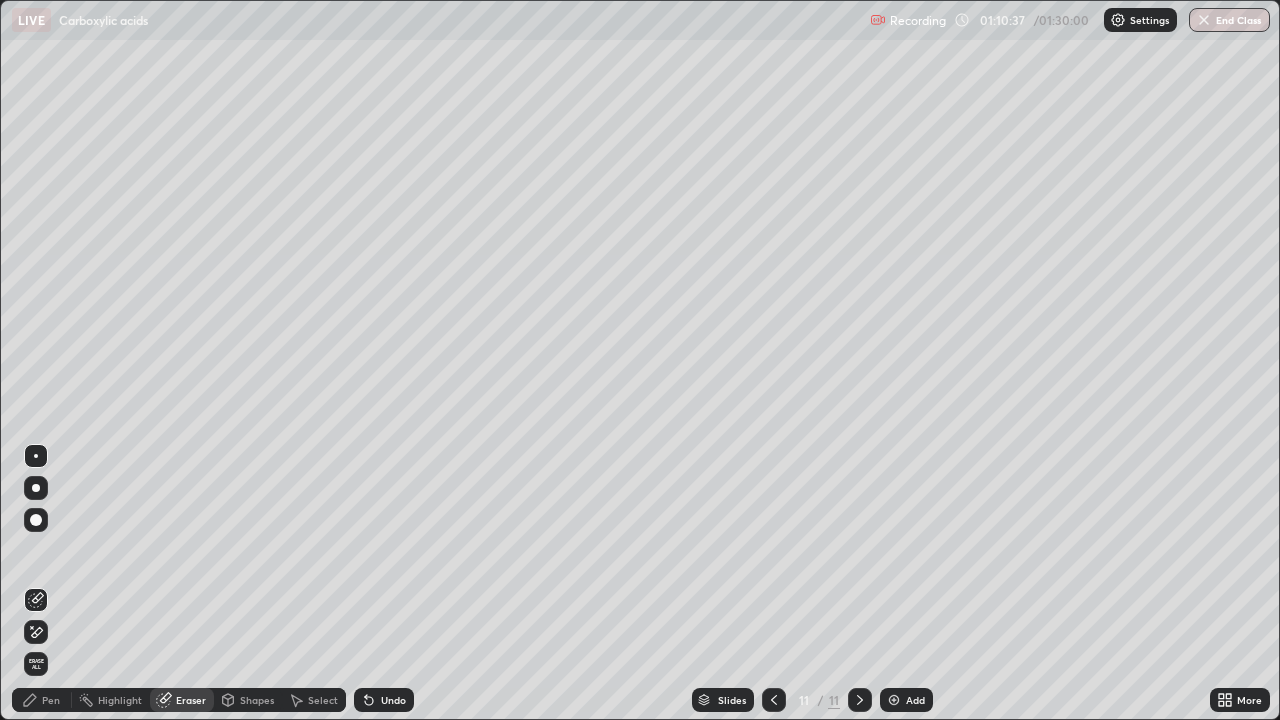 click on "Pen" at bounding box center [51, 700] 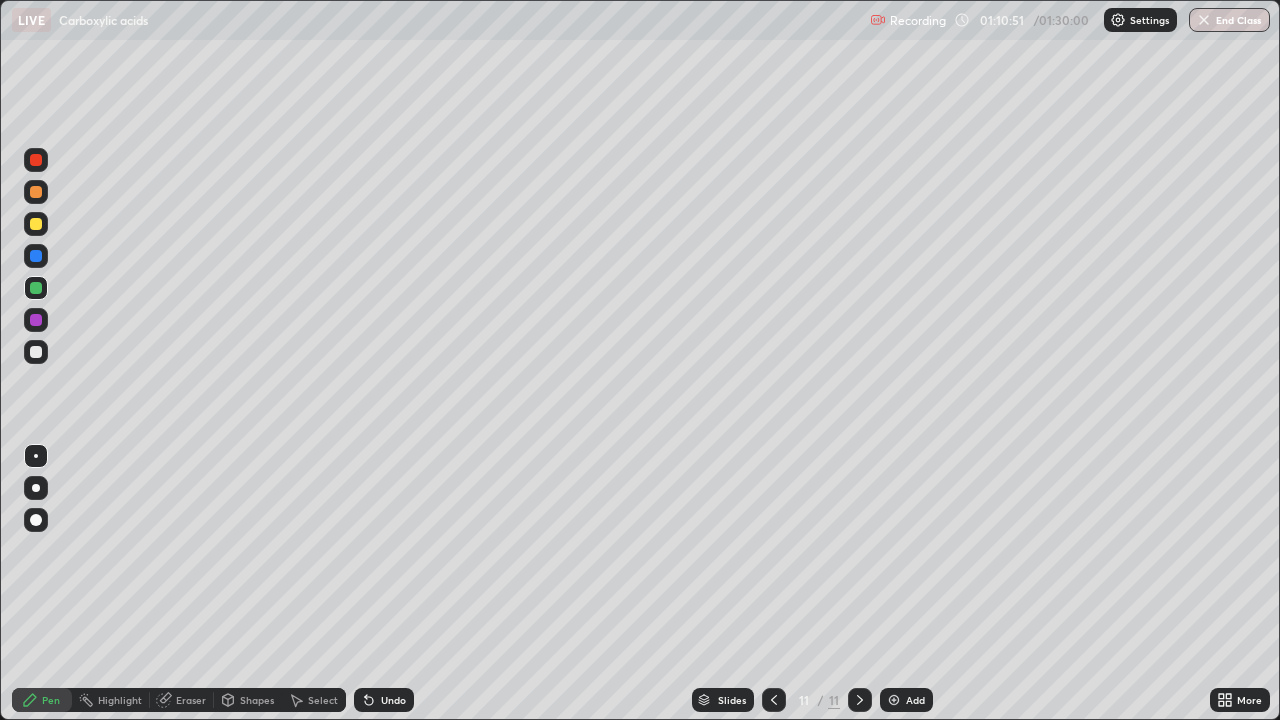 click on "Undo" at bounding box center [393, 700] 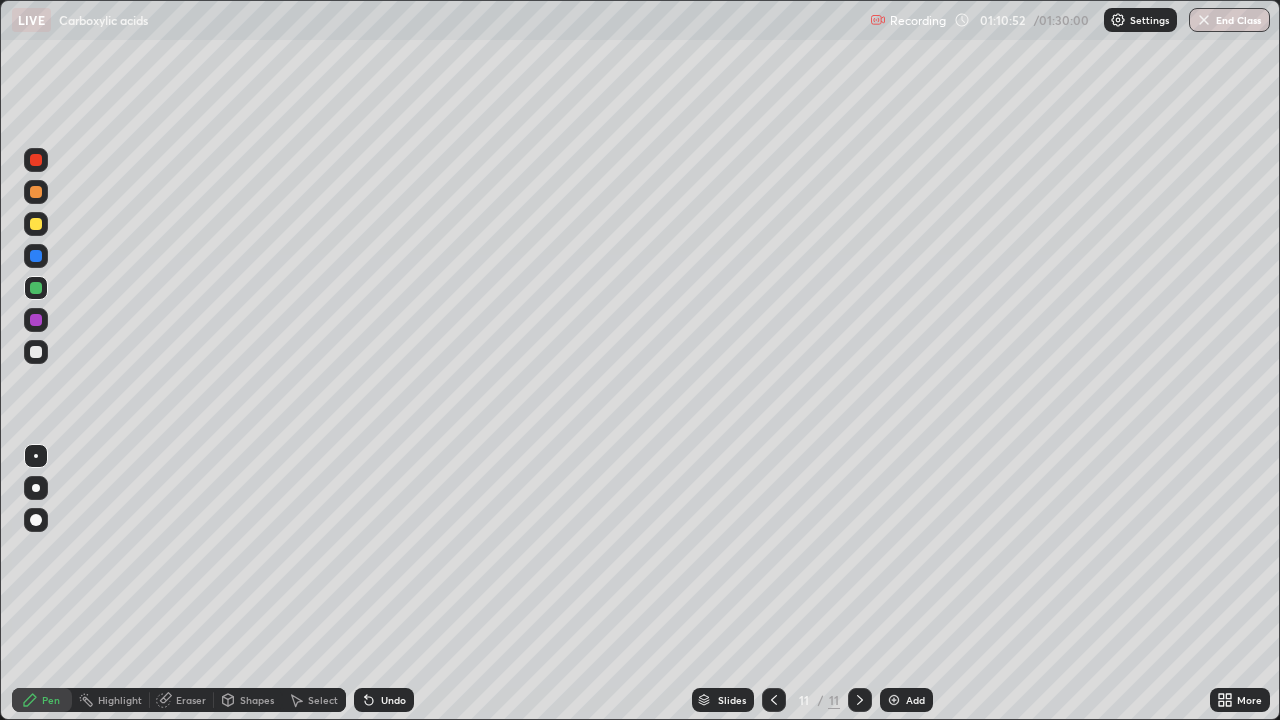 click on "Undo" at bounding box center [384, 700] 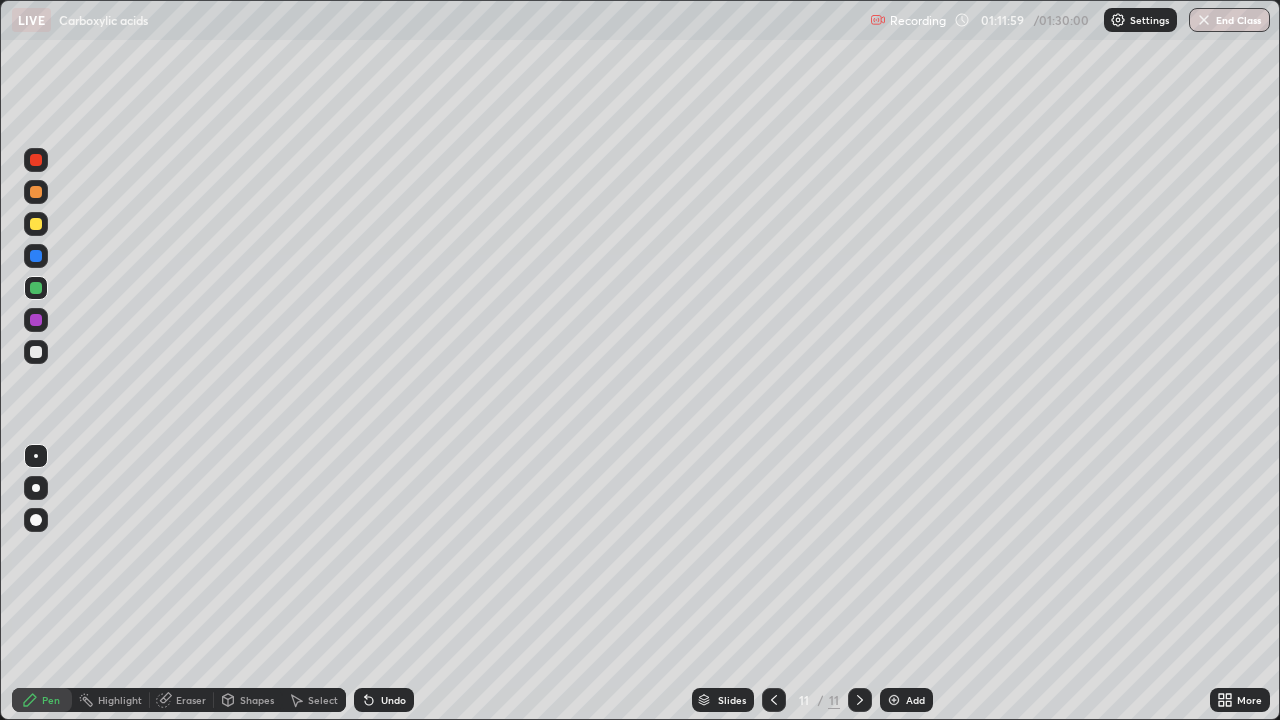 click on "Undo" at bounding box center (384, 700) 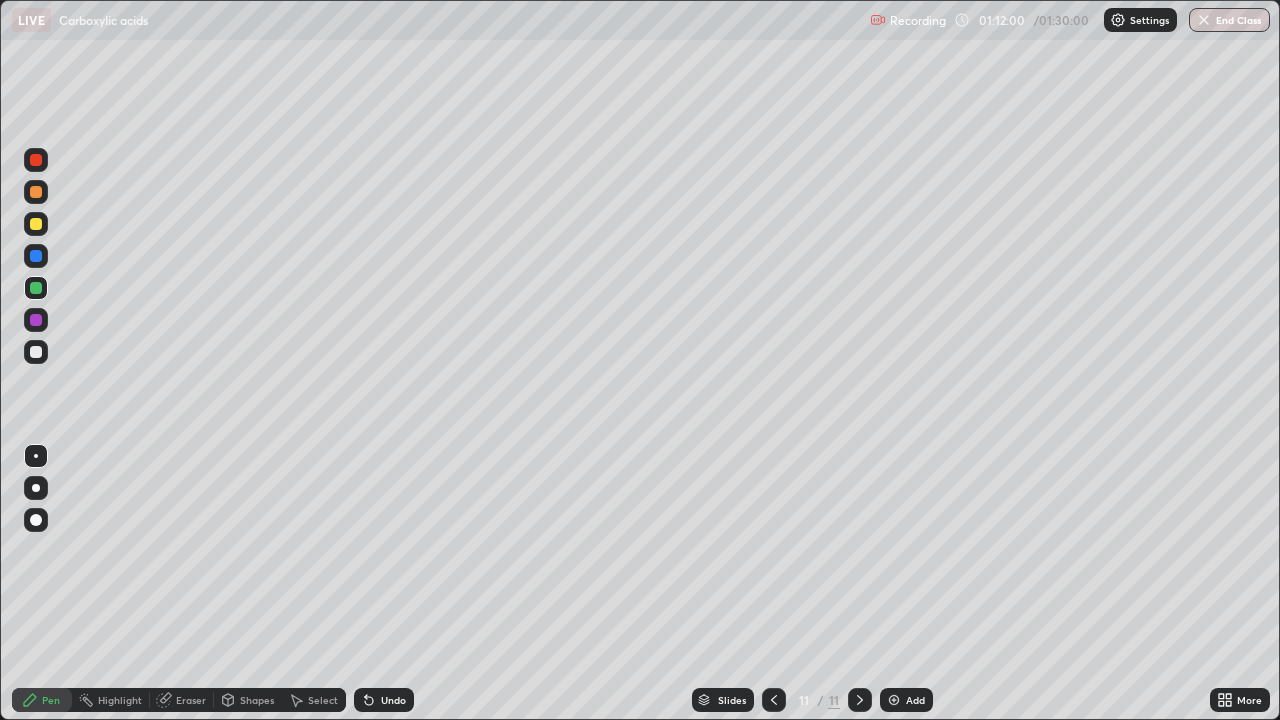 click on "Undo" at bounding box center [384, 700] 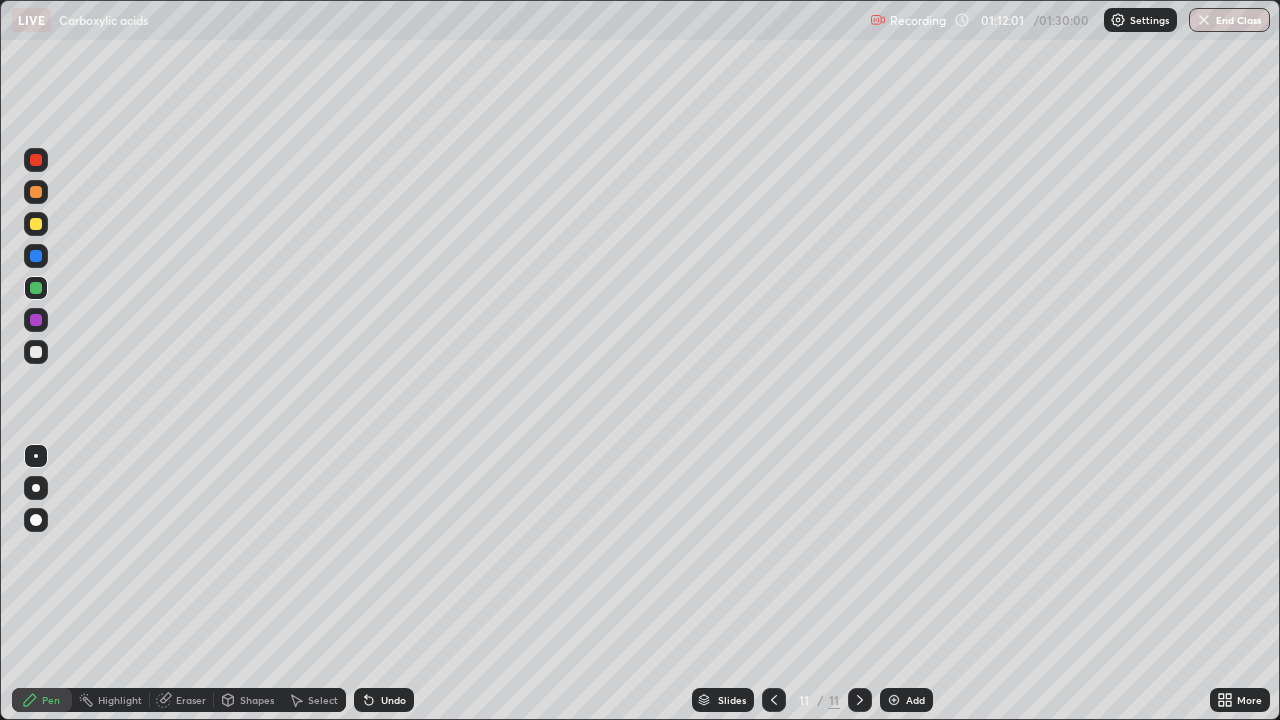click on "Undo" at bounding box center [384, 700] 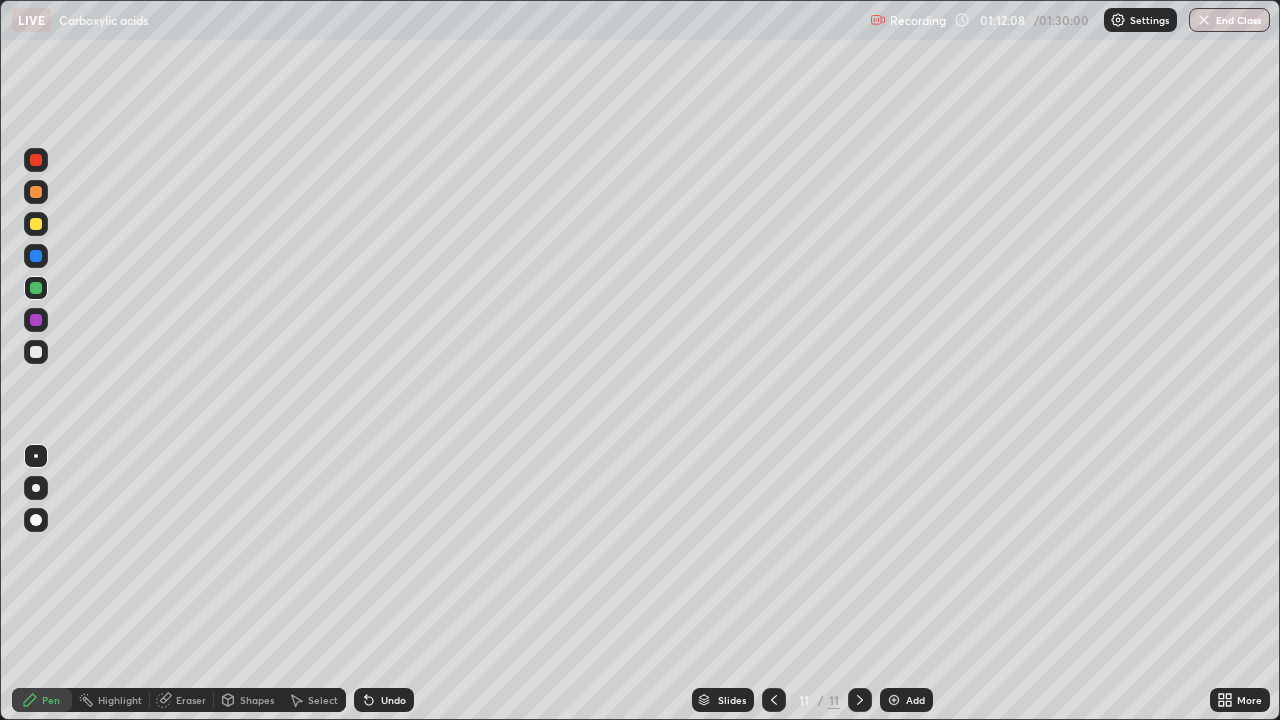 click on "Undo" at bounding box center (384, 700) 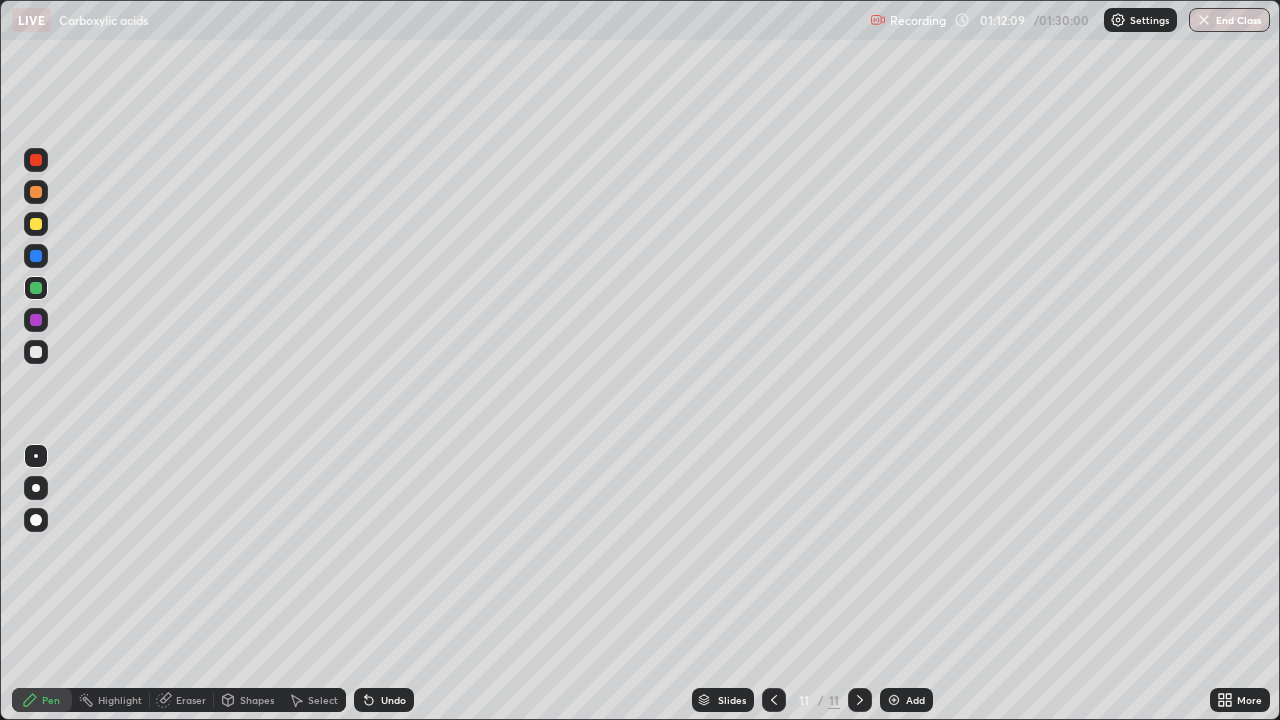 click on "Undo" at bounding box center (384, 700) 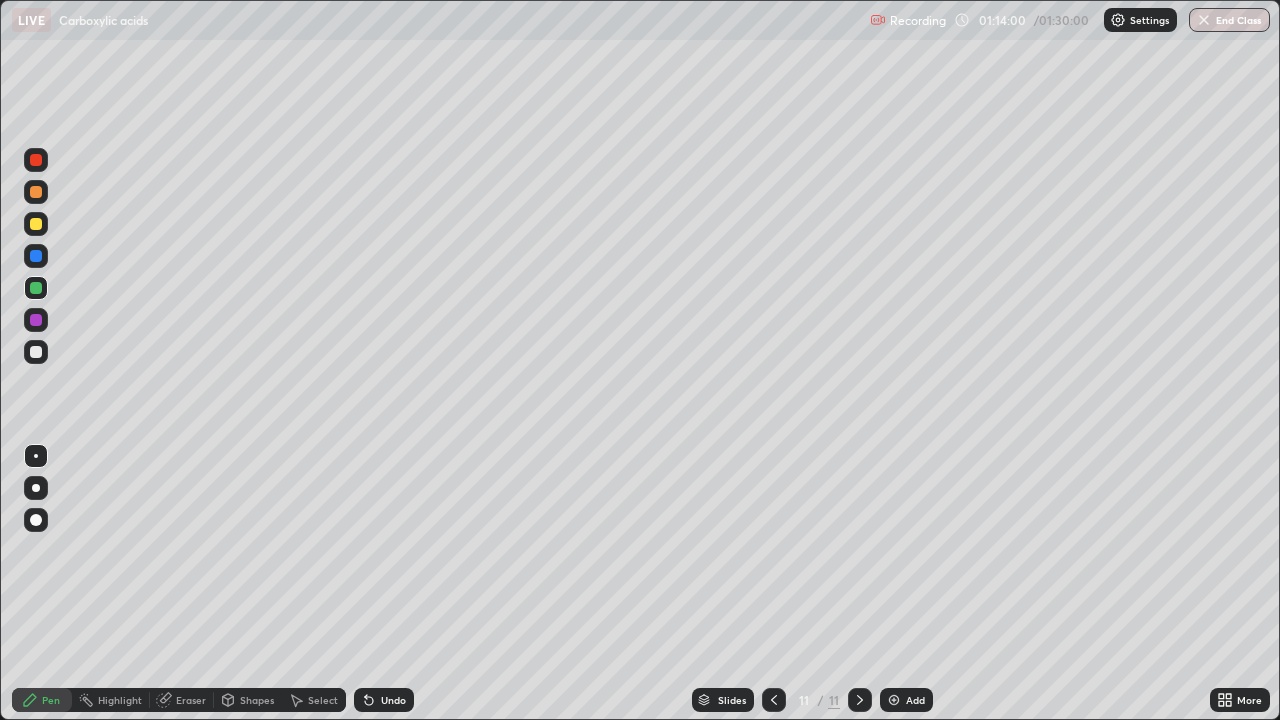 click on "Add" at bounding box center [915, 700] 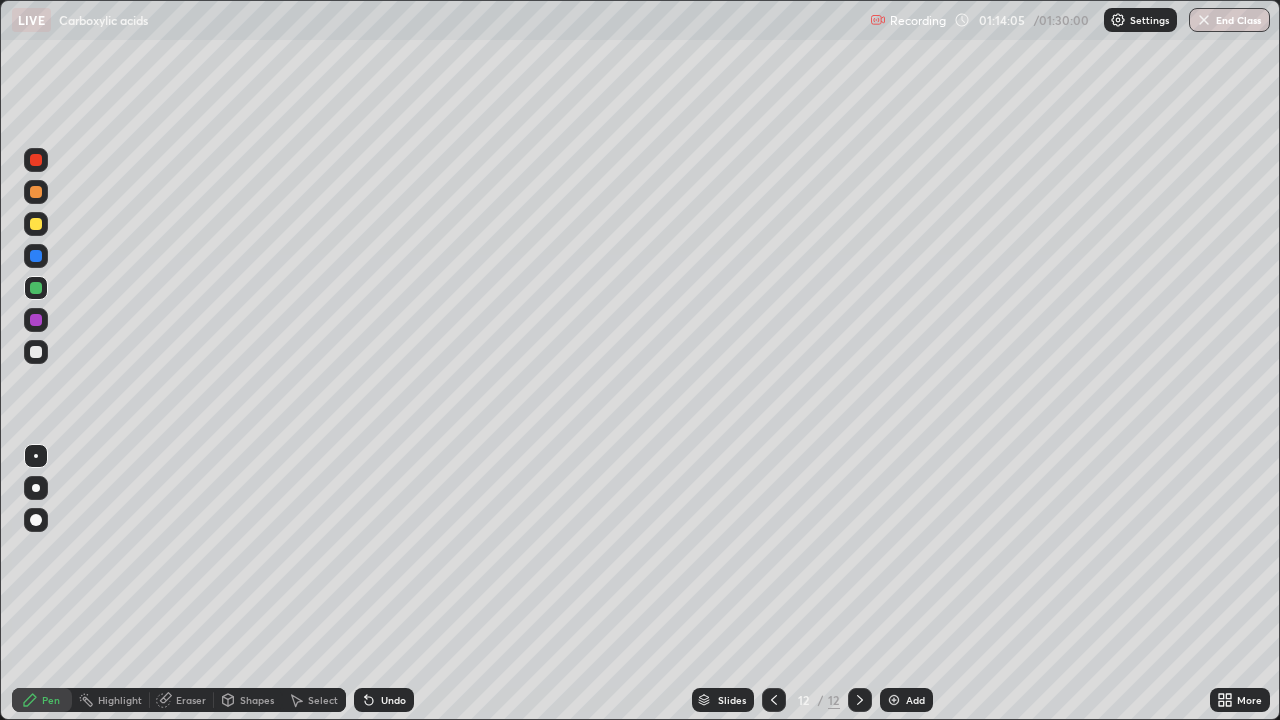 click at bounding box center [36, 352] 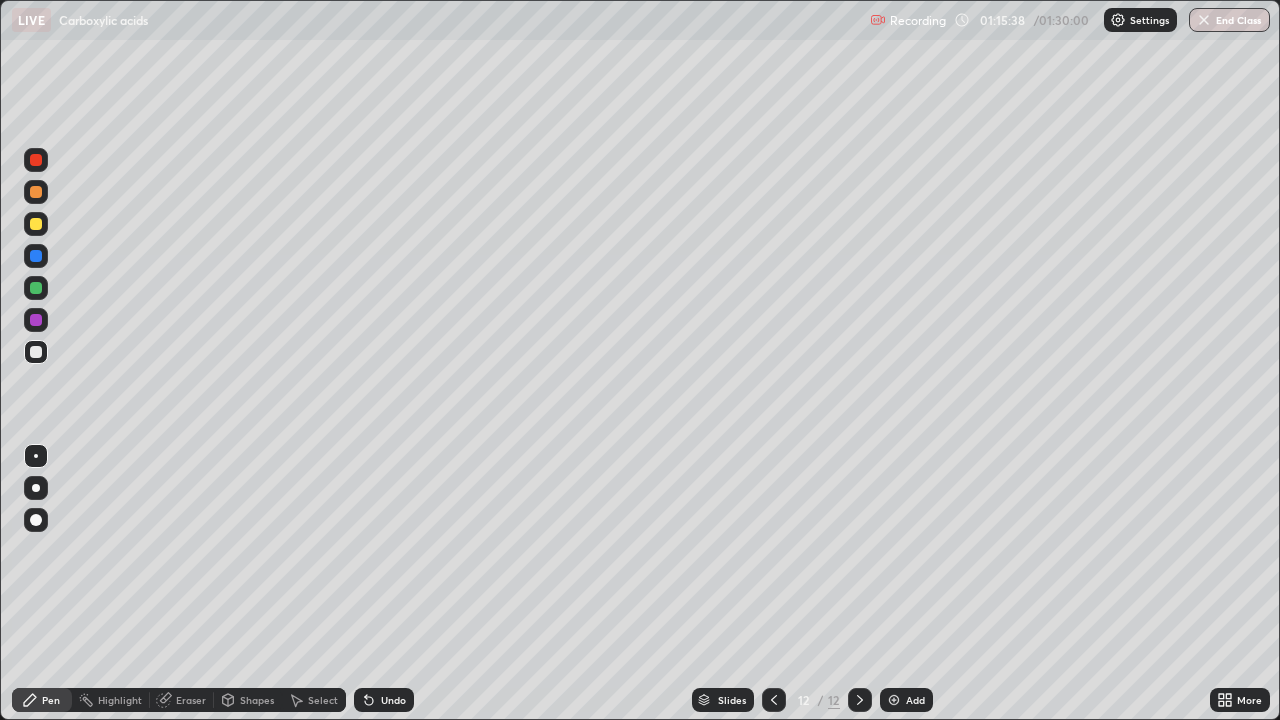 click at bounding box center (36, 224) 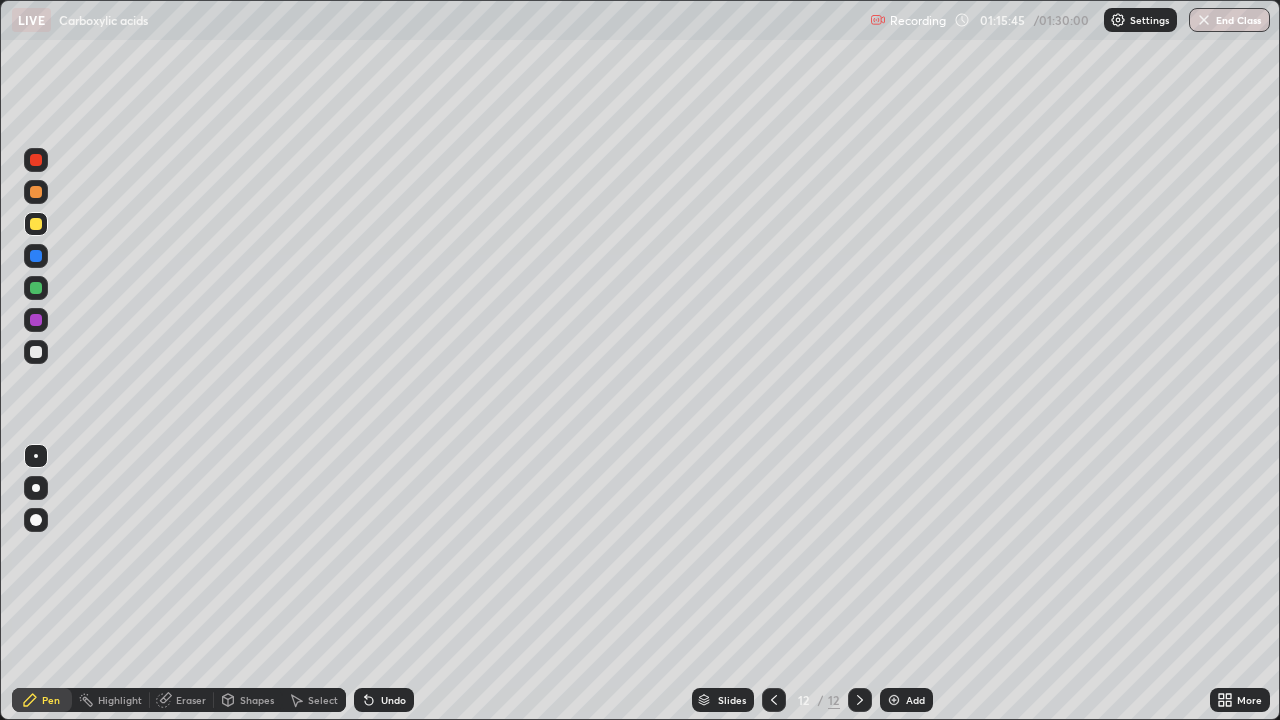 click on "Undo" at bounding box center (393, 700) 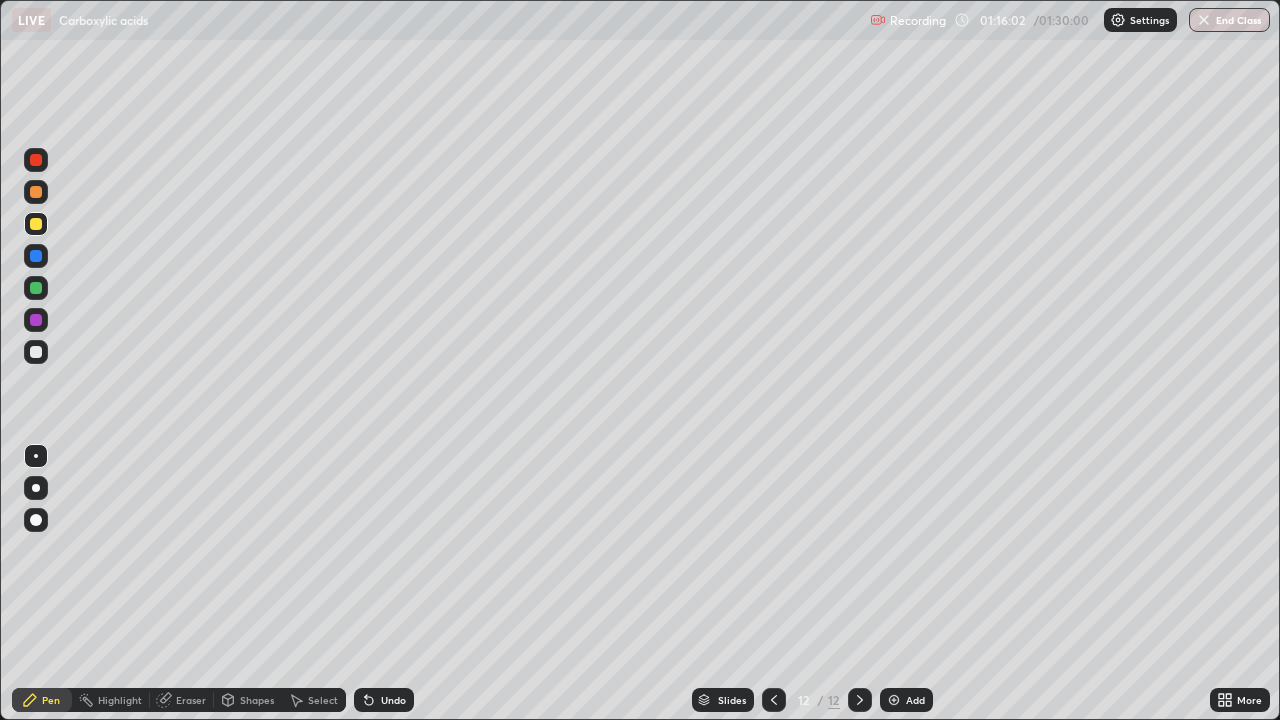 click at bounding box center (36, 288) 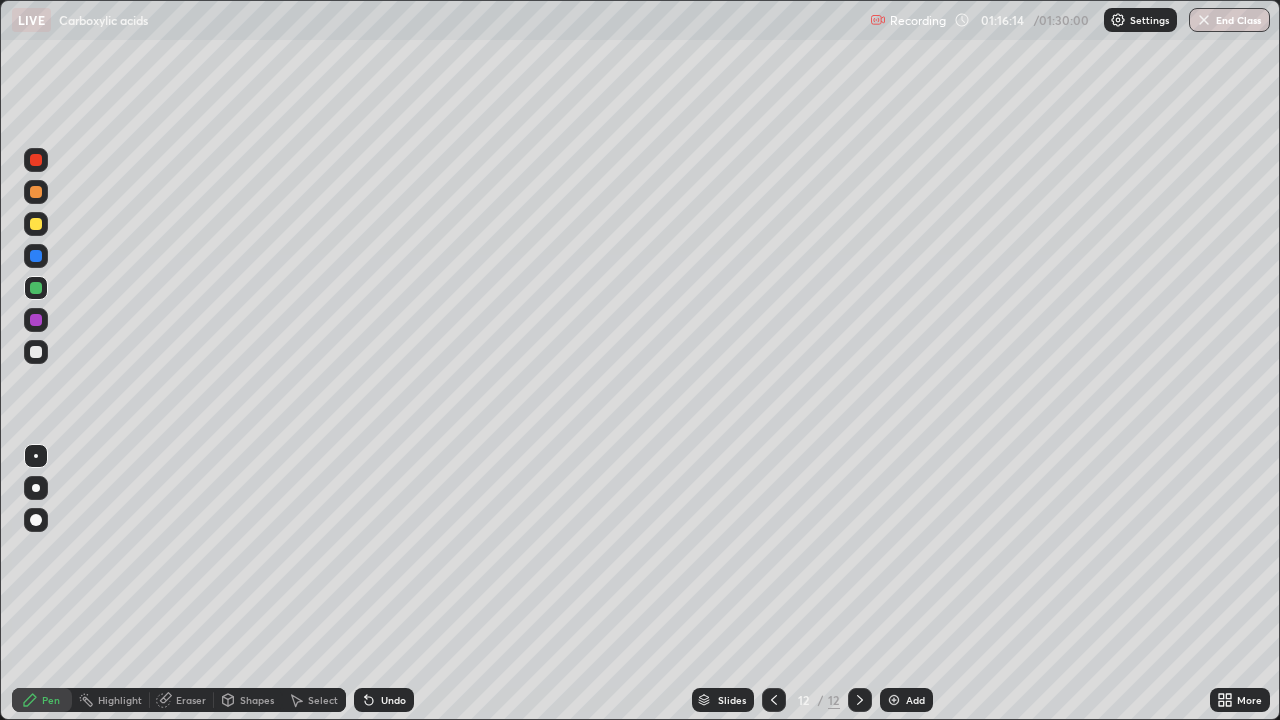 click on "Undo" at bounding box center [393, 700] 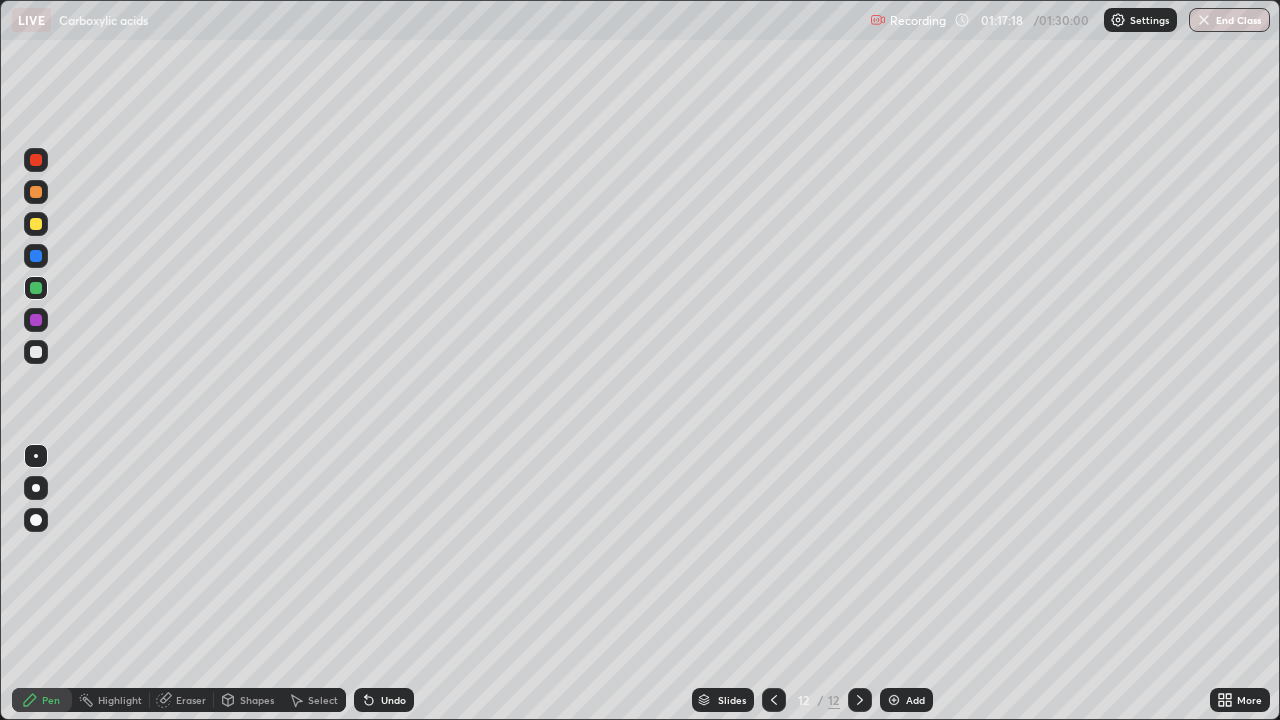 click on "Undo" at bounding box center [393, 700] 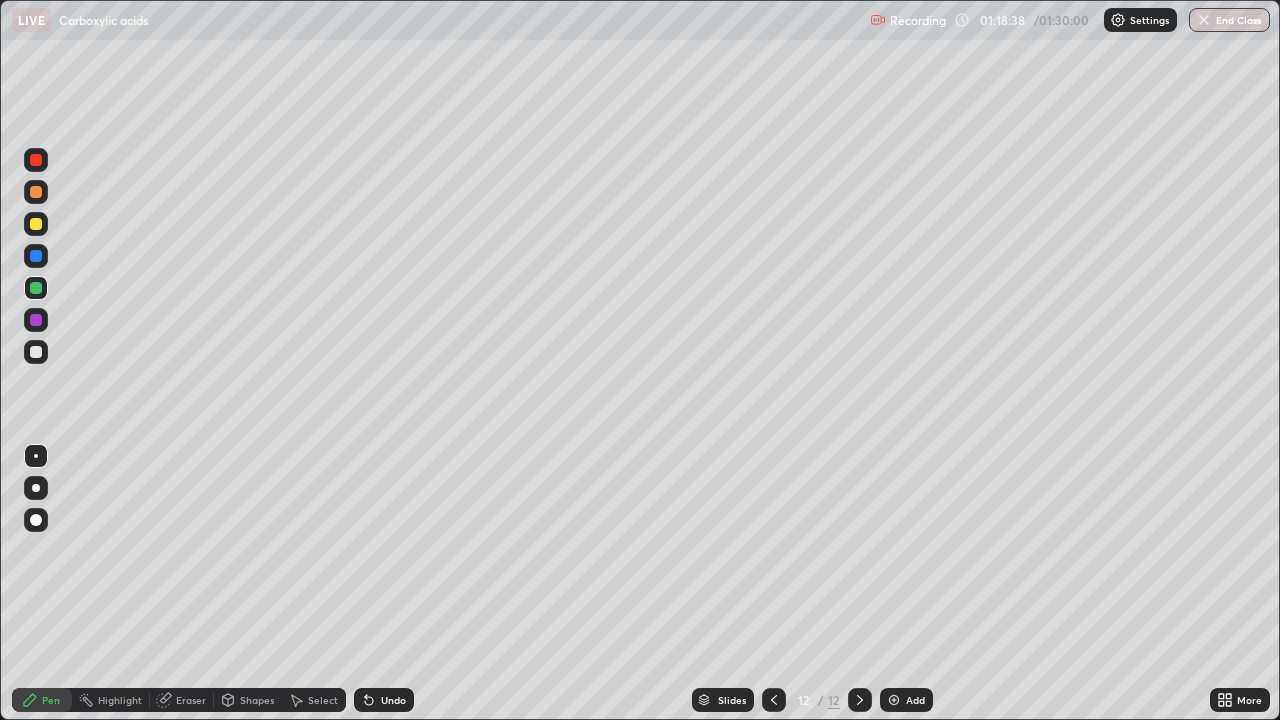 click at bounding box center (36, 352) 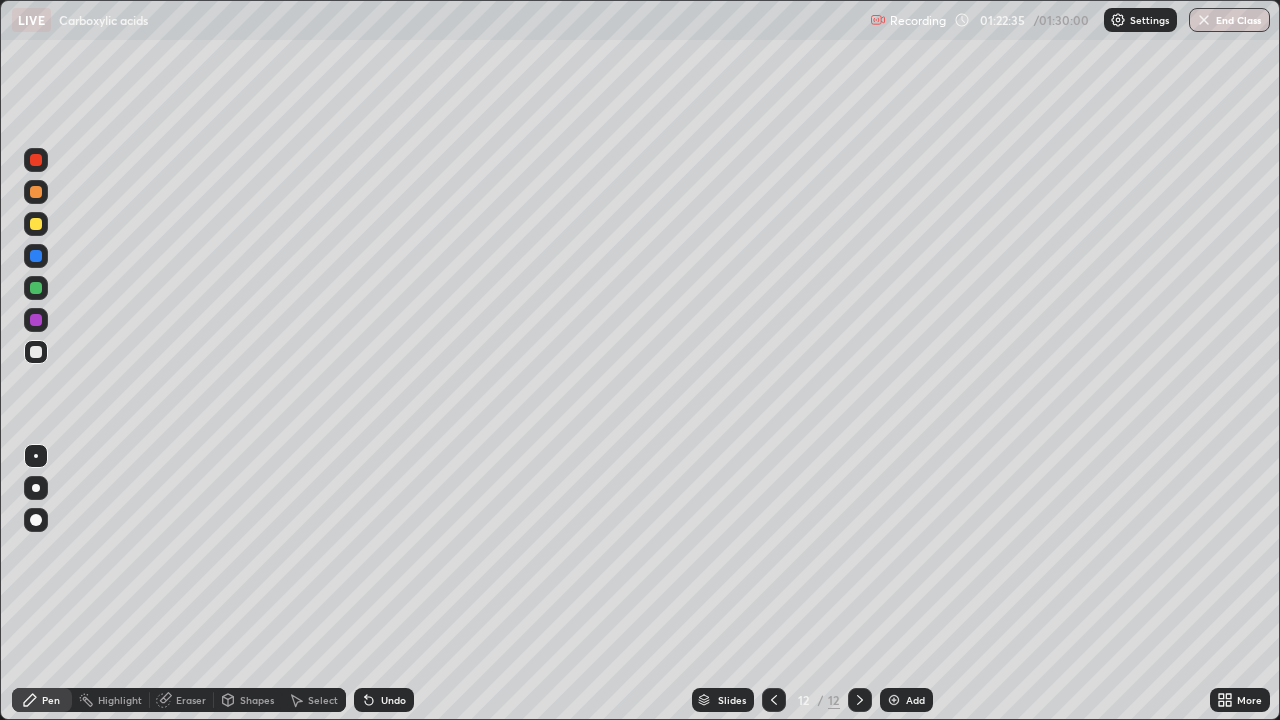 click on "Add" at bounding box center [906, 700] 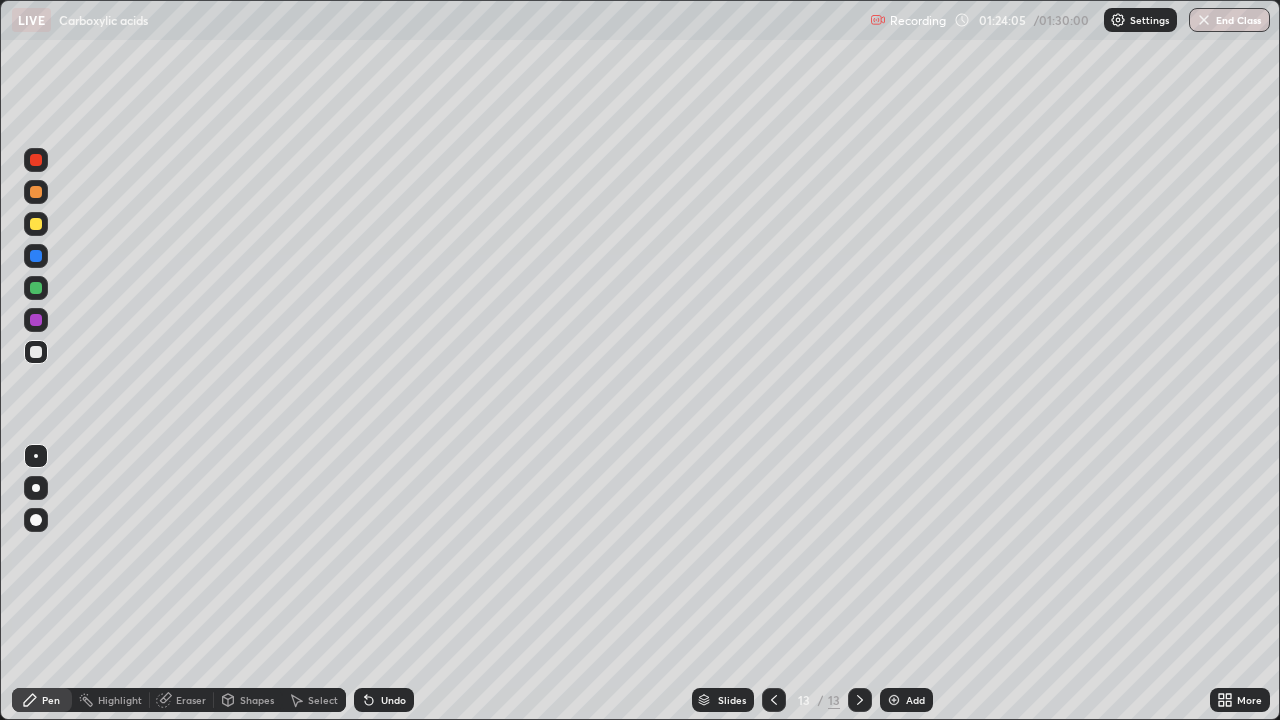 click on "Undo" at bounding box center [384, 700] 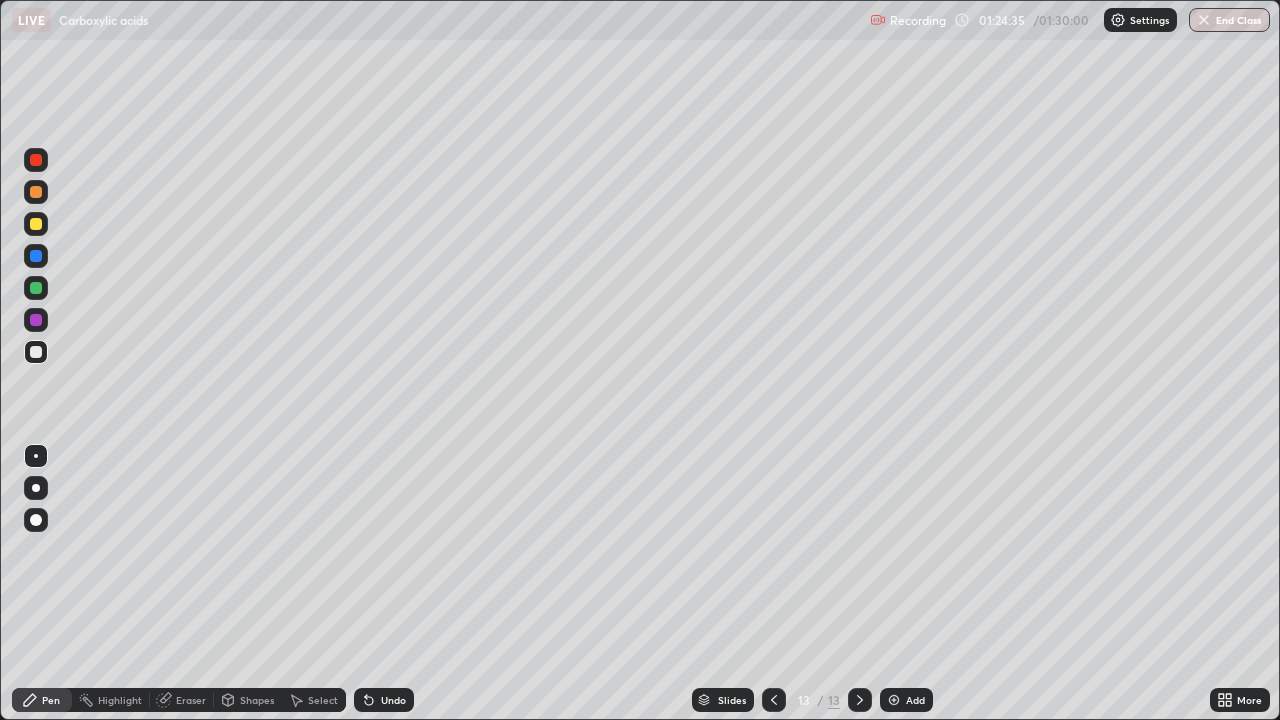 click at bounding box center (36, 224) 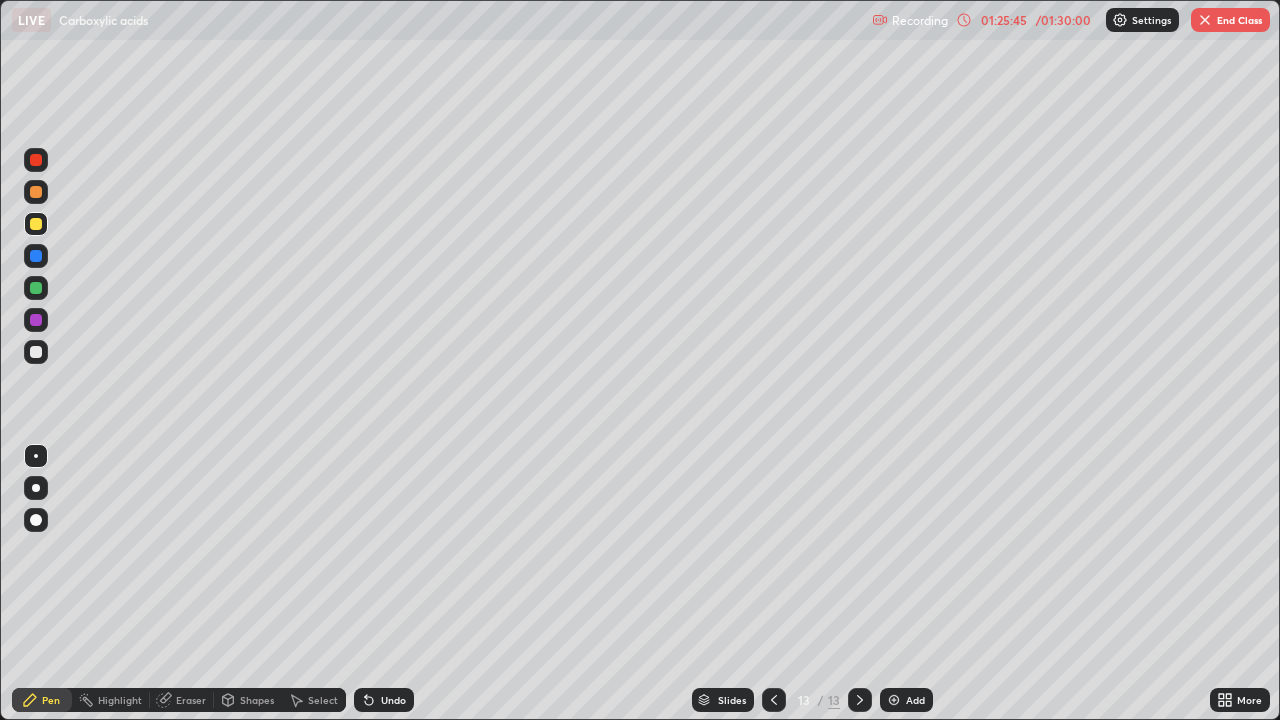 click 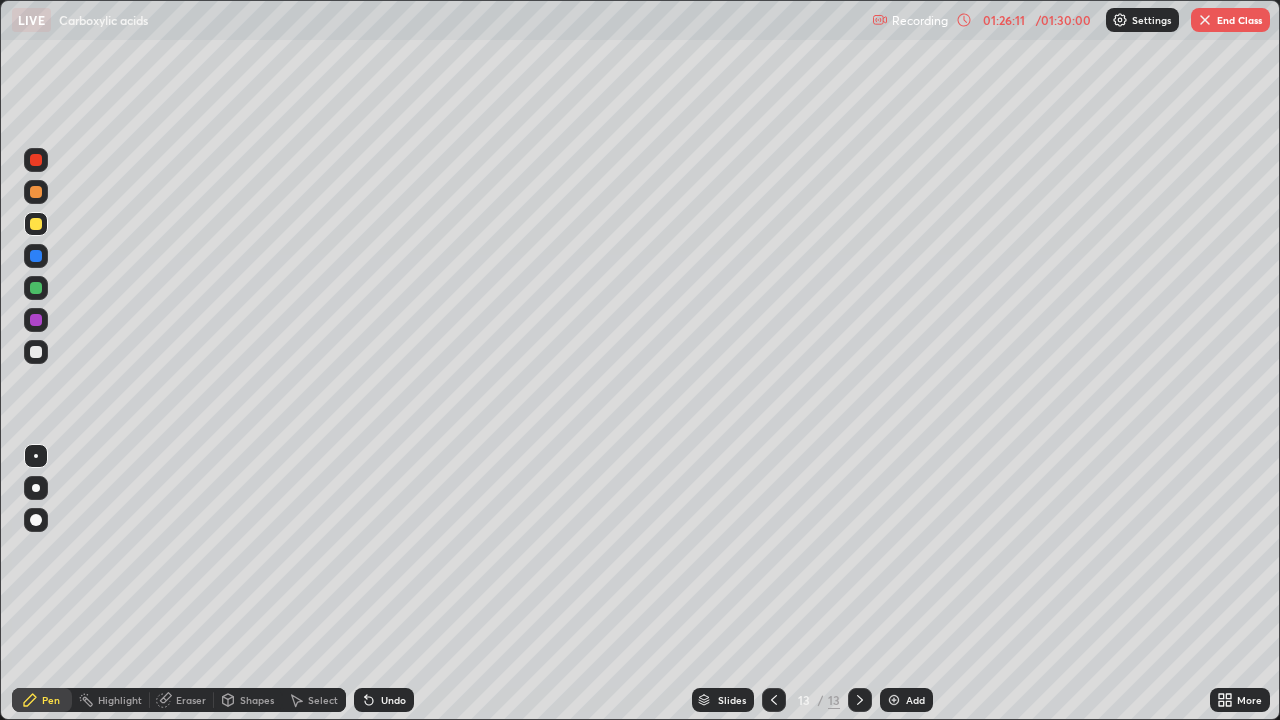 click on "Undo" at bounding box center (393, 700) 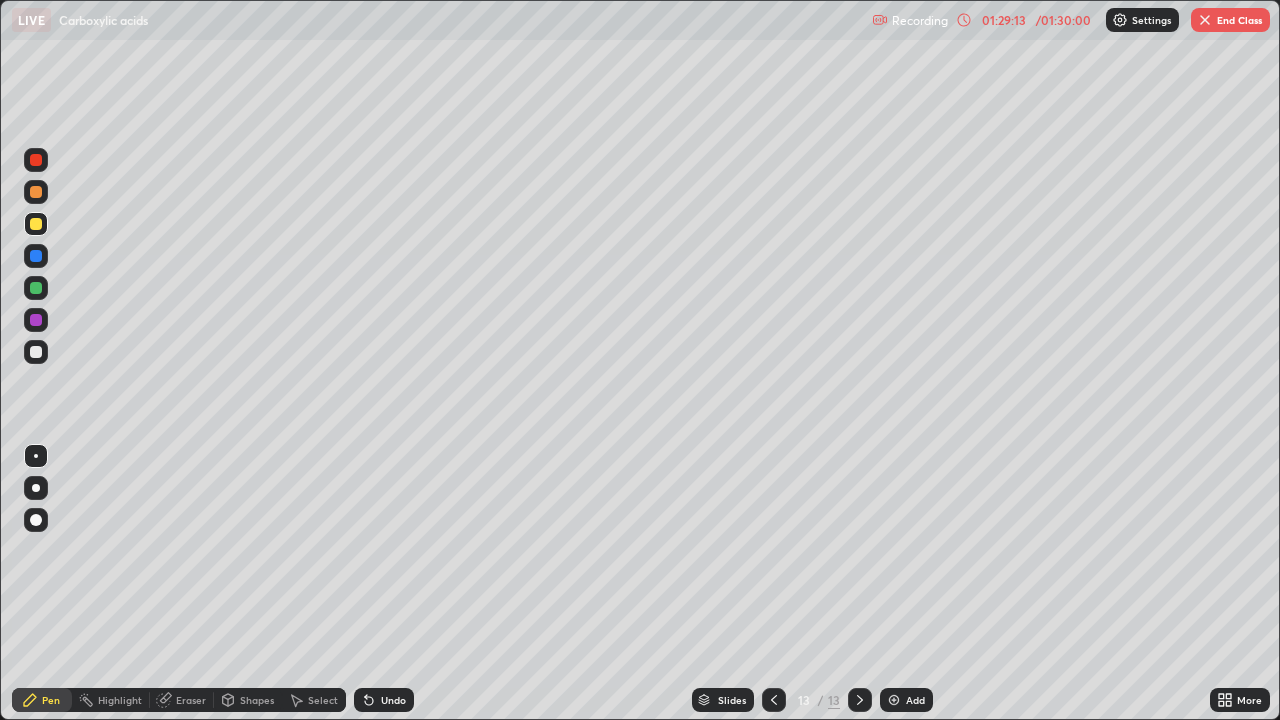 click on "End Class" at bounding box center (1230, 20) 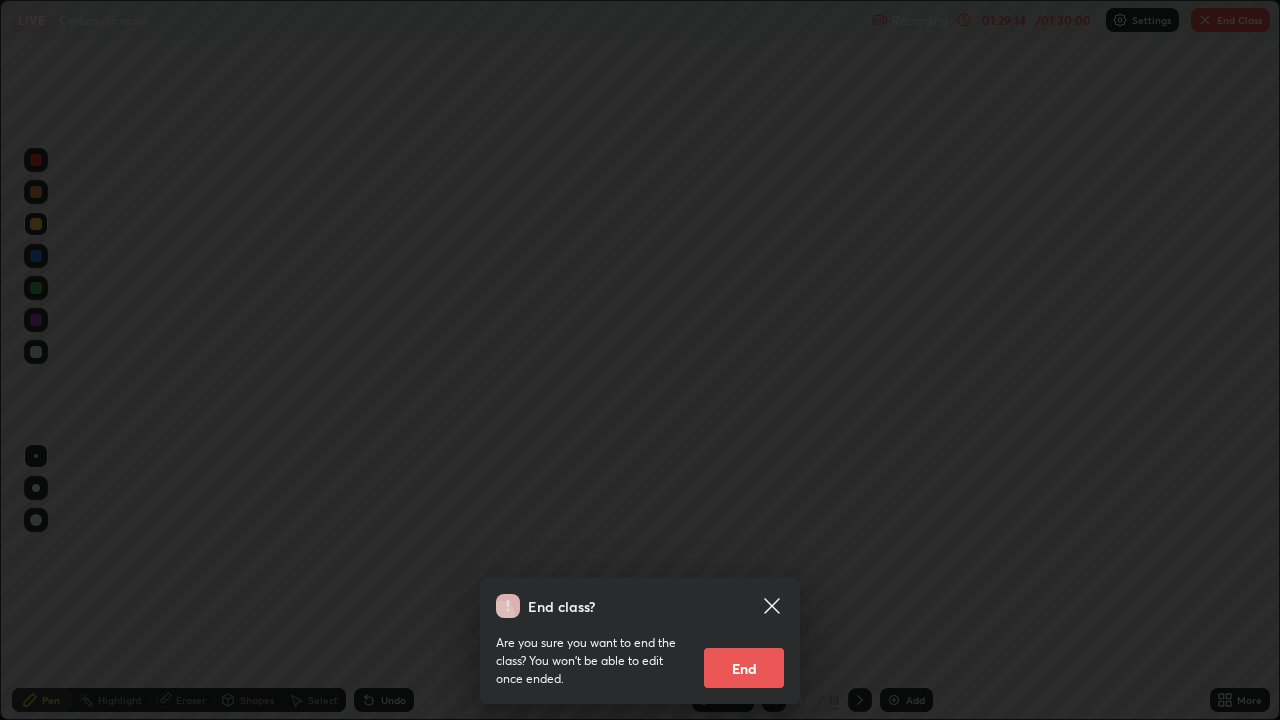 click on "End class? Are you sure you want to end the class? You won’t be able to edit once ended. End" at bounding box center (640, 360) 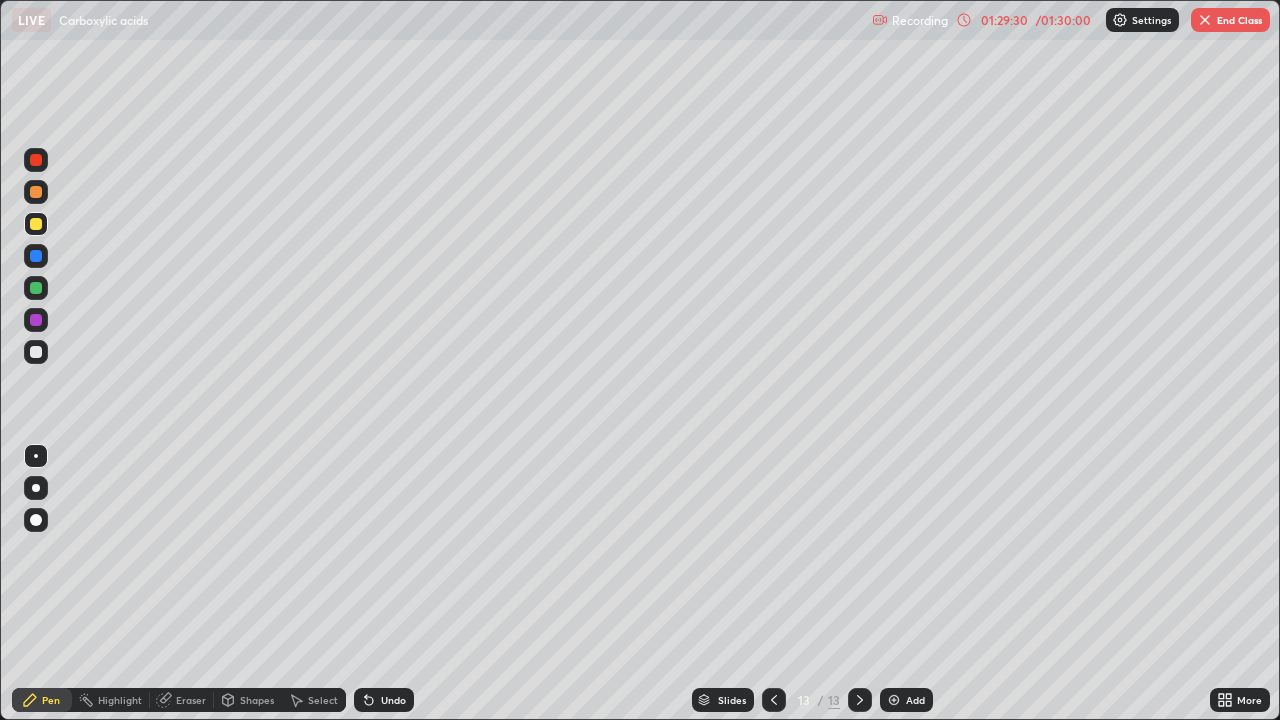 click on "Undo" at bounding box center [393, 700] 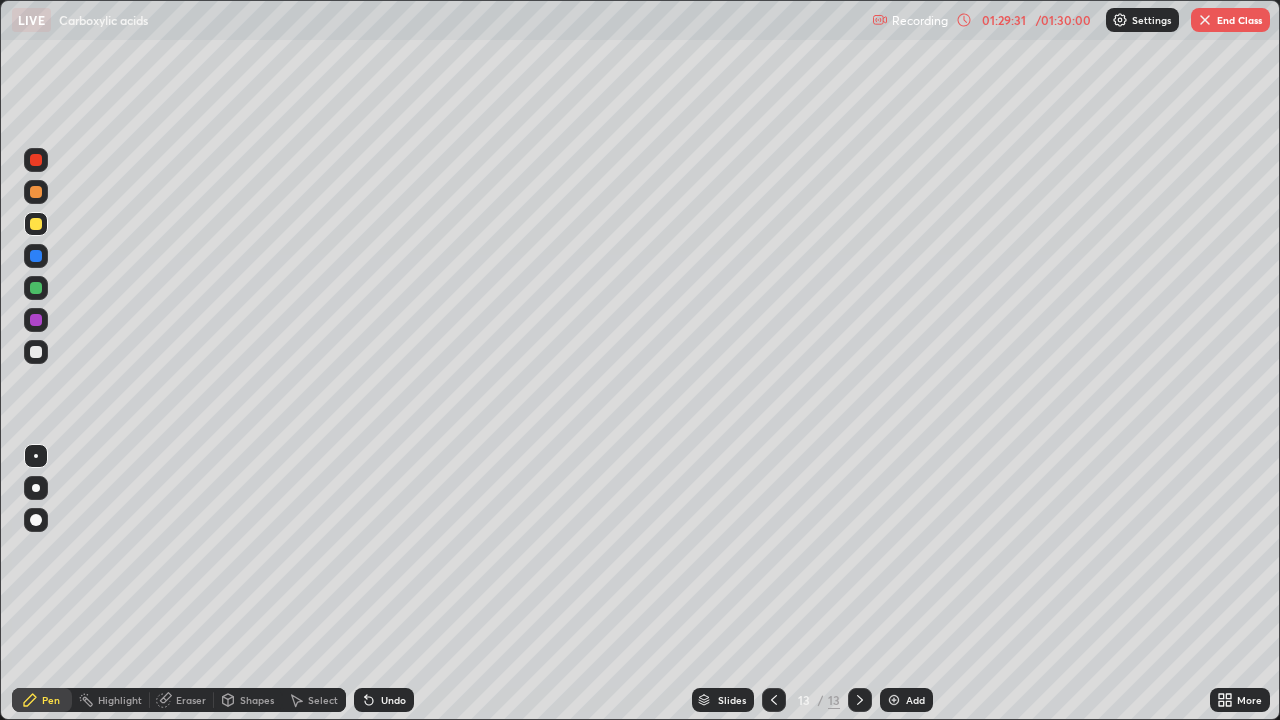 click on "Undo" at bounding box center (384, 700) 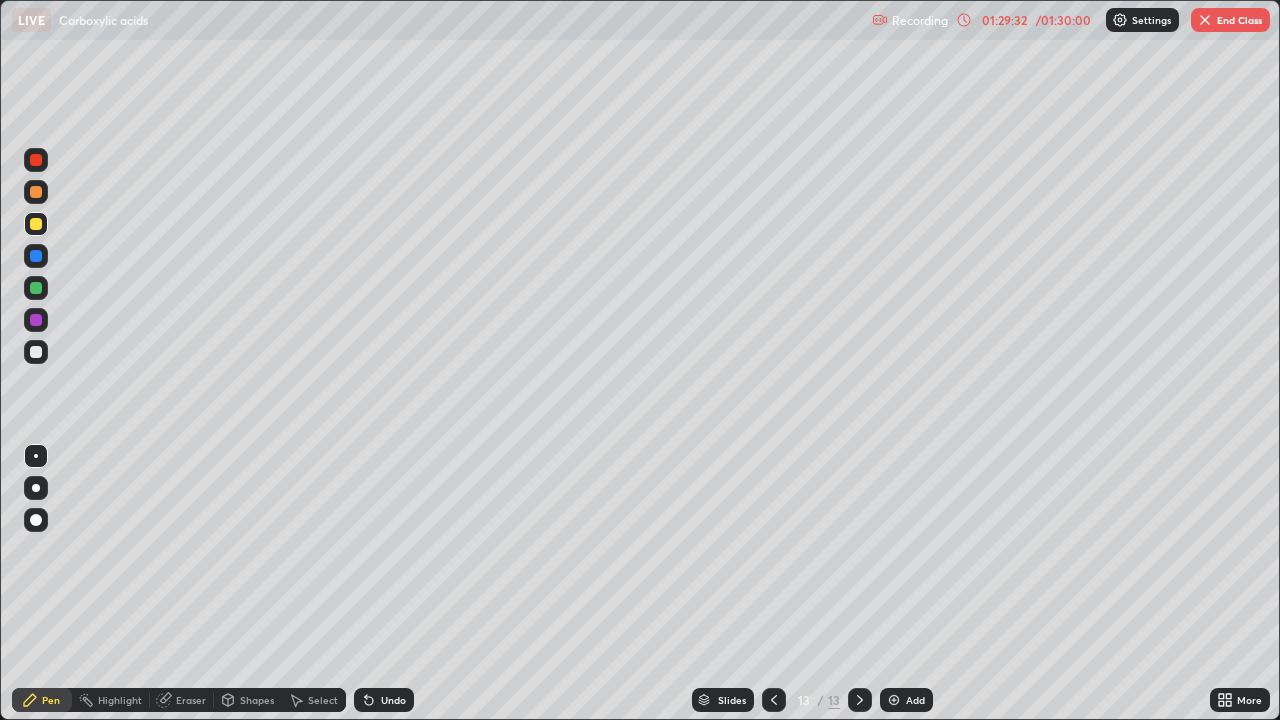 click on "Undo" at bounding box center (393, 700) 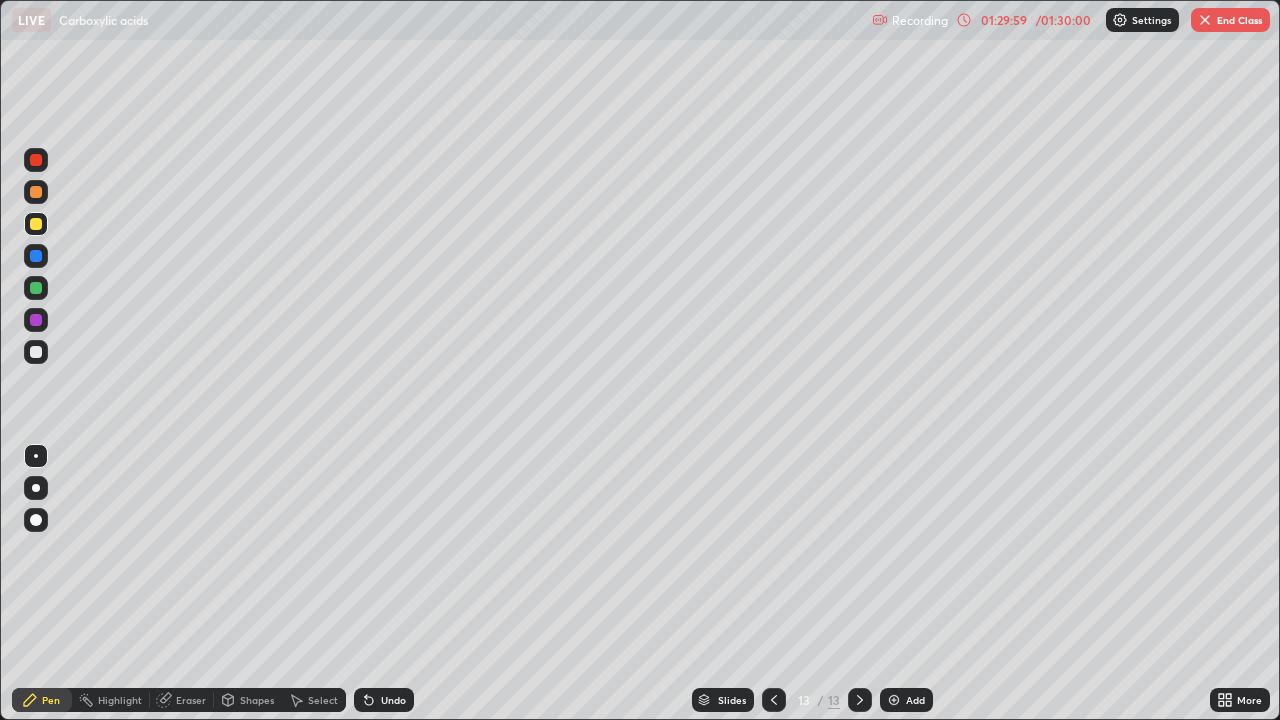 click on "End Class" at bounding box center [1230, 20] 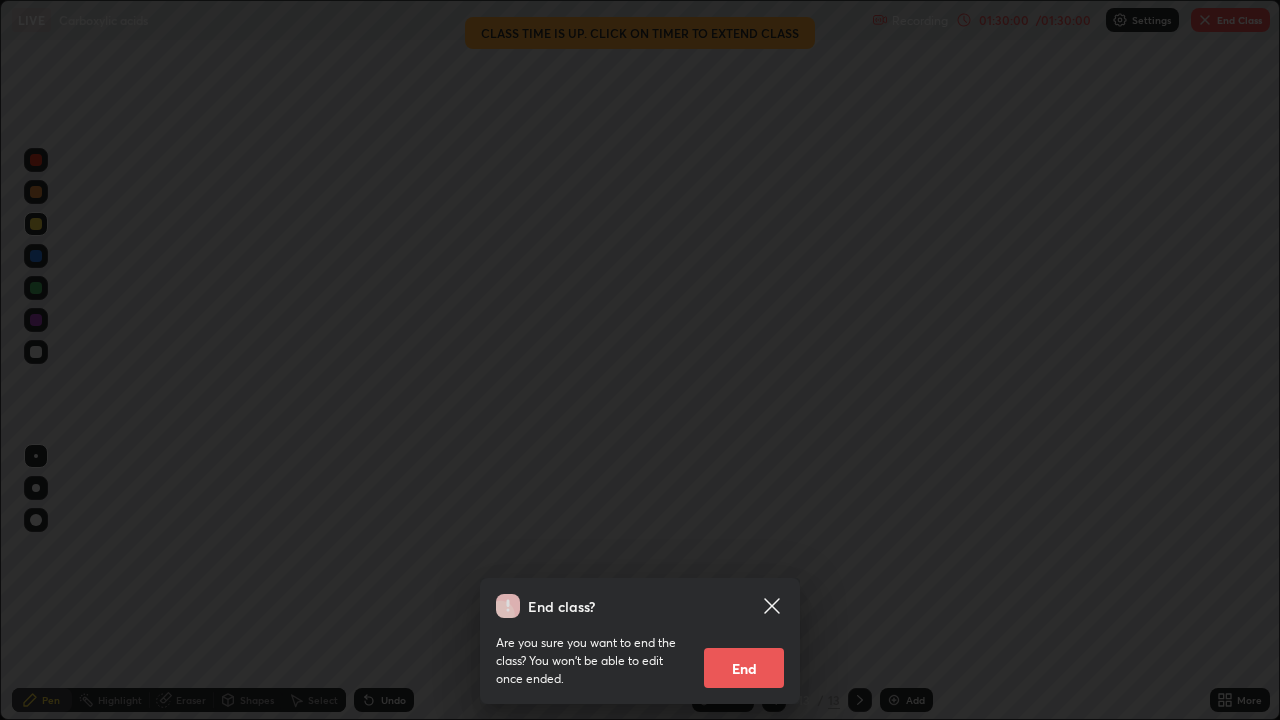click on "End" at bounding box center [744, 668] 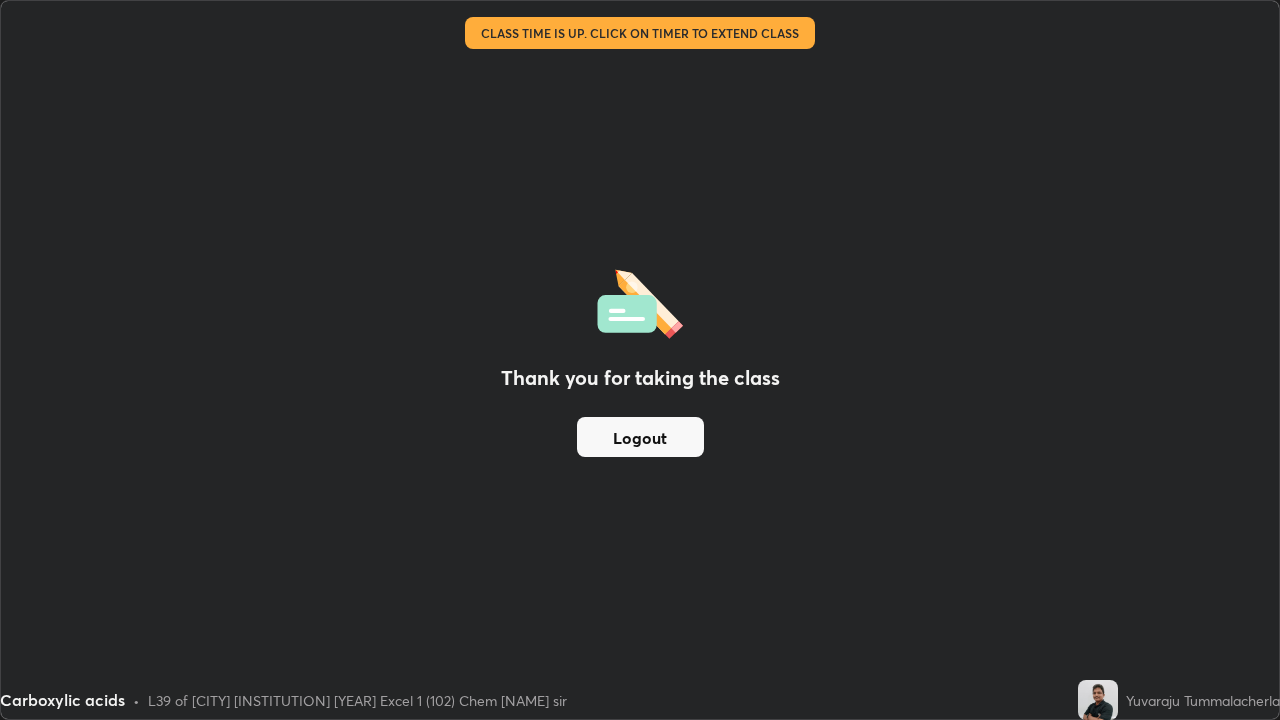 click on "Logout" at bounding box center [640, 437] 